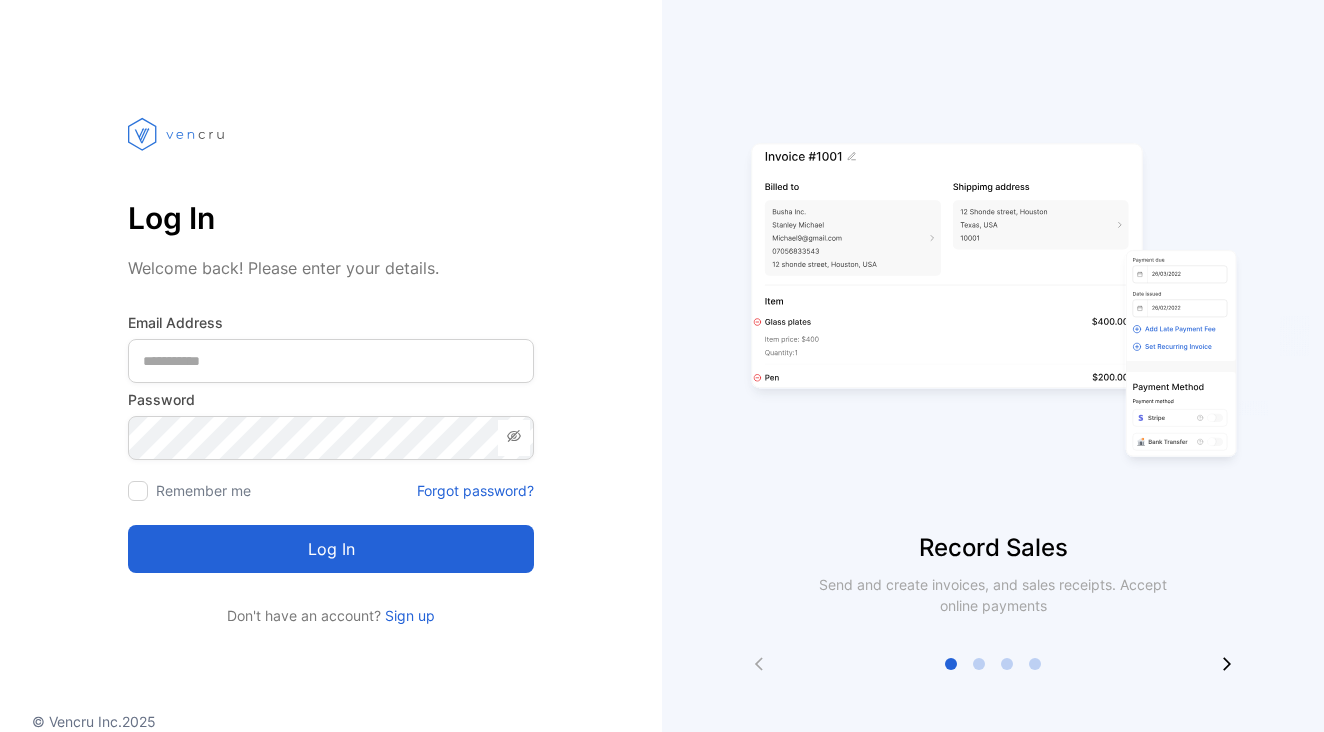 scroll, scrollTop: 0, scrollLeft: 0, axis: both 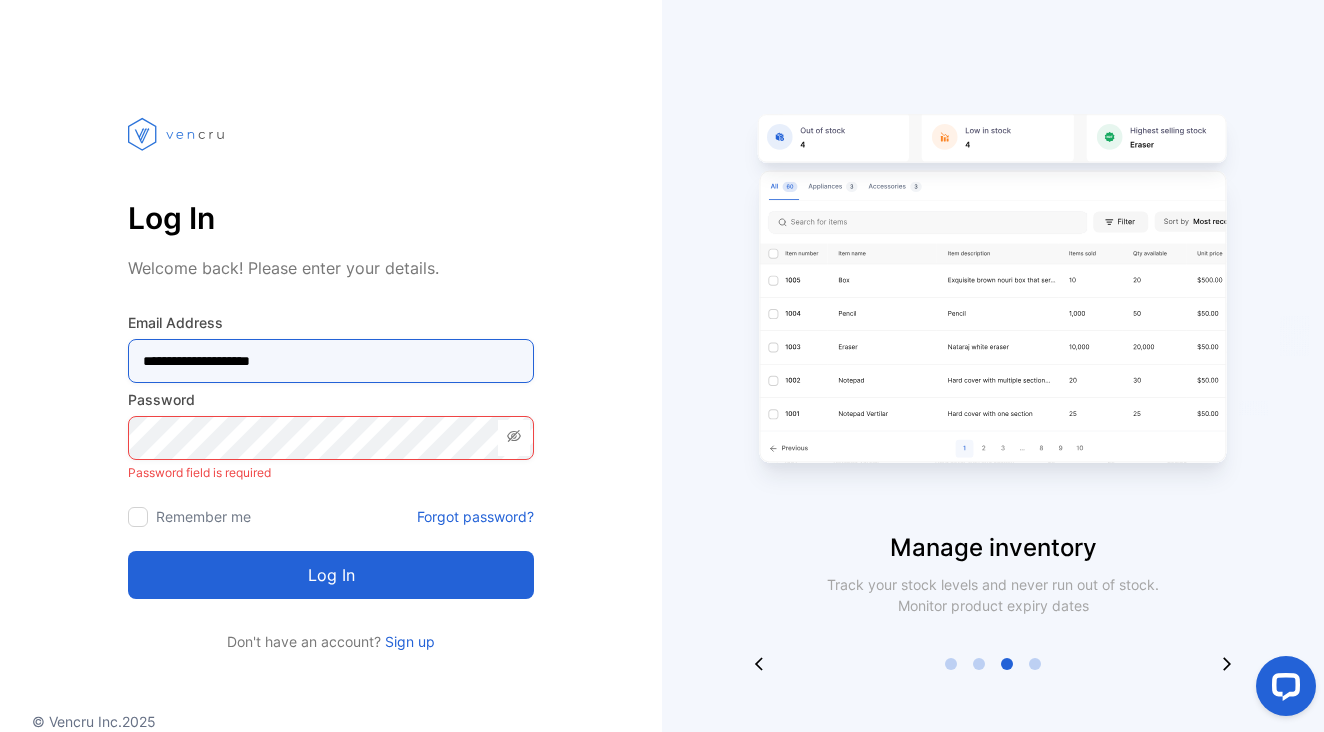 type on "**********" 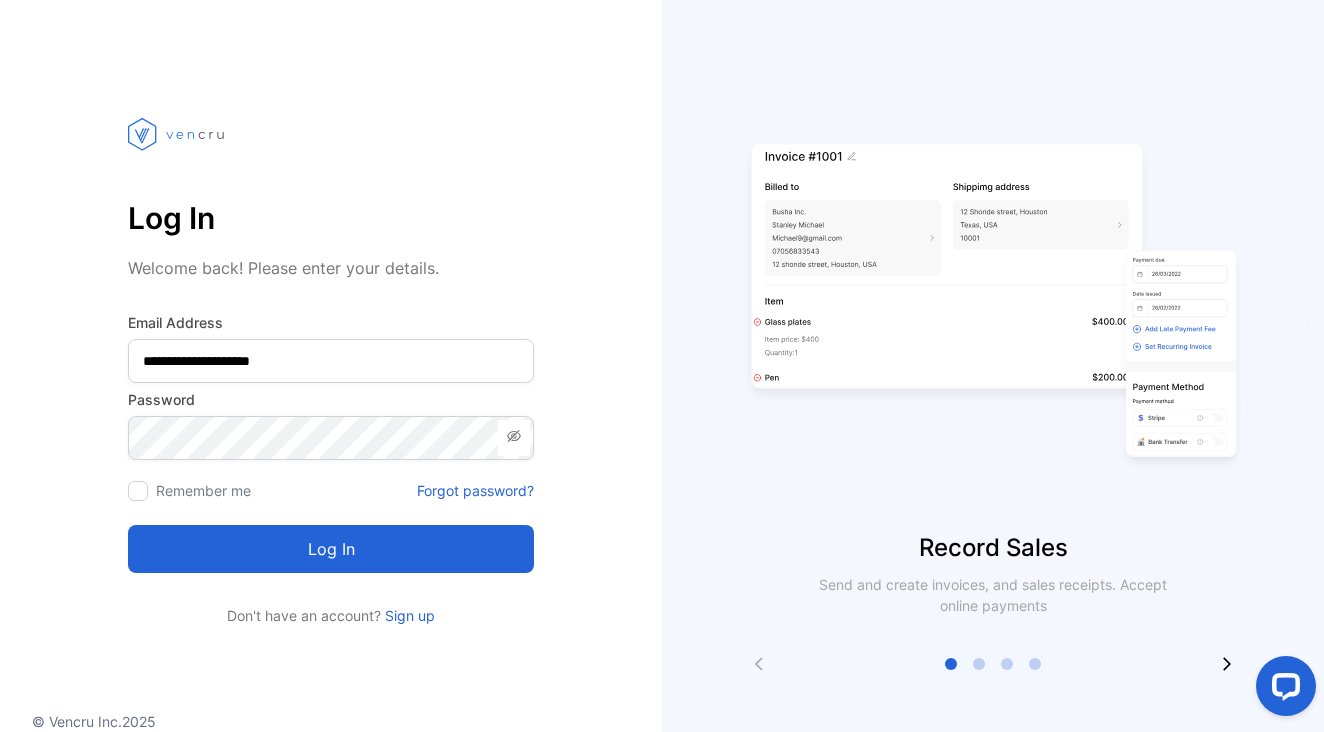 click at bounding box center (138, 491) 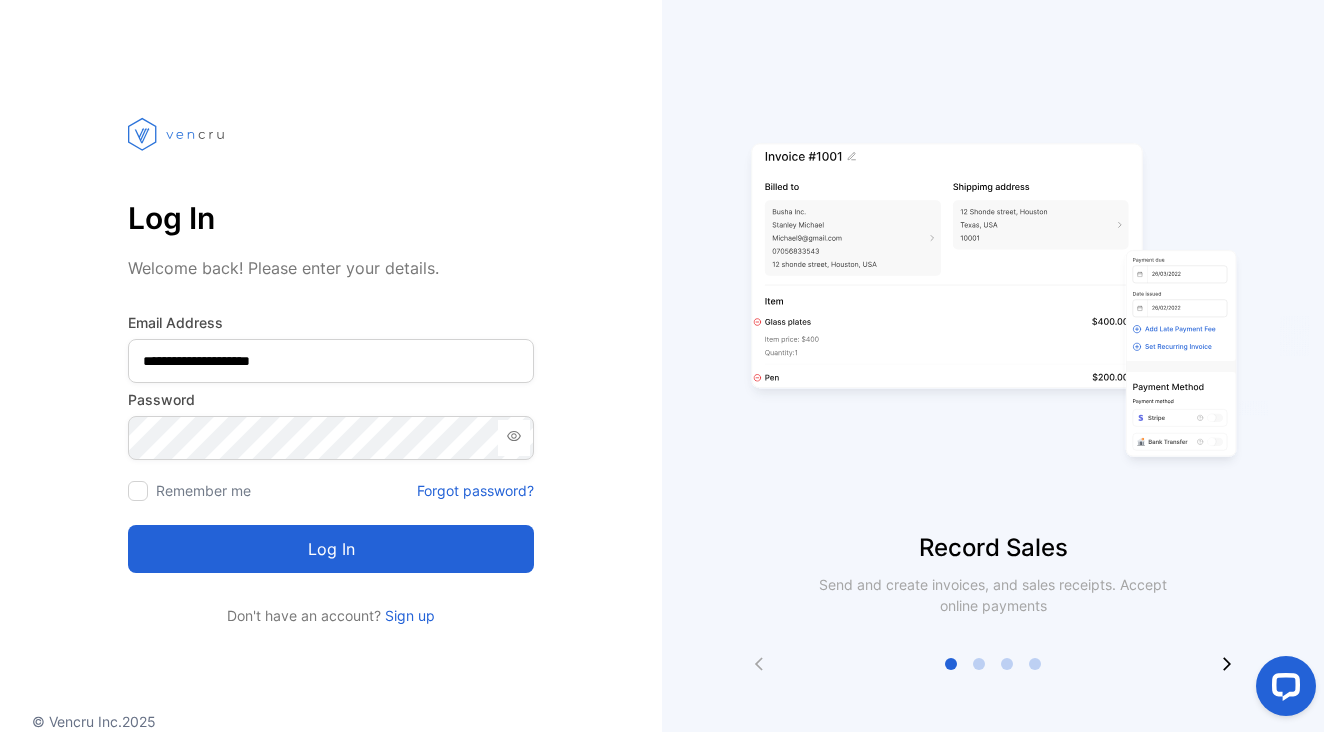 click on "Log in" at bounding box center (331, 549) 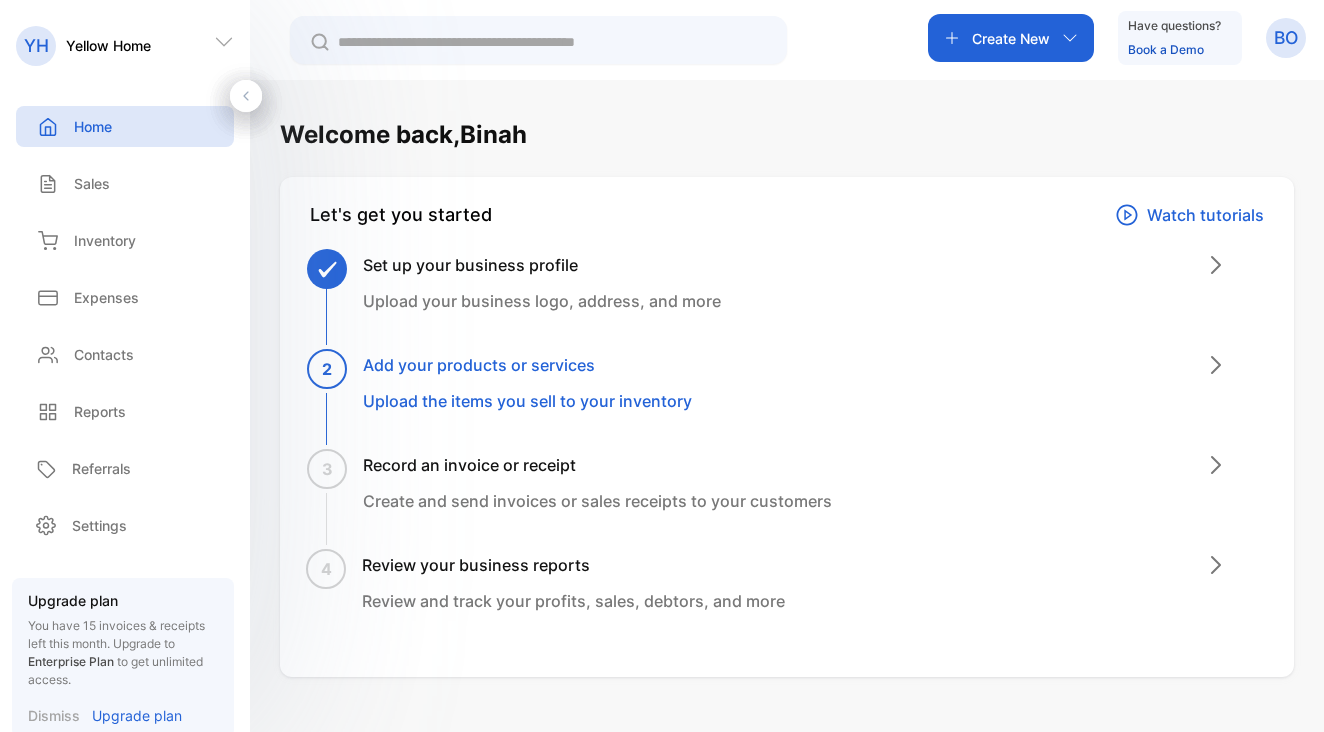 scroll, scrollTop: 0, scrollLeft: 0, axis: both 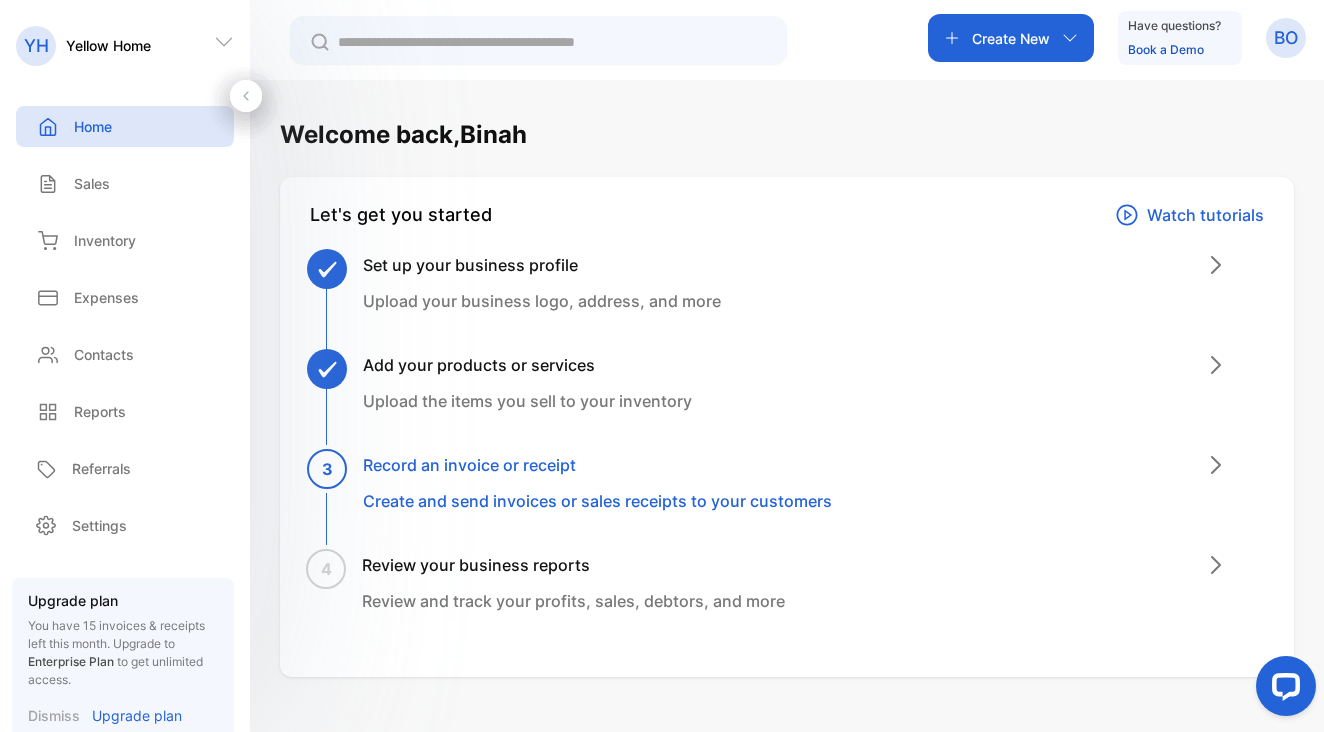 click on "Record an invoice or receipt" at bounding box center (597, 465) 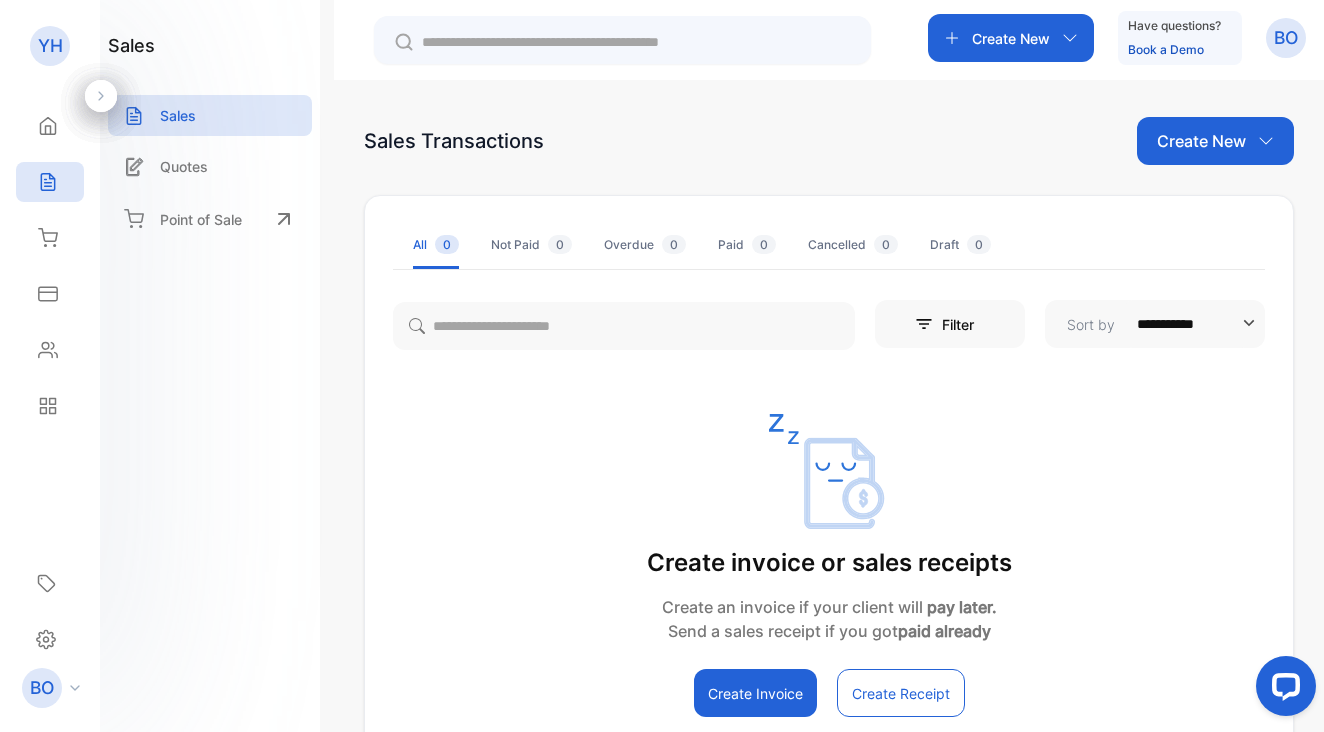 click on "Create Invoice" at bounding box center (755, 693) 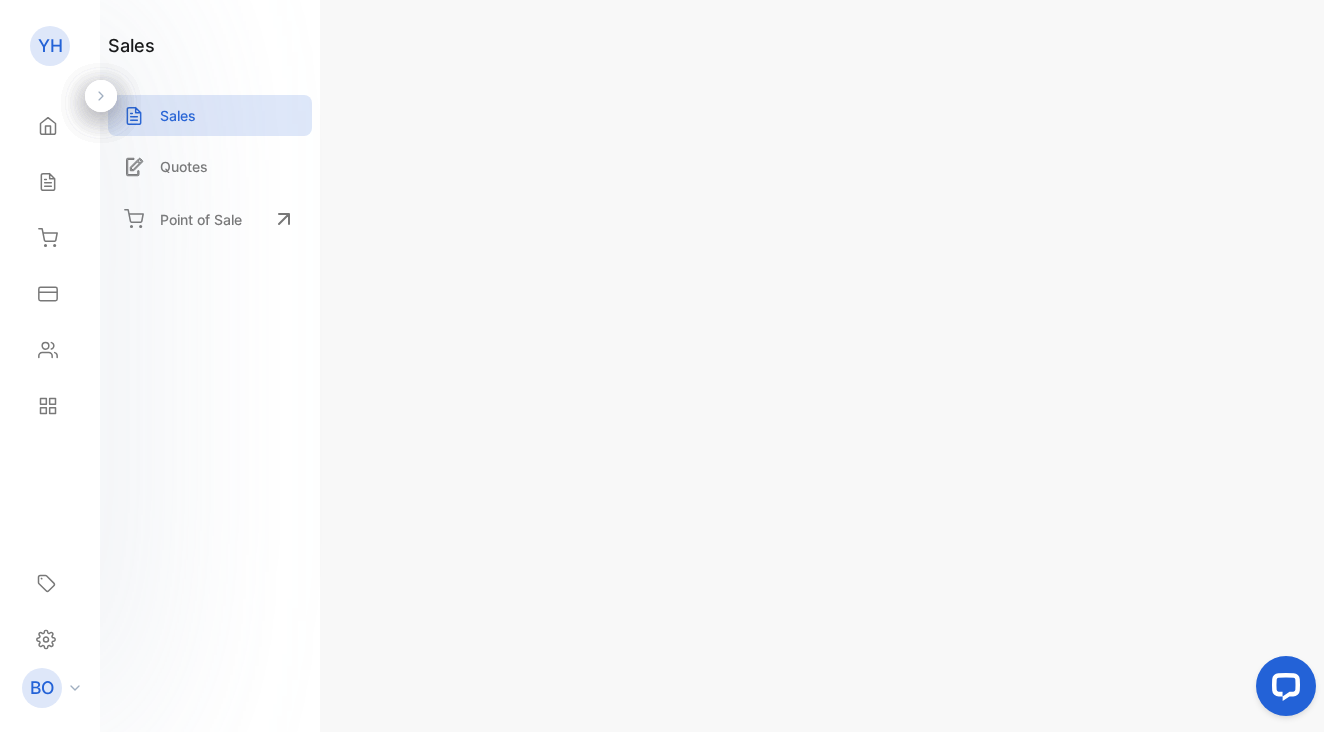 click 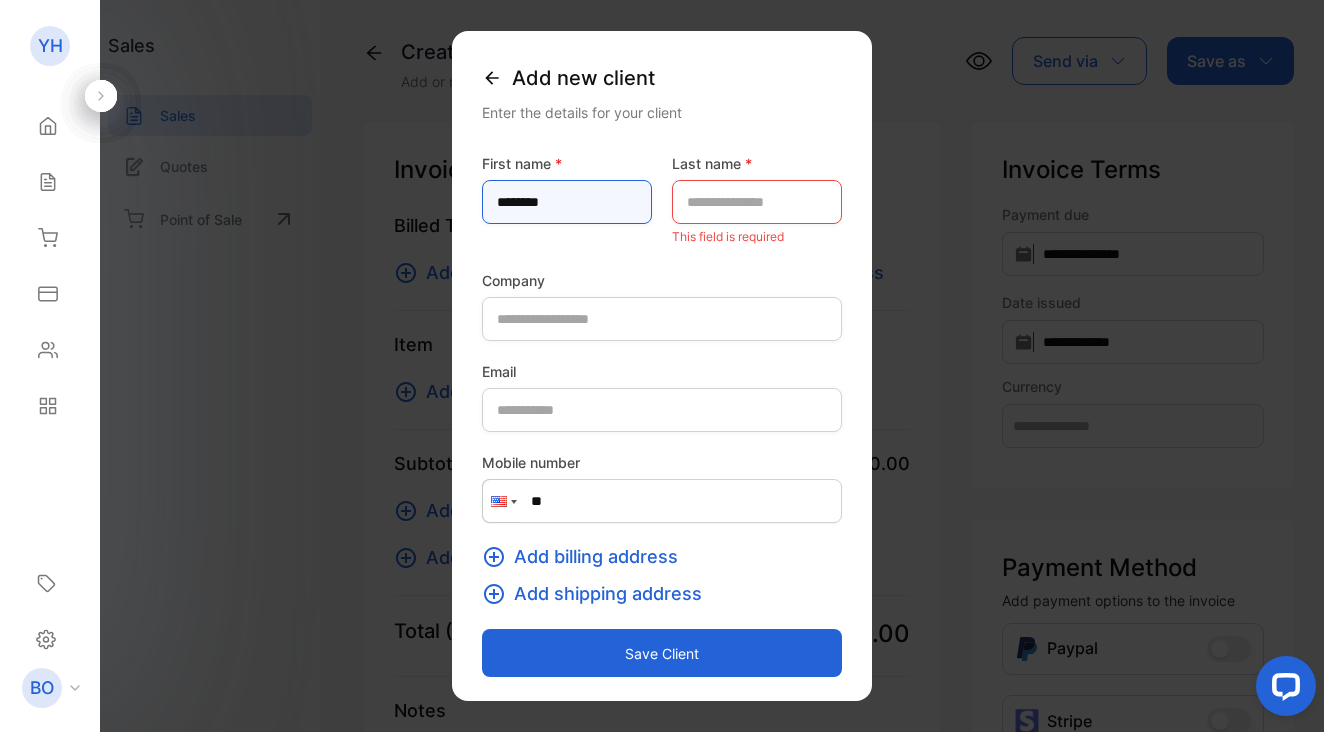 type on "*******" 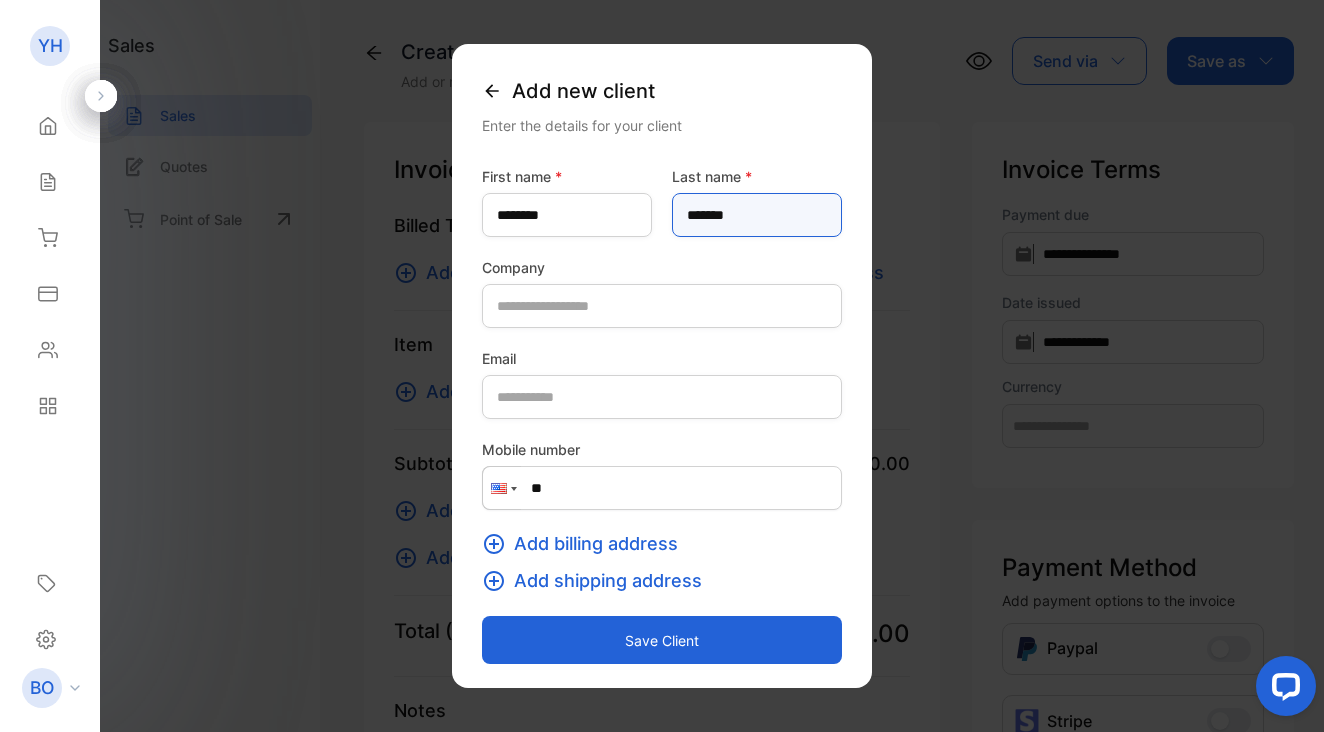 type on "*******" 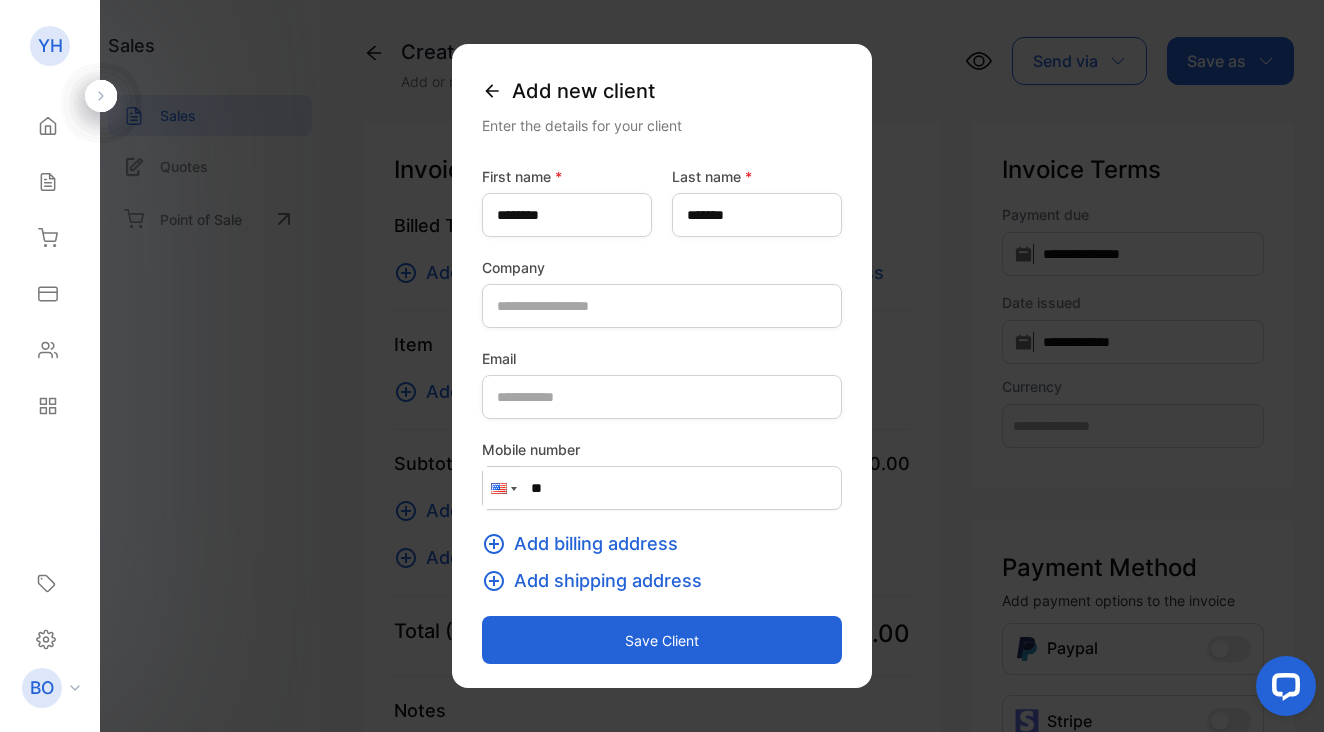 click at bounding box center (514, 489) 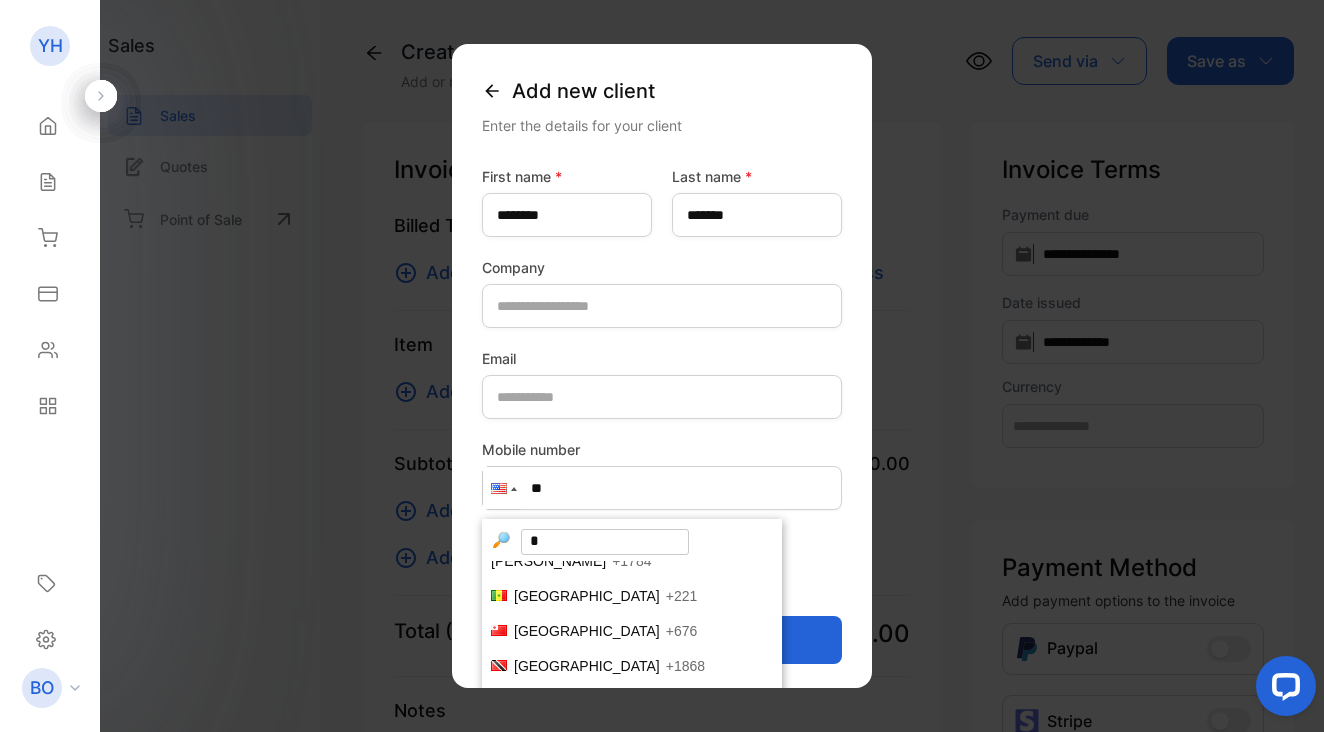scroll, scrollTop: 0, scrollLeft: 0, axis: both 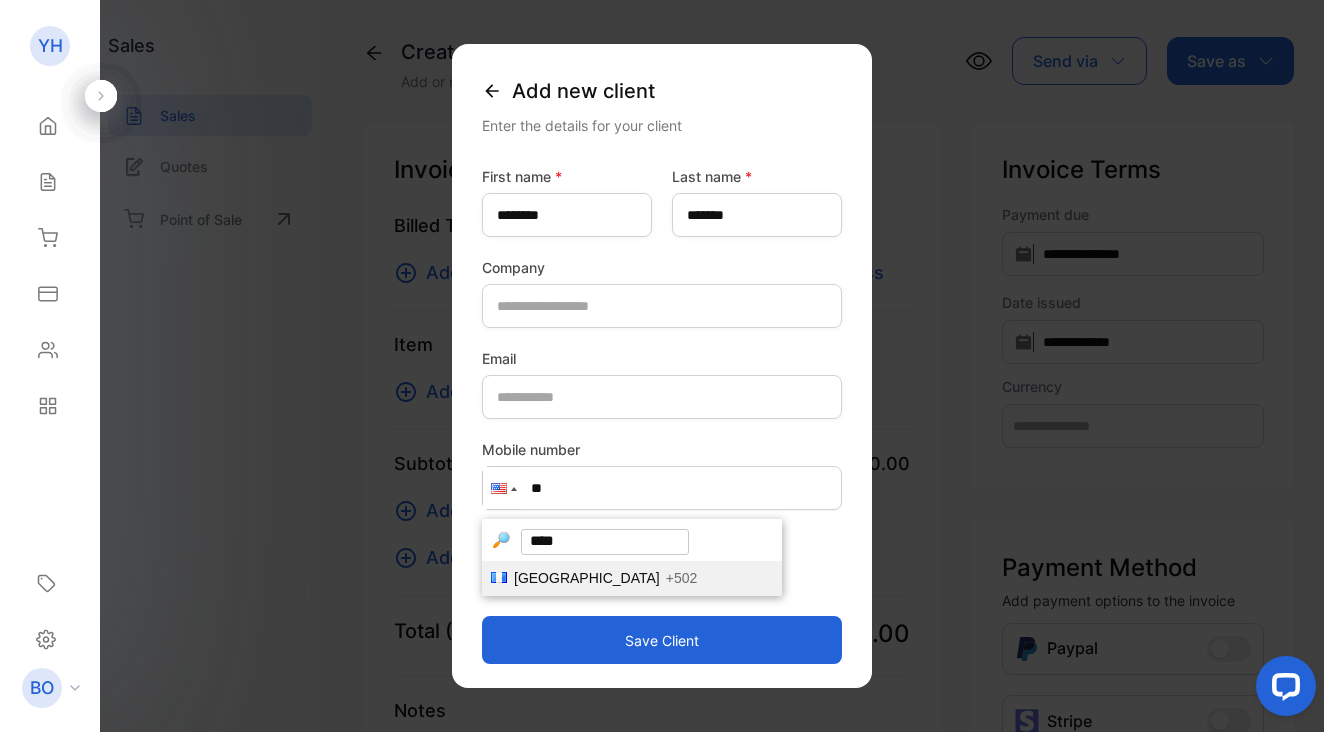 type on "****" 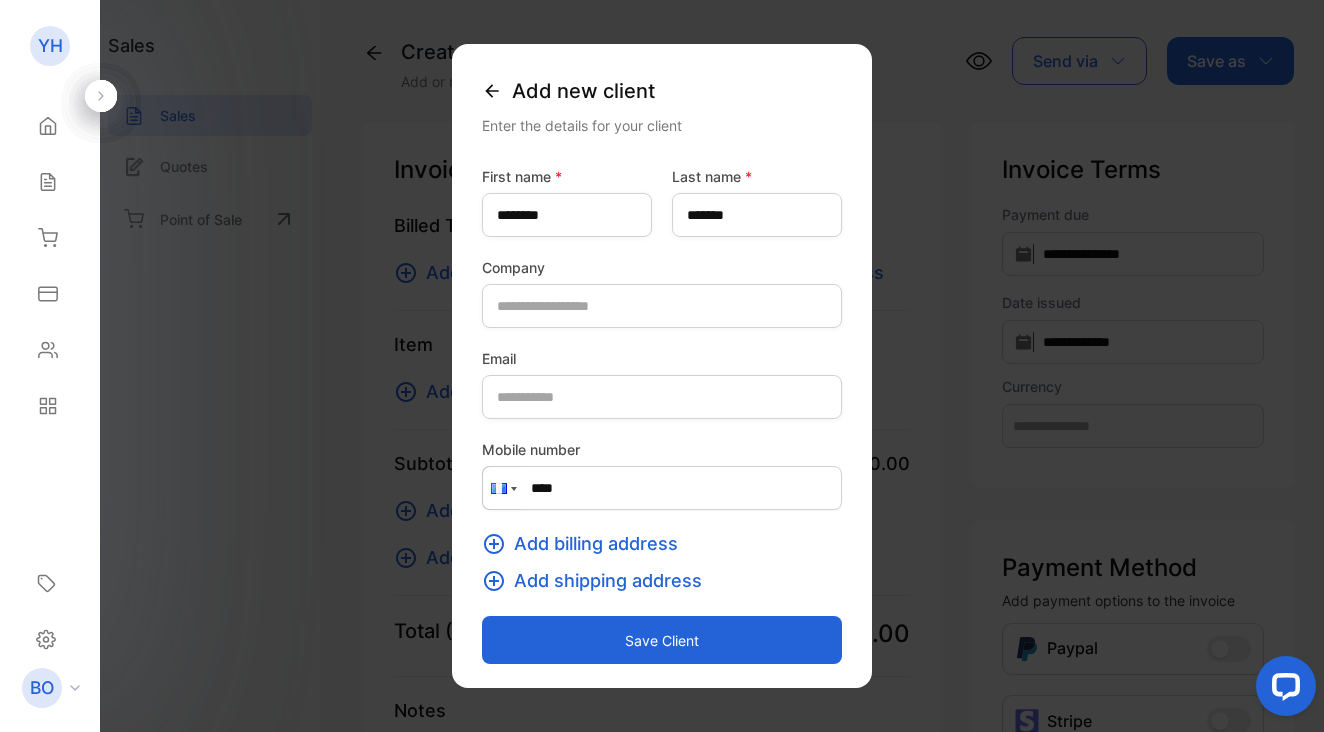 click on "****" at bounding box center (662, 488) 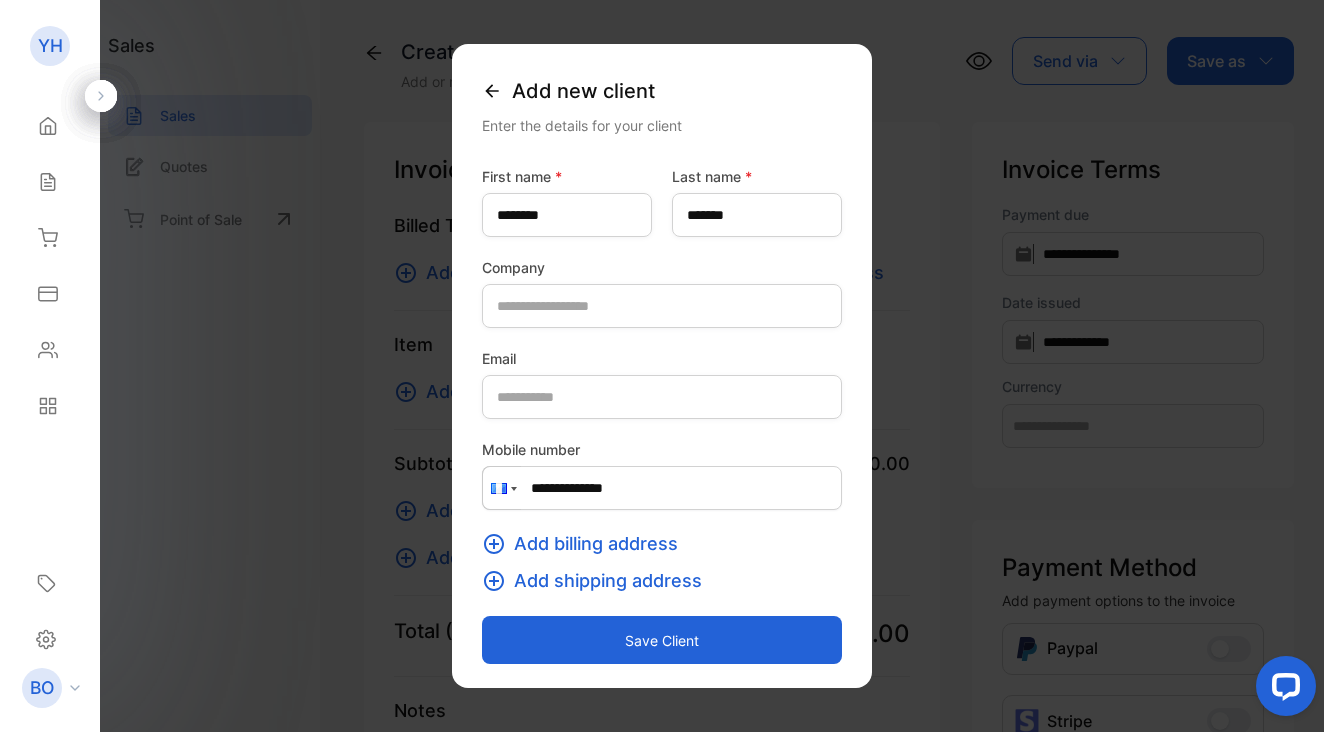 type on "**********" 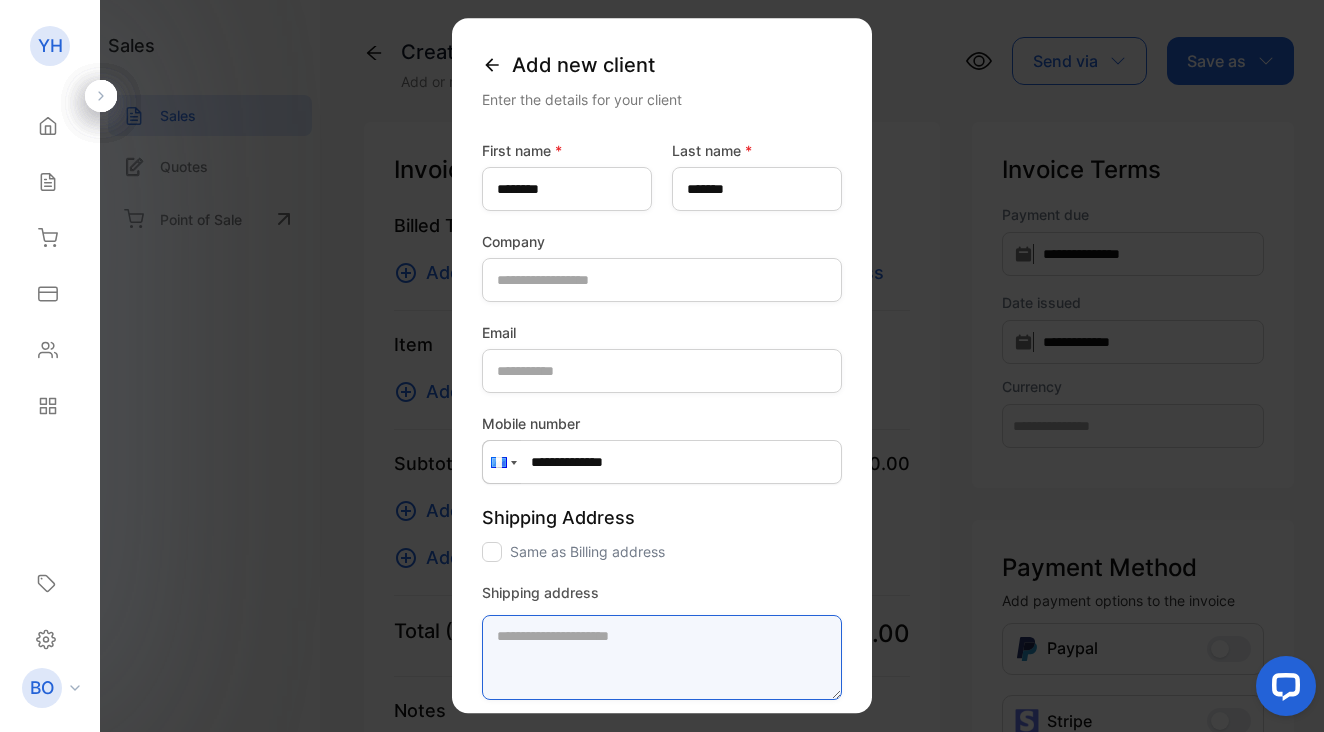 click on "Shipping address" at bounding box center [662, 657] 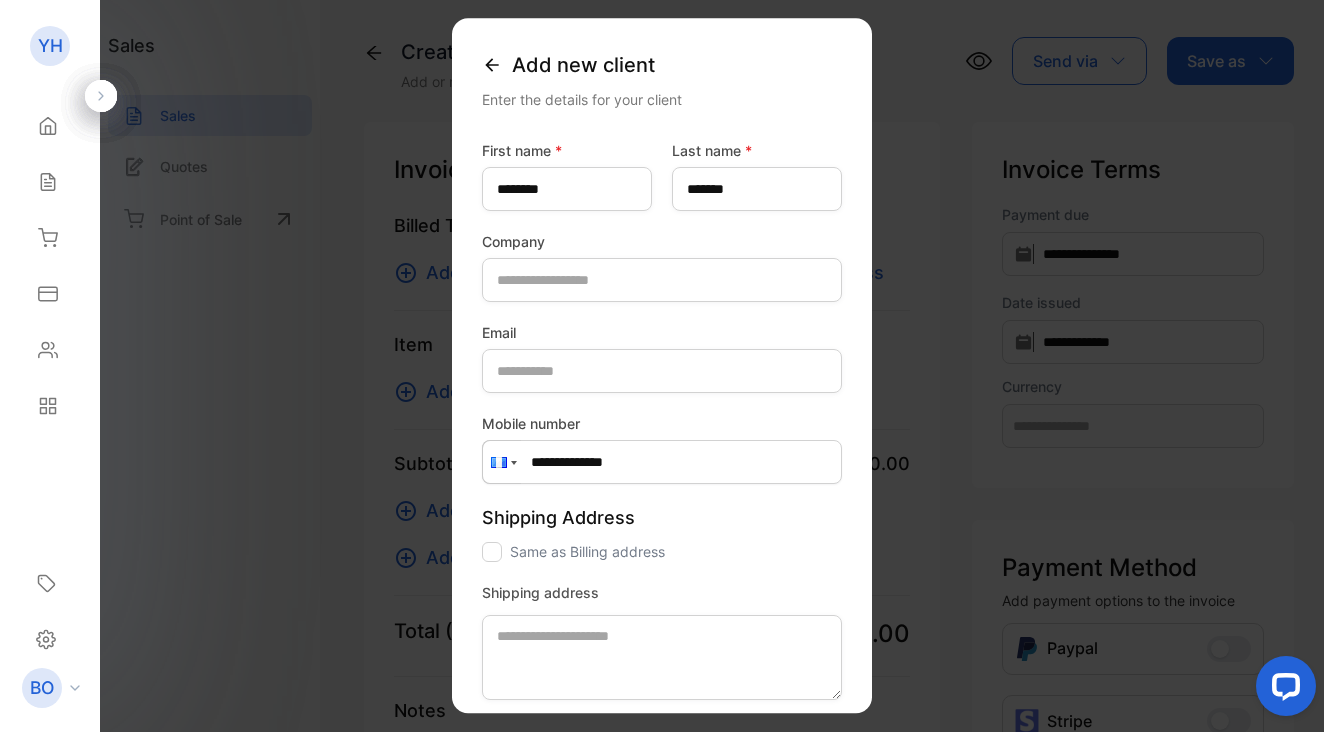 click at bounding box center [492, 552] 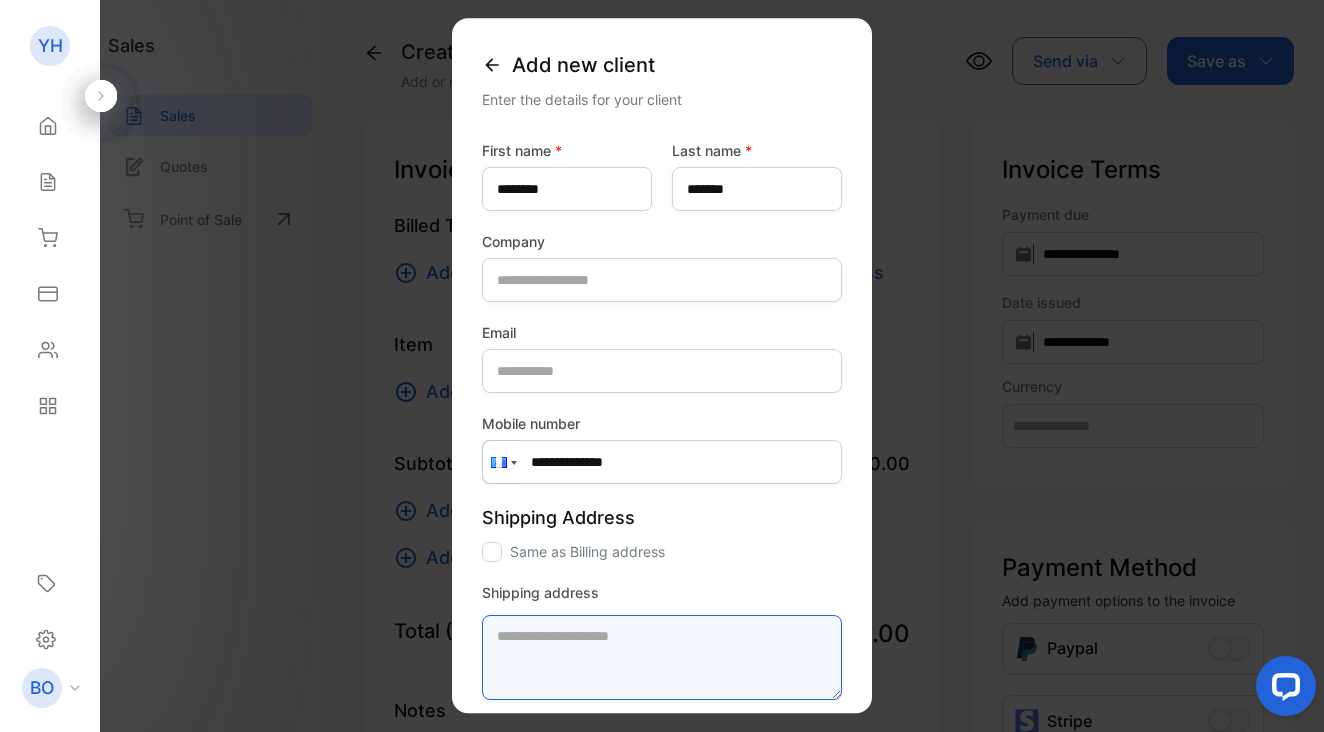 click on "Shipping address" at bounding box center (662, 657) 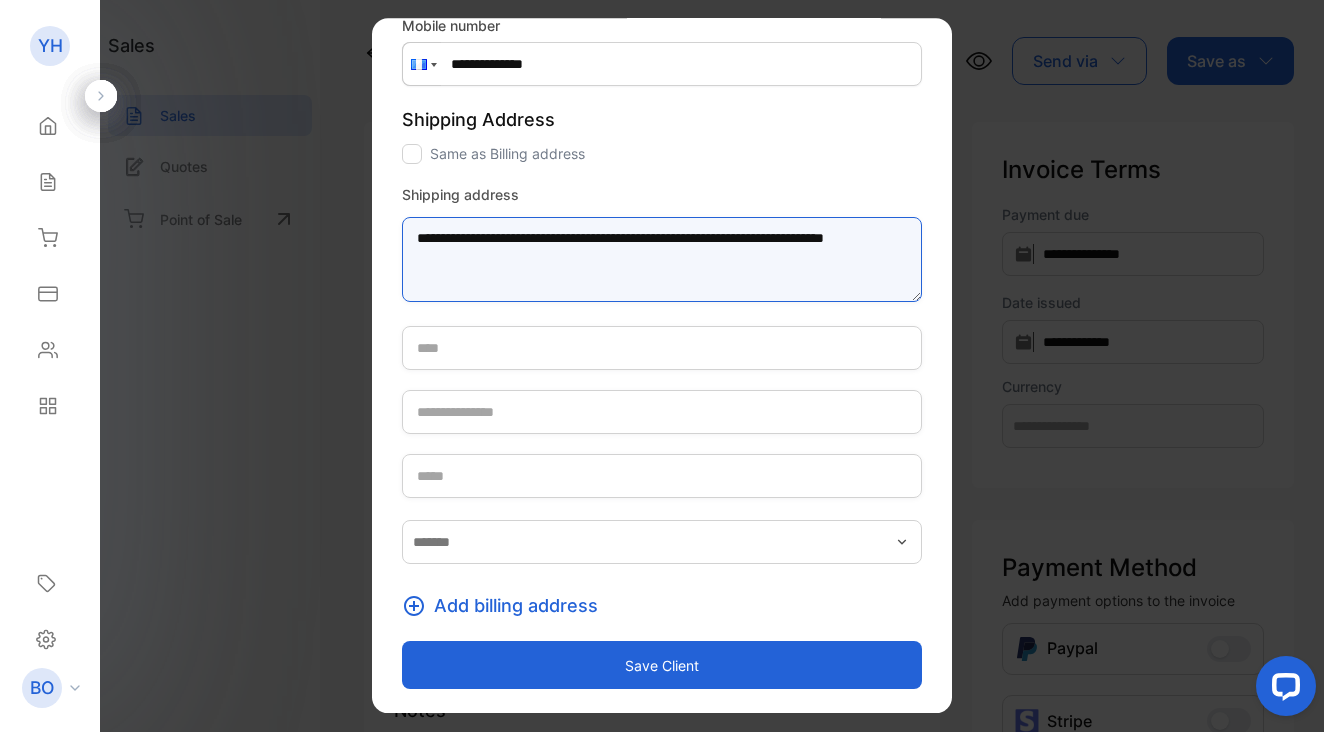 scroll, scrollTop: 398, scrollLeft: 0, axis: vertical 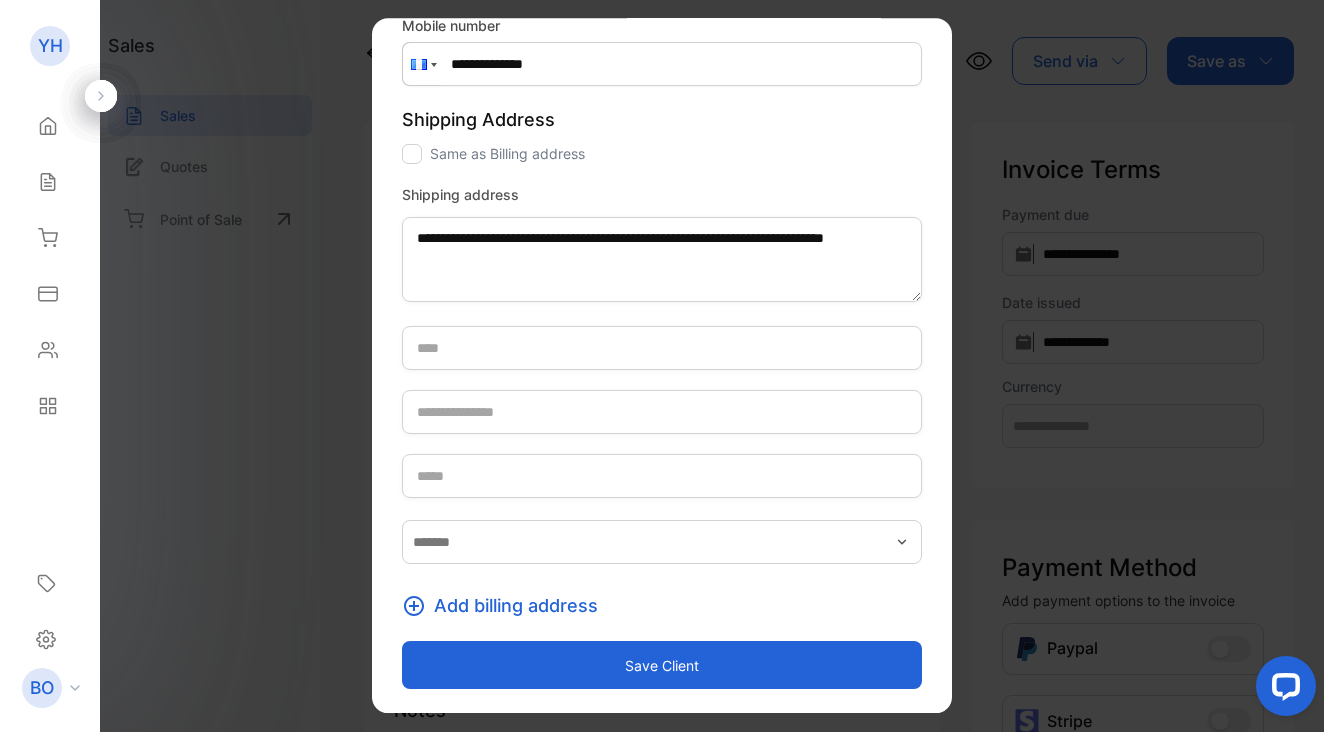click on "Save client" at bounding box center (662, 665) 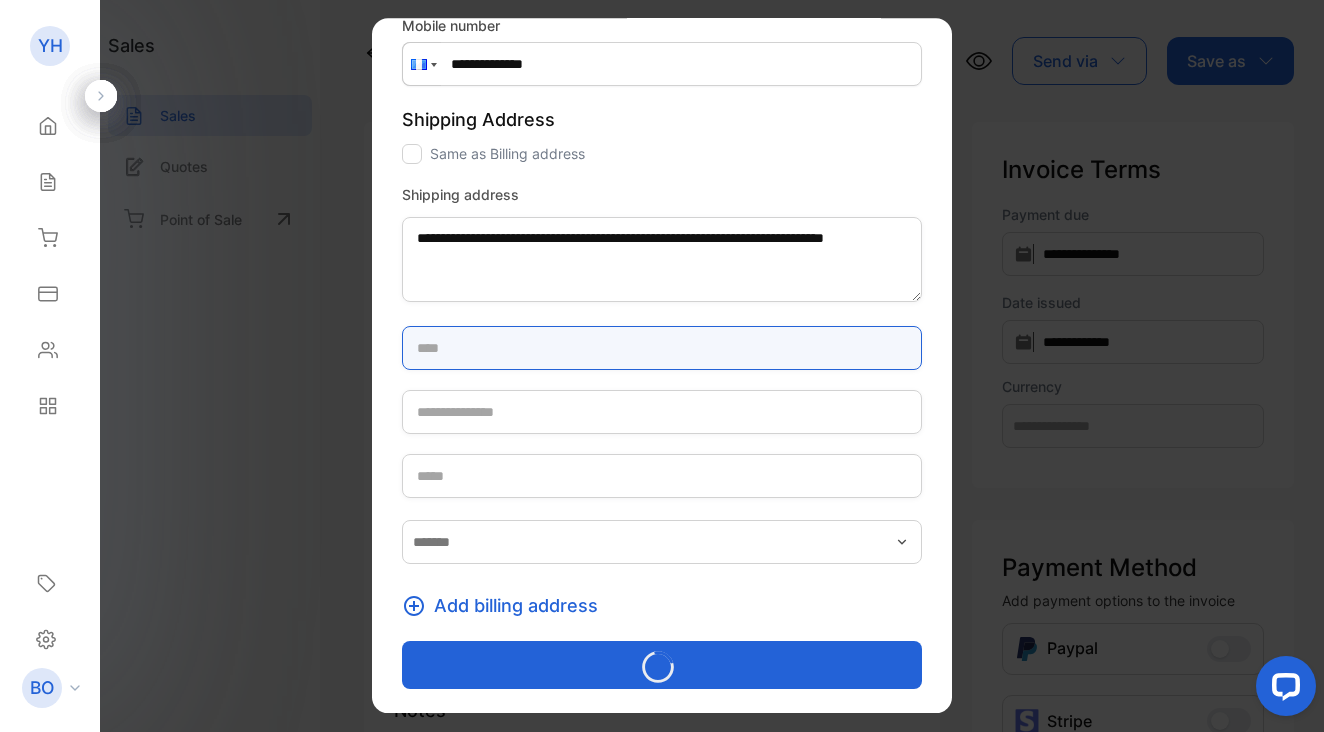 click at bounding box center [662, 348] 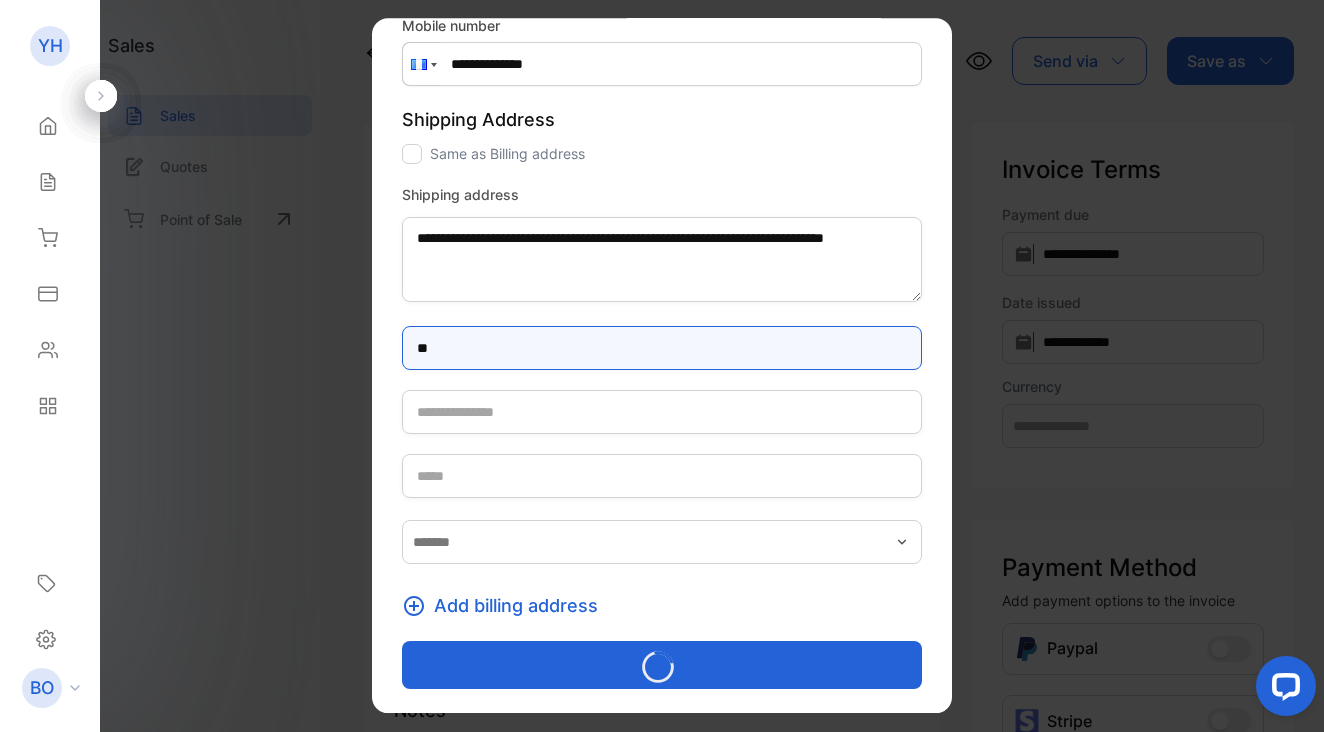 type on "*" 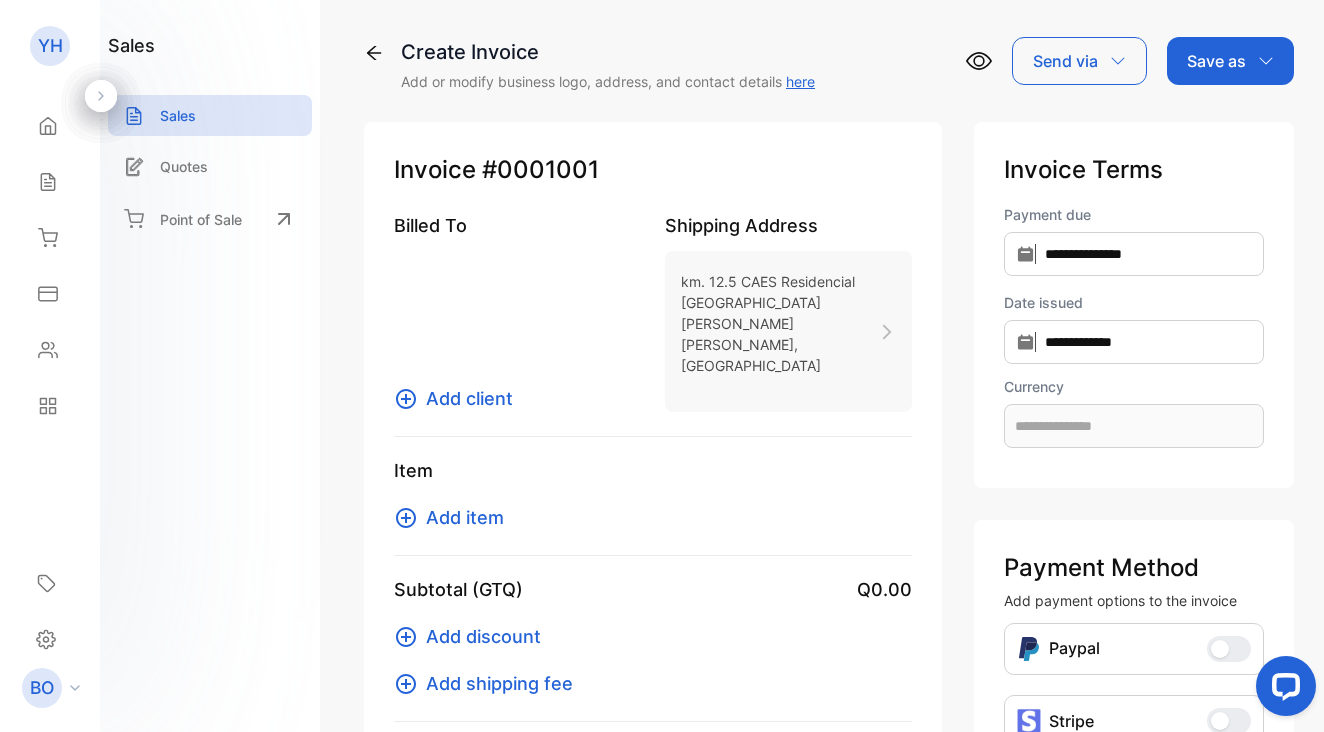 scroll, scrollTop: 33, scrollLeft: 0, axis: vertical 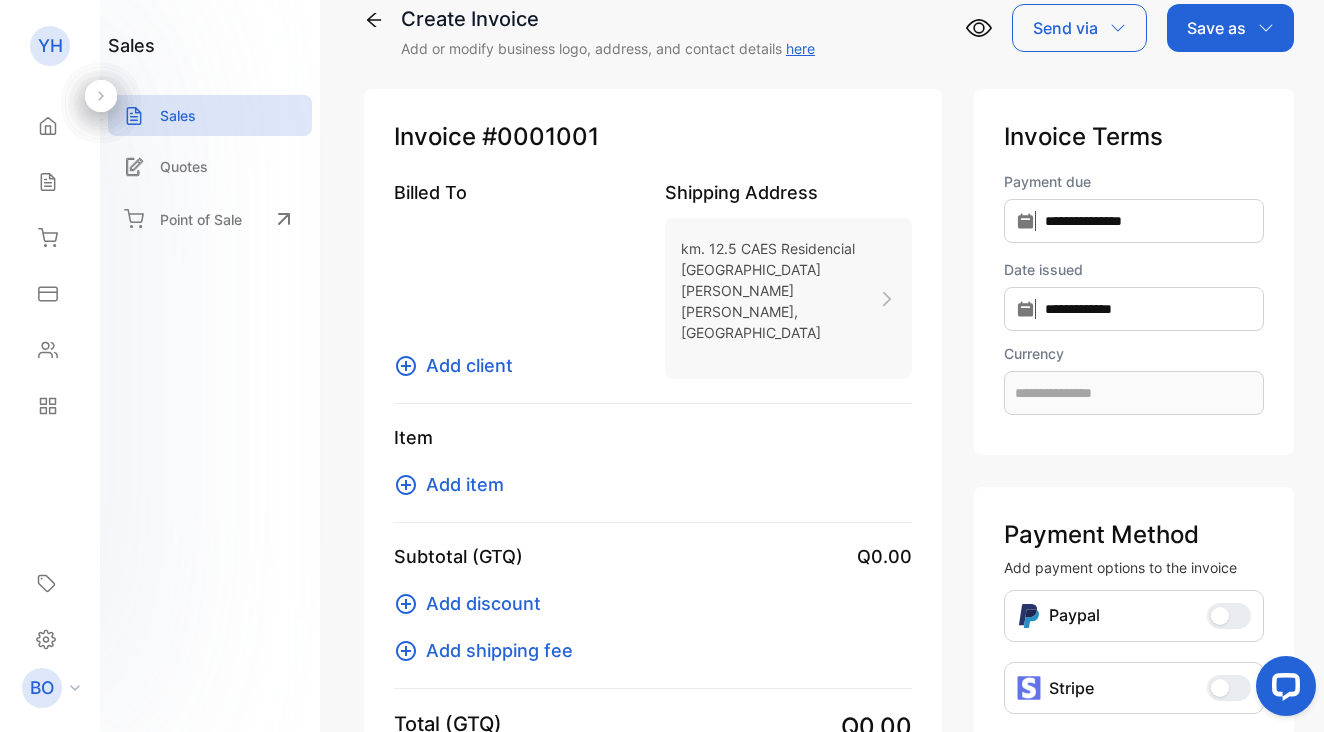 click 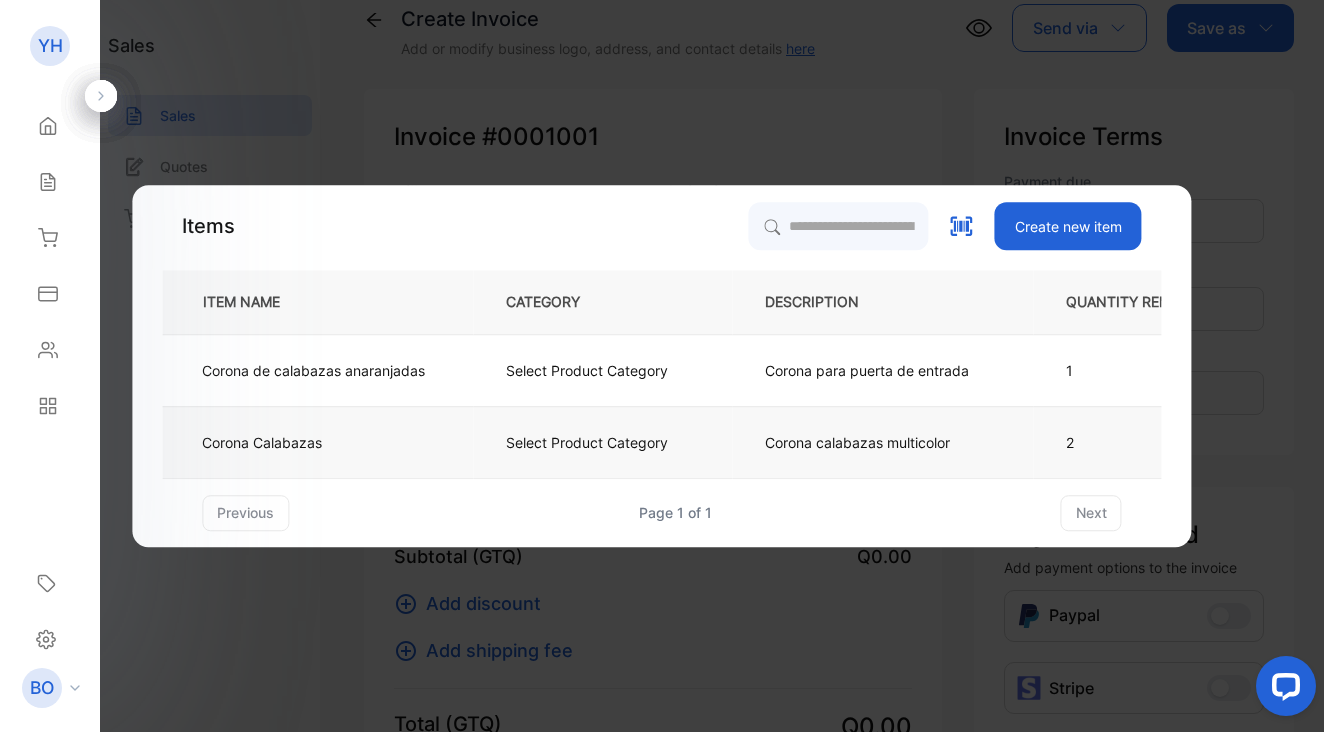 click on "Corona Calabazas" at bounding box center (317, 442) 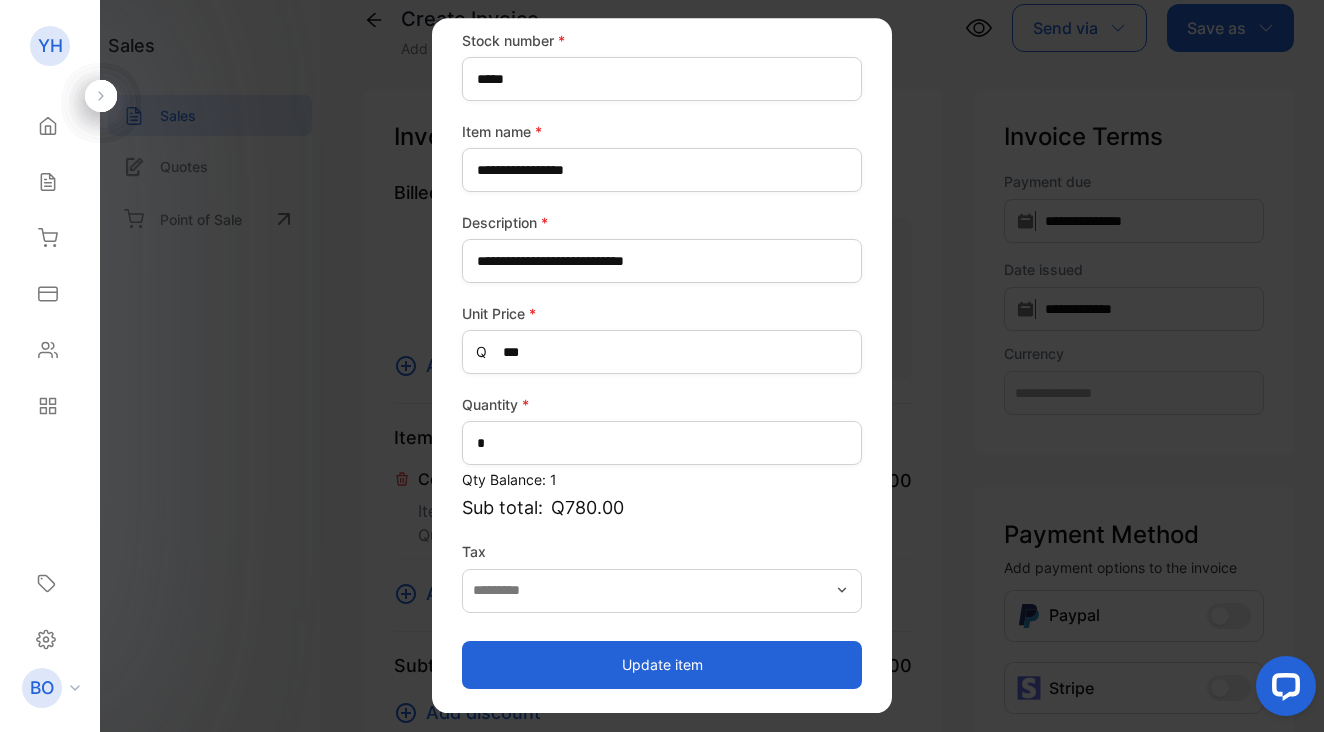 scroll, scrollTop: 96, scrollLeft: 0, axis: vertical 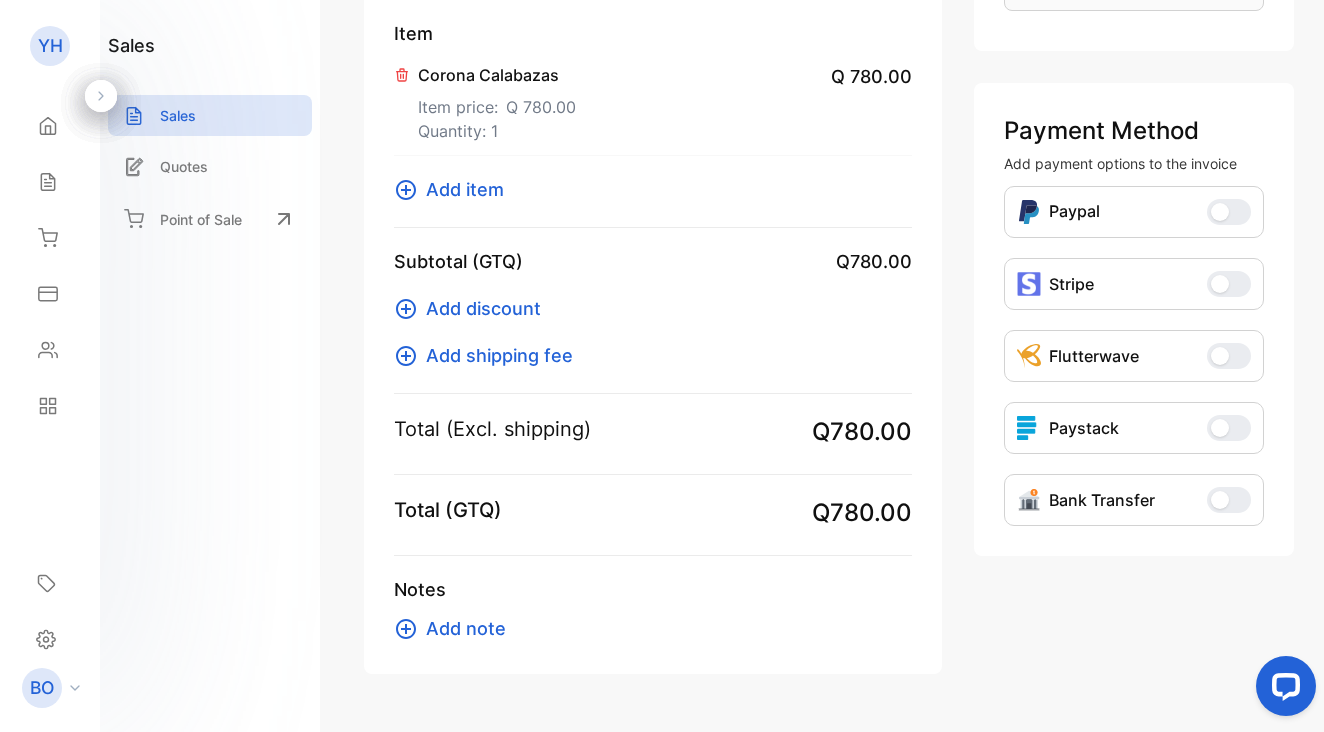 click on "Add shipping fee" at bounding box center (499, 355) 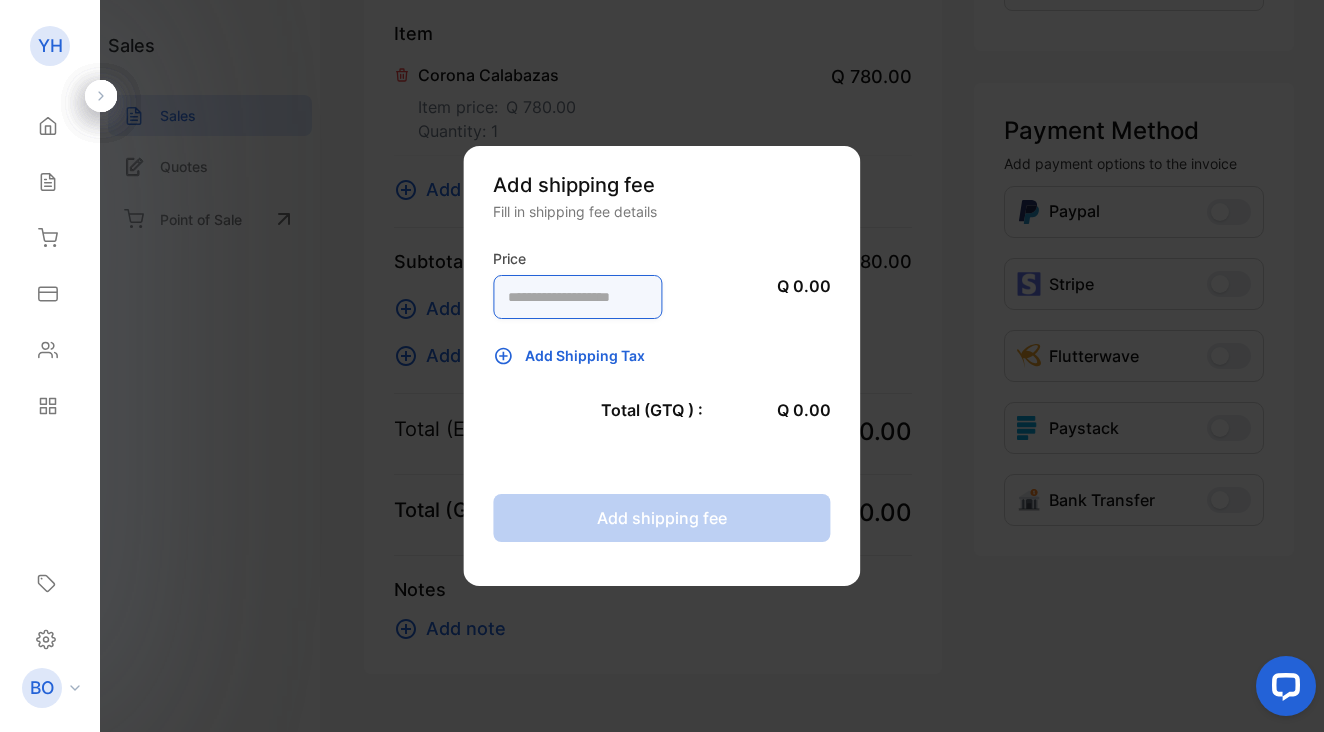 click at bounding box center [577, 297] 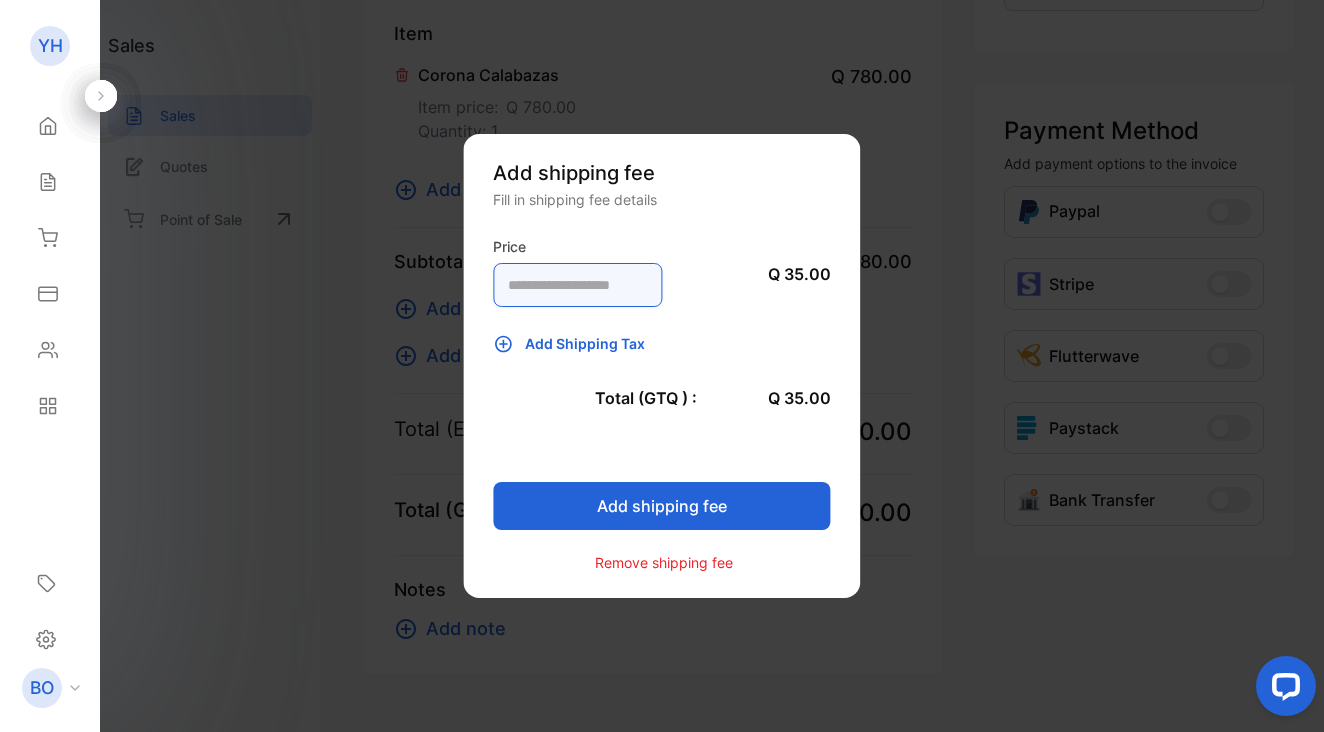 type on "*****" 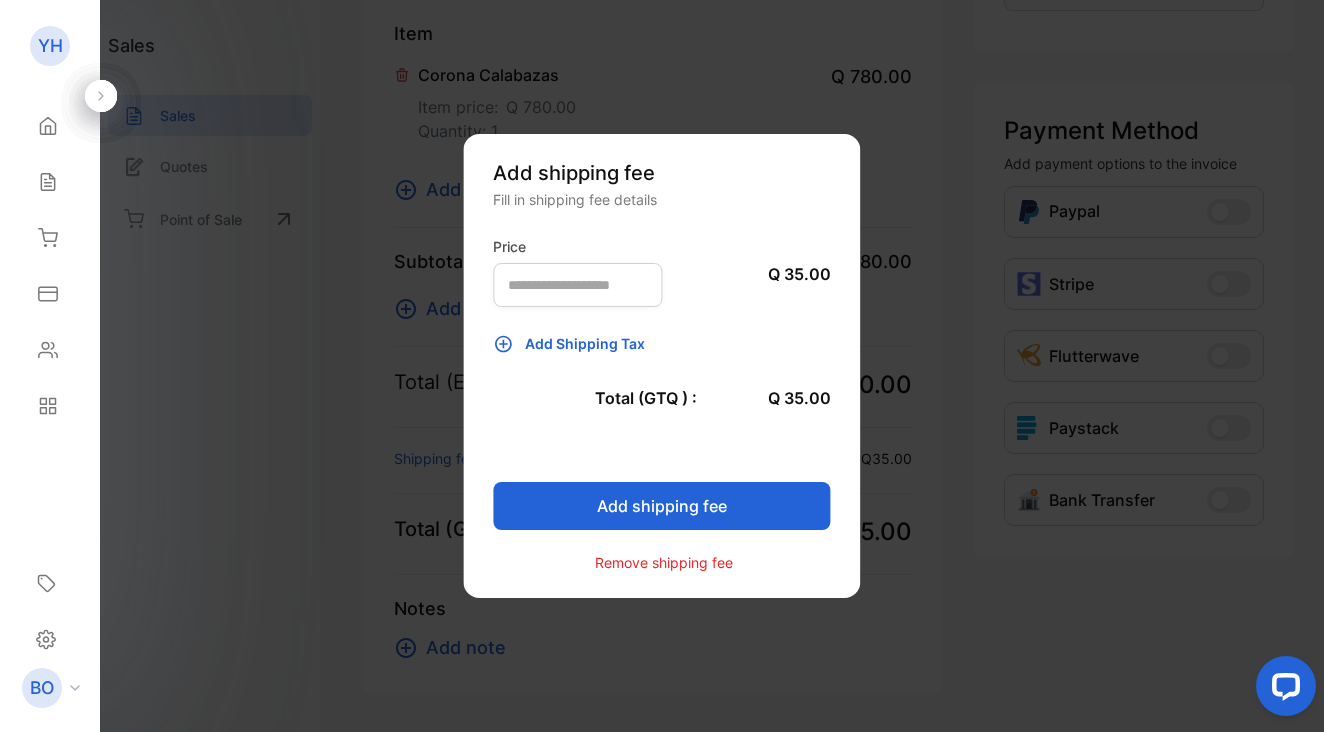 click on "Add shipping fee" at bounding box center [661, 506] 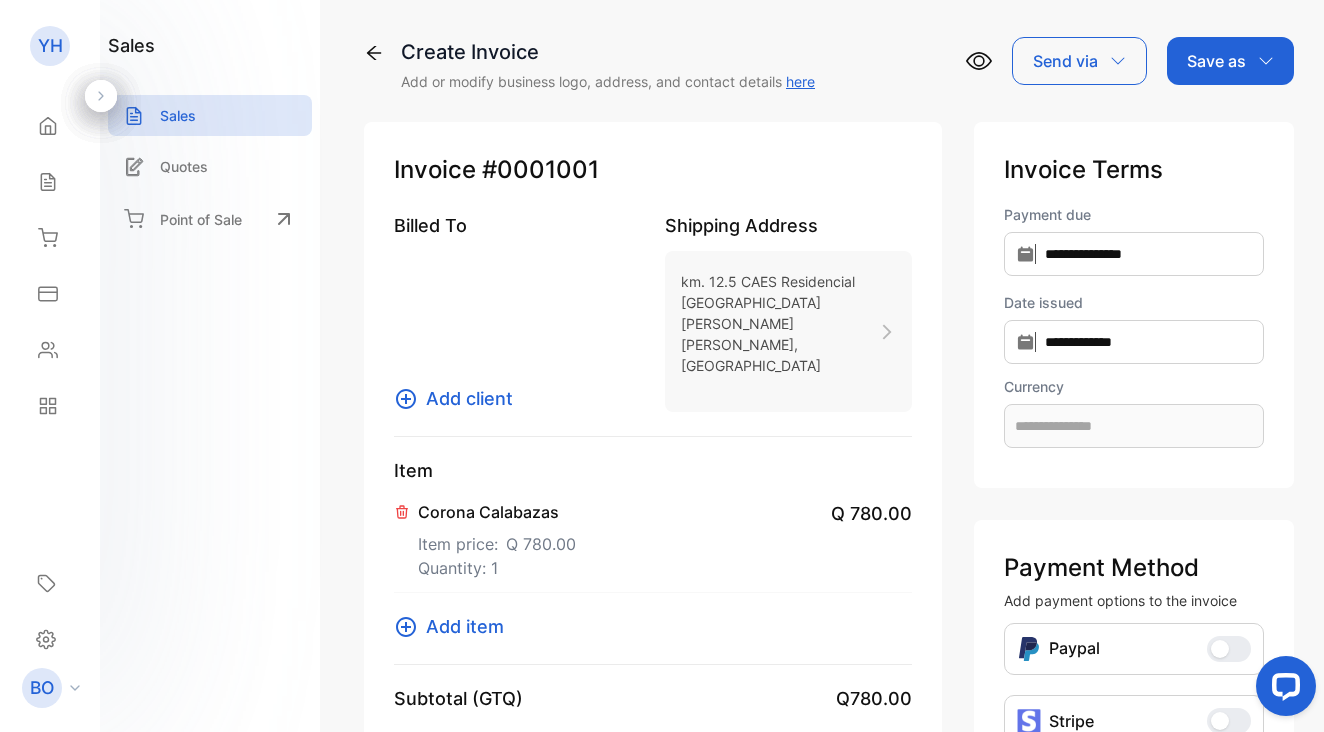 scroll, scrollTop: 0, scrollLeft: 0, axis: both 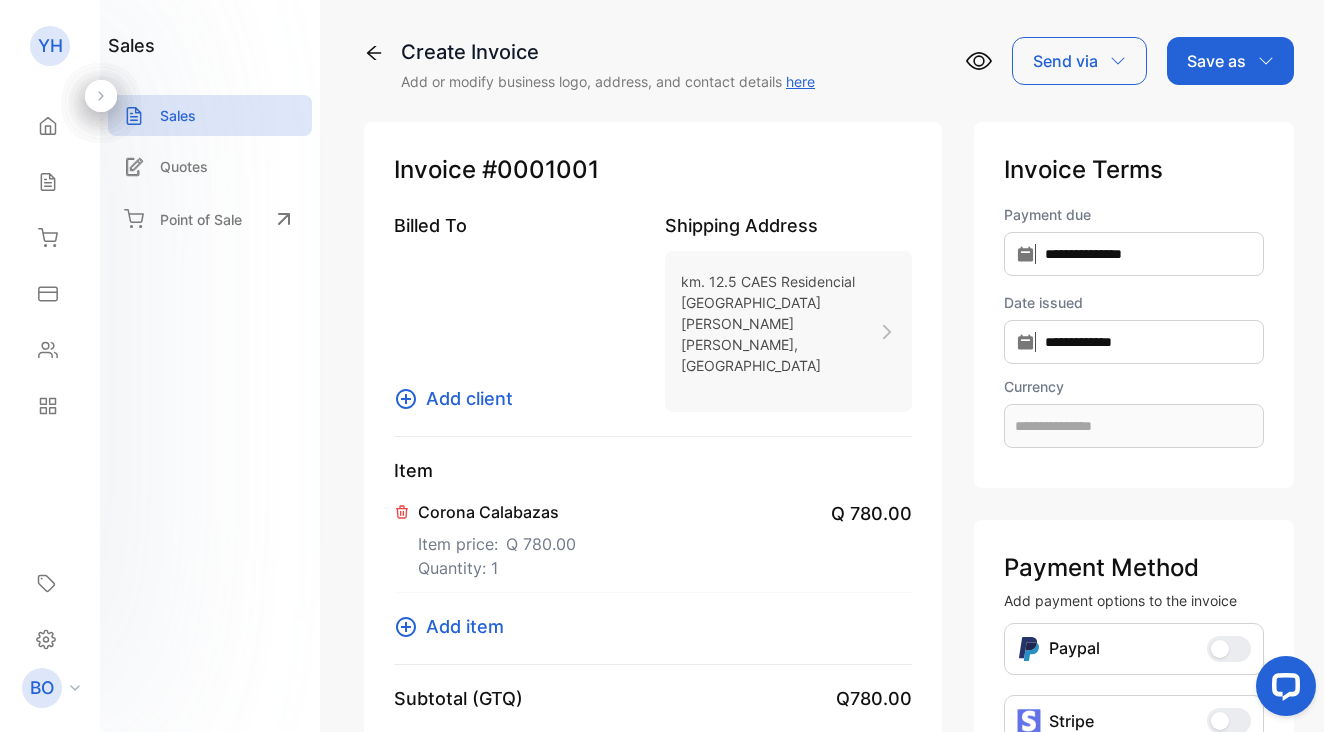 click on "here" at bounding box center [800, 81] 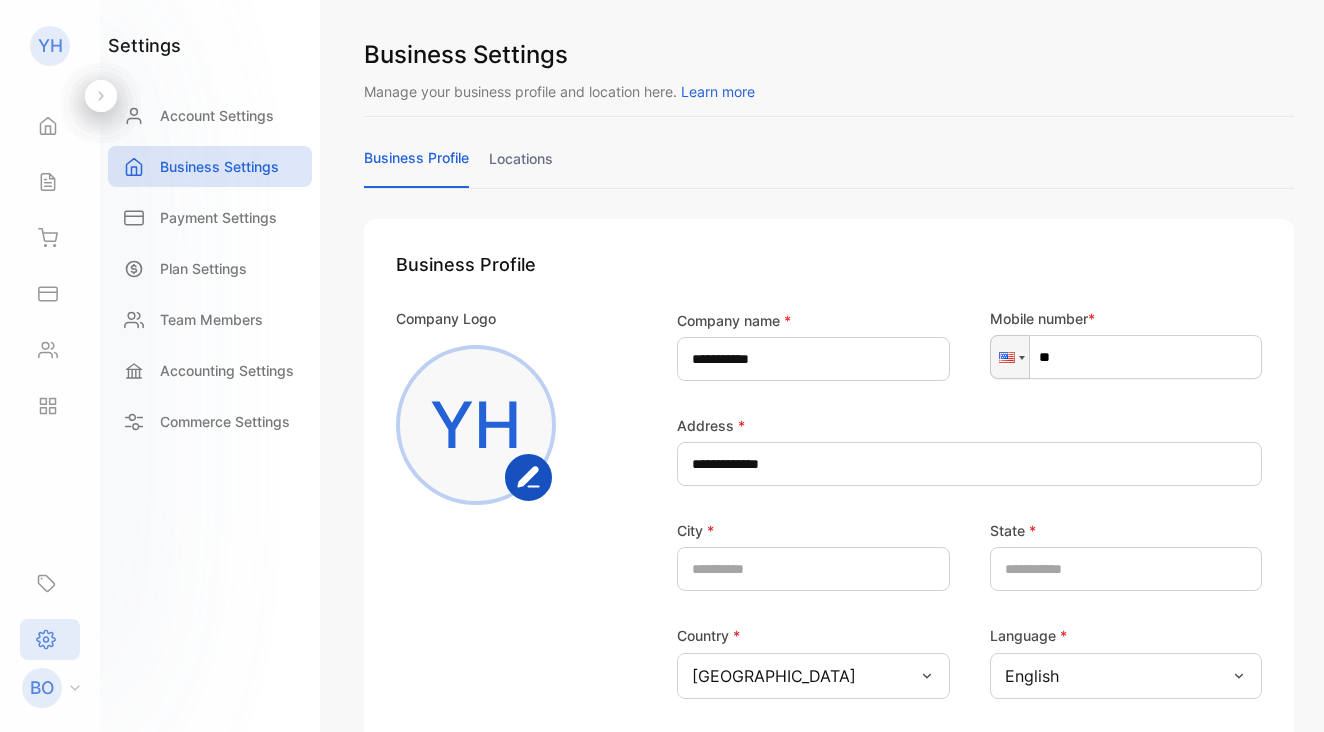 scroll, scrollTop: 0, scrollLeft: 0, axis: both 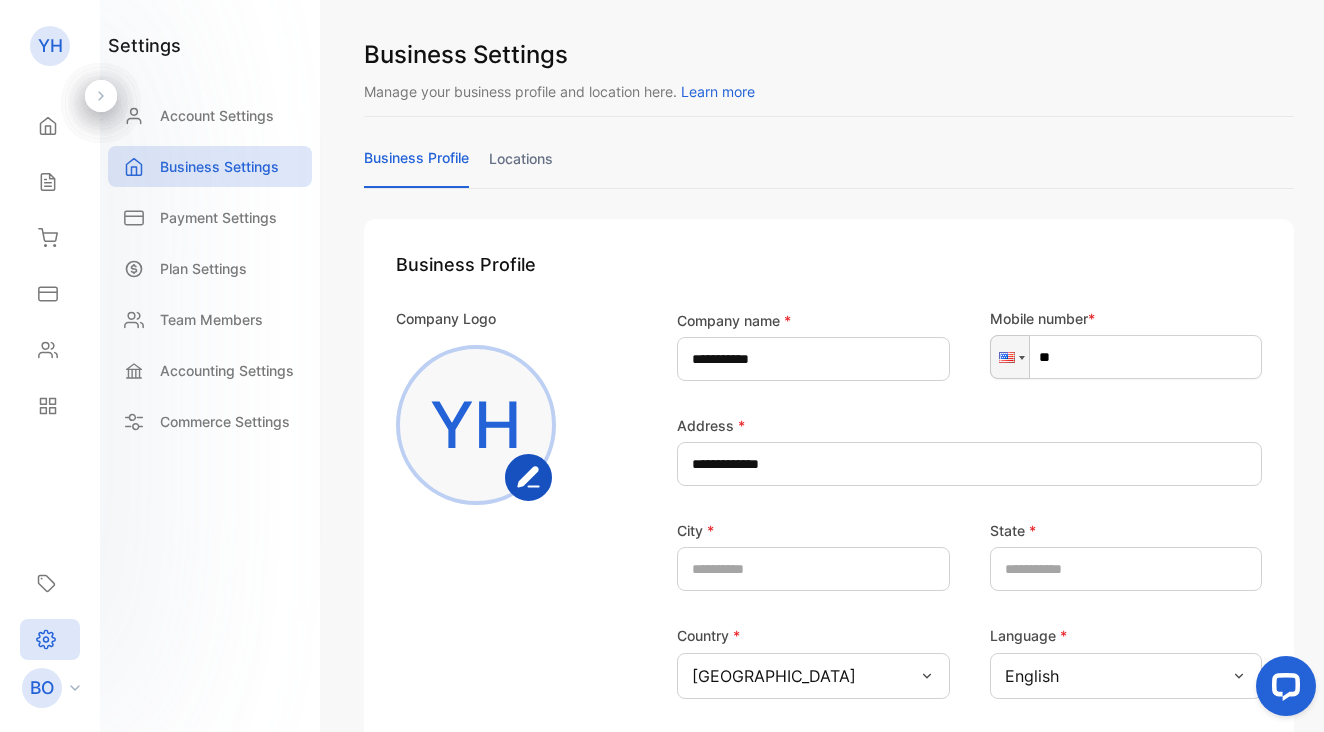 click 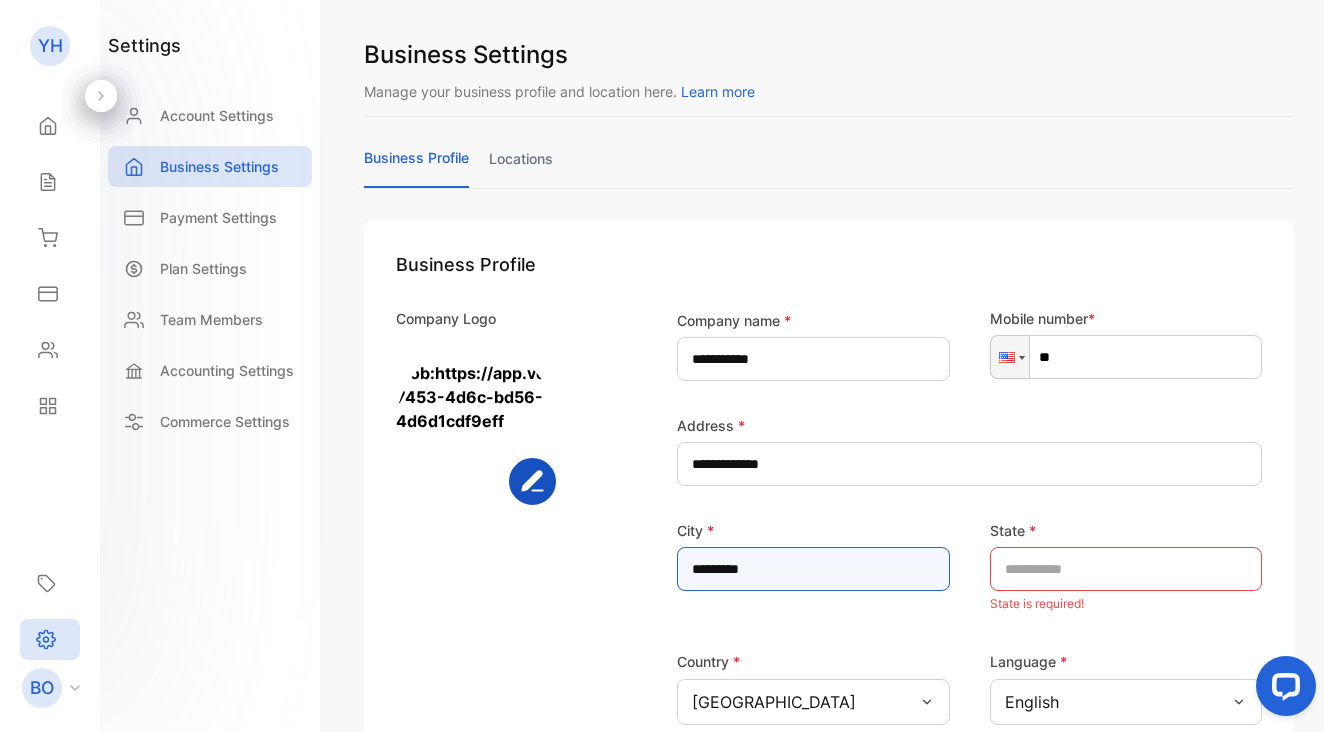 type on "*********" 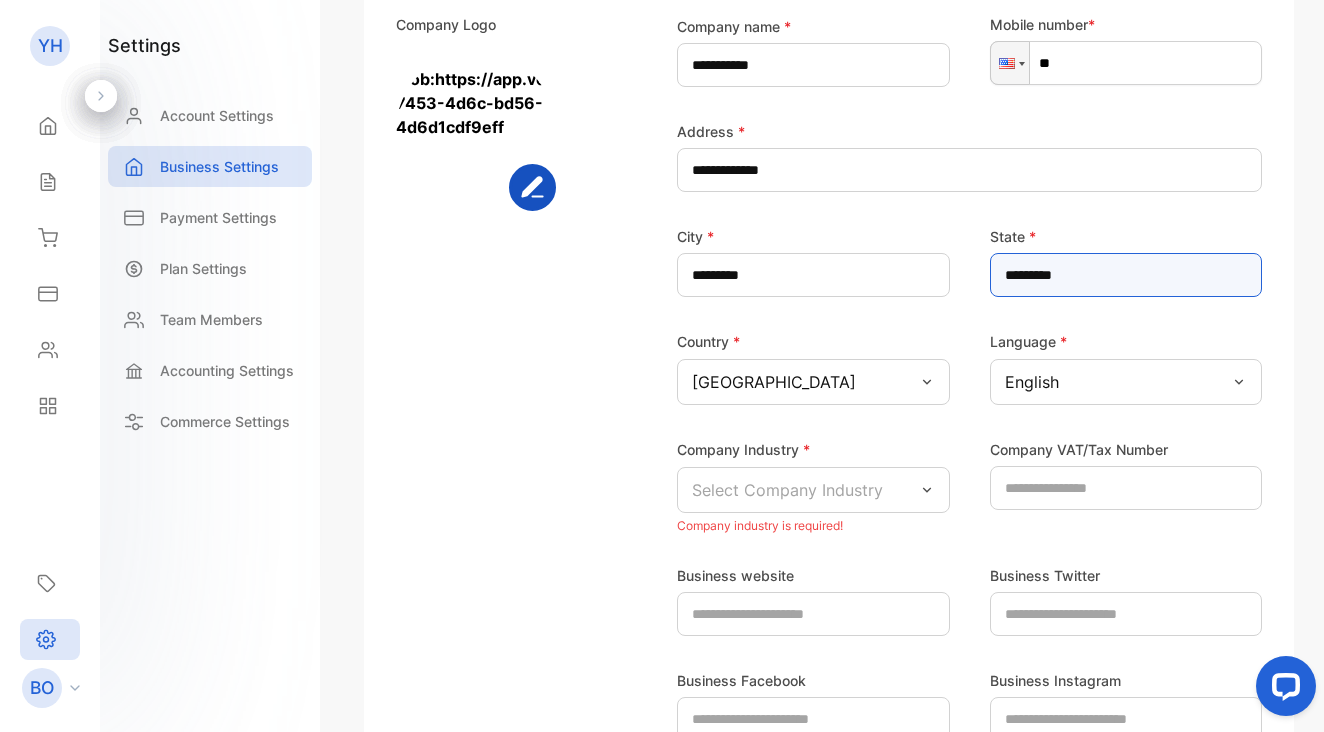 scroll, scrollTop: 305, scrollLeft: 0, axis: vertical 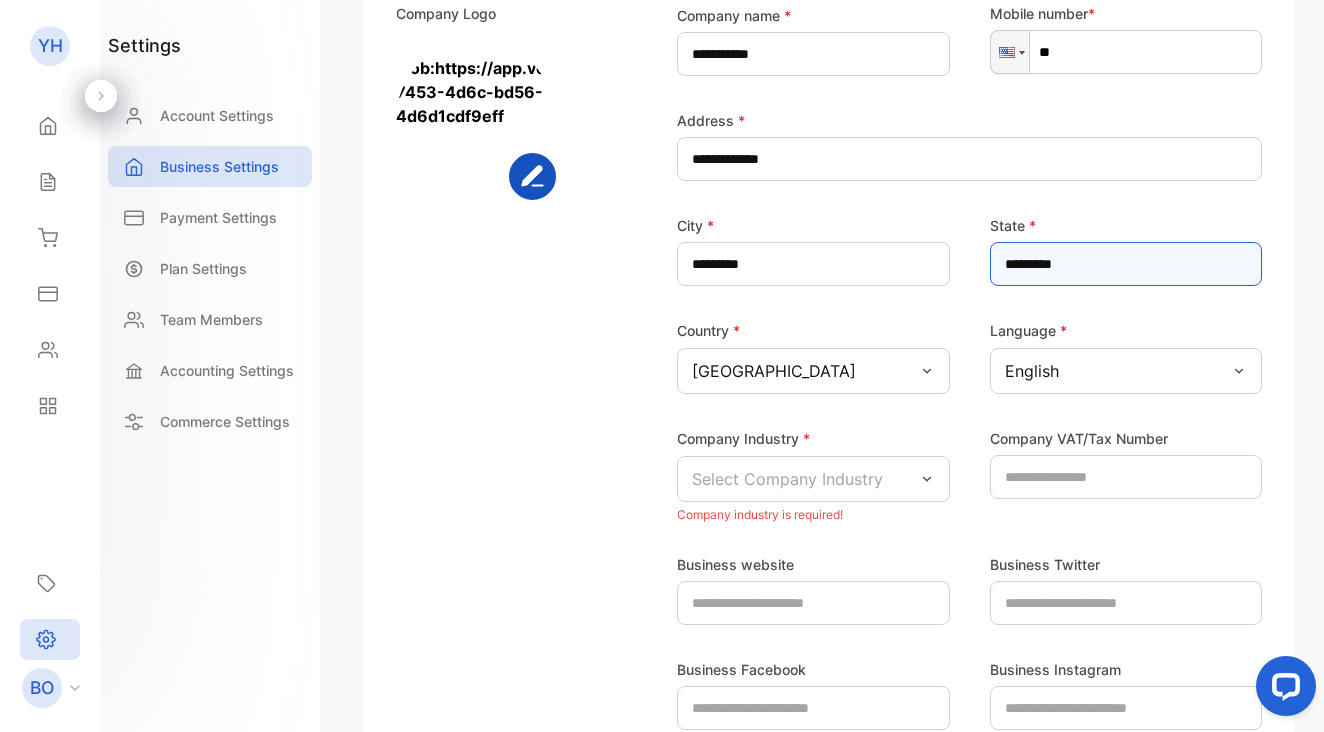 type on "*********" 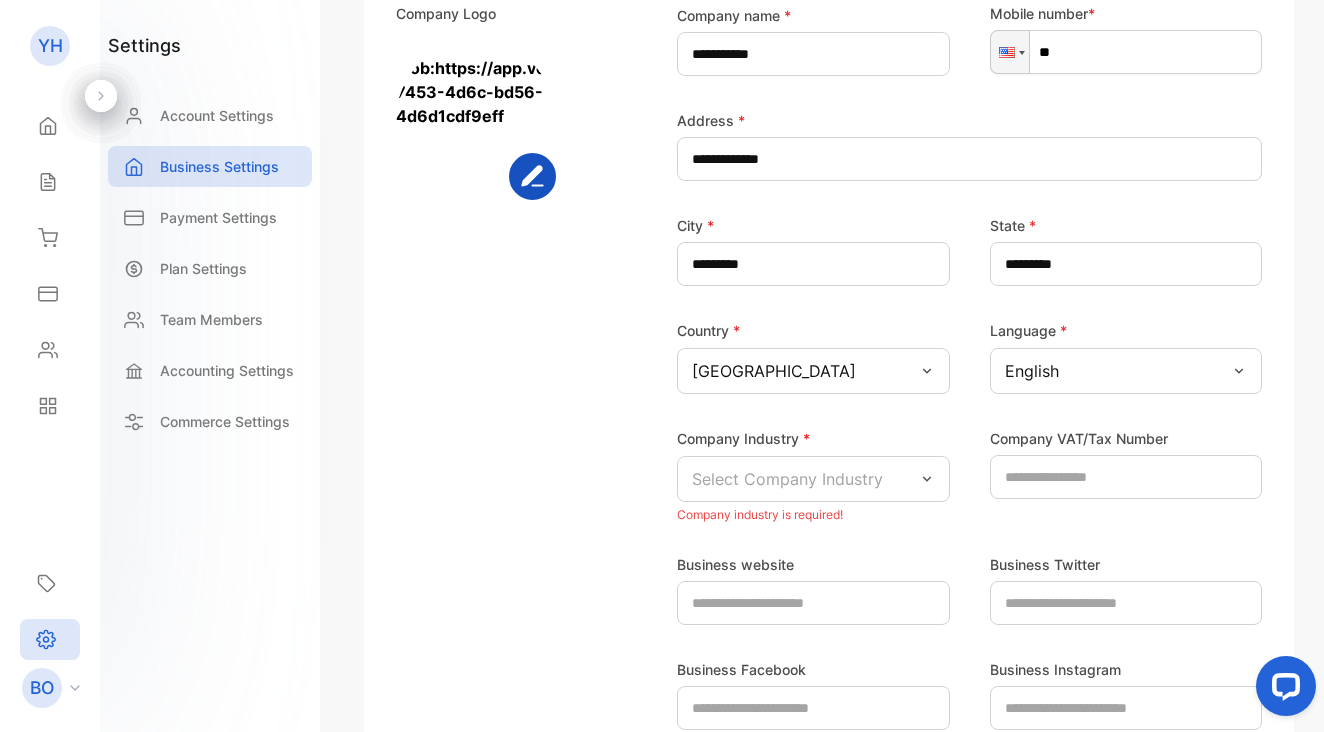 click 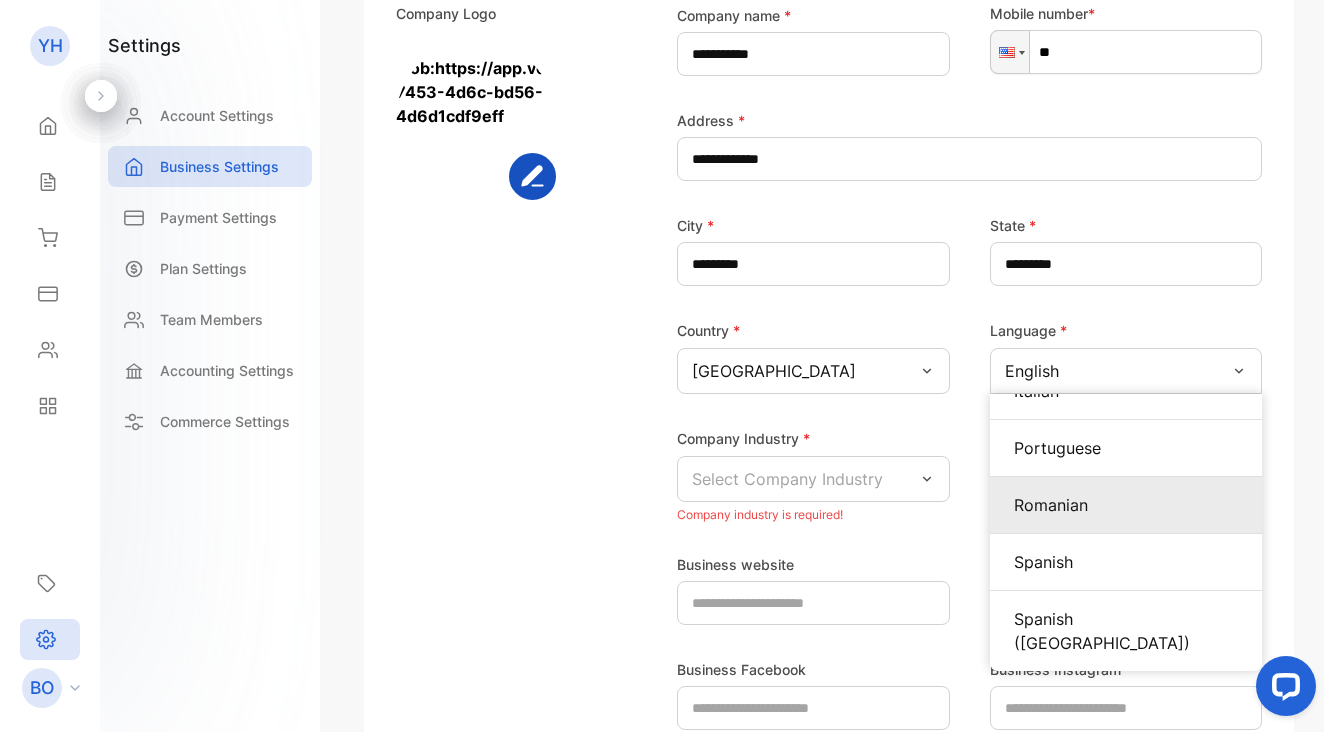 scroll, scrollTop: 443, scrollLeft: 0, axis: vertical 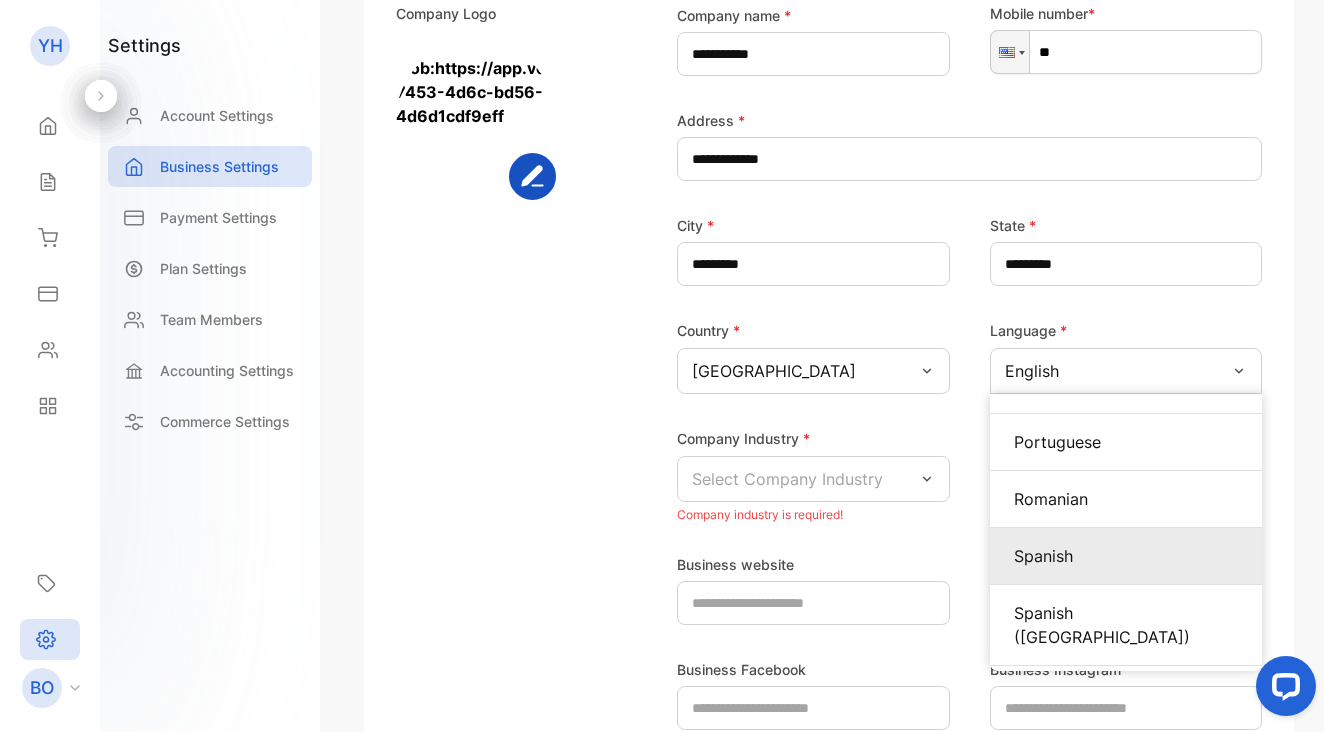 click on "Spanish" at bounding box center (1126, 556) 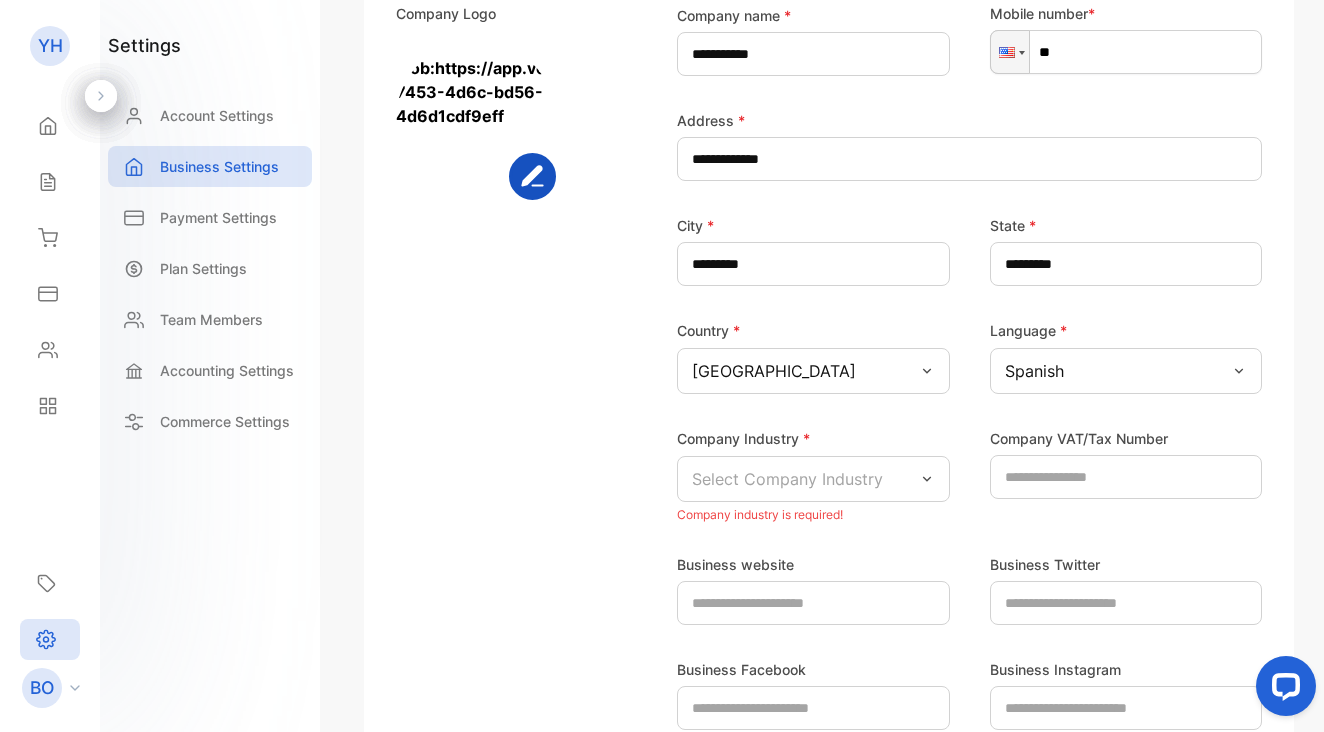 click 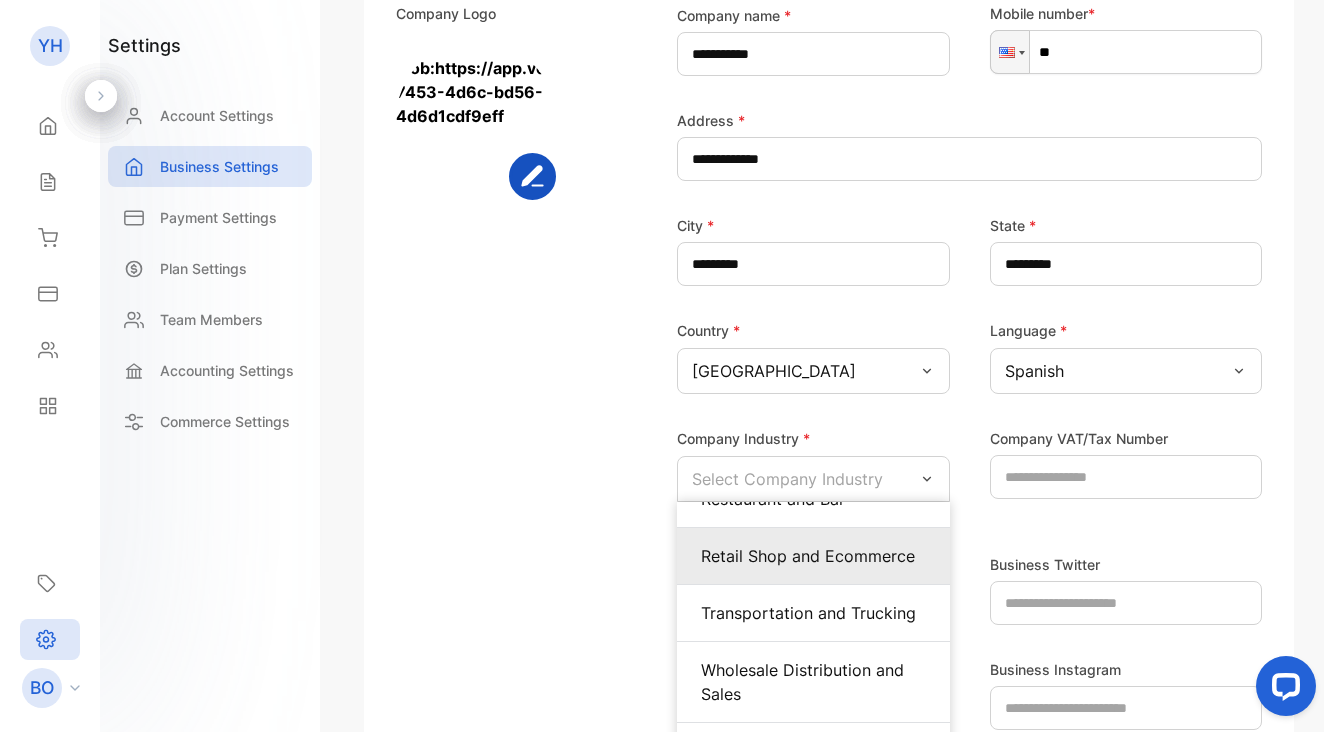 scroll, scrollTop: 1118, scrollLeft: 0, axis: vertical 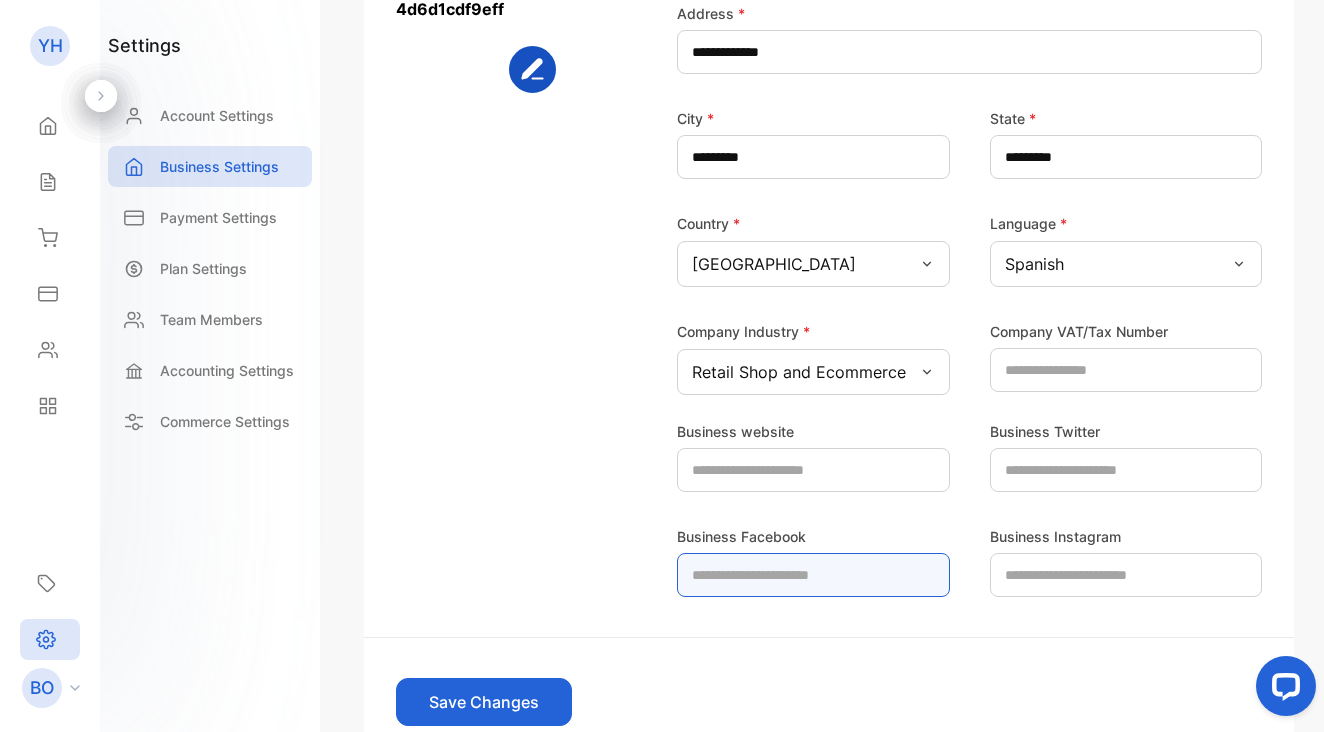 paste on "**********" 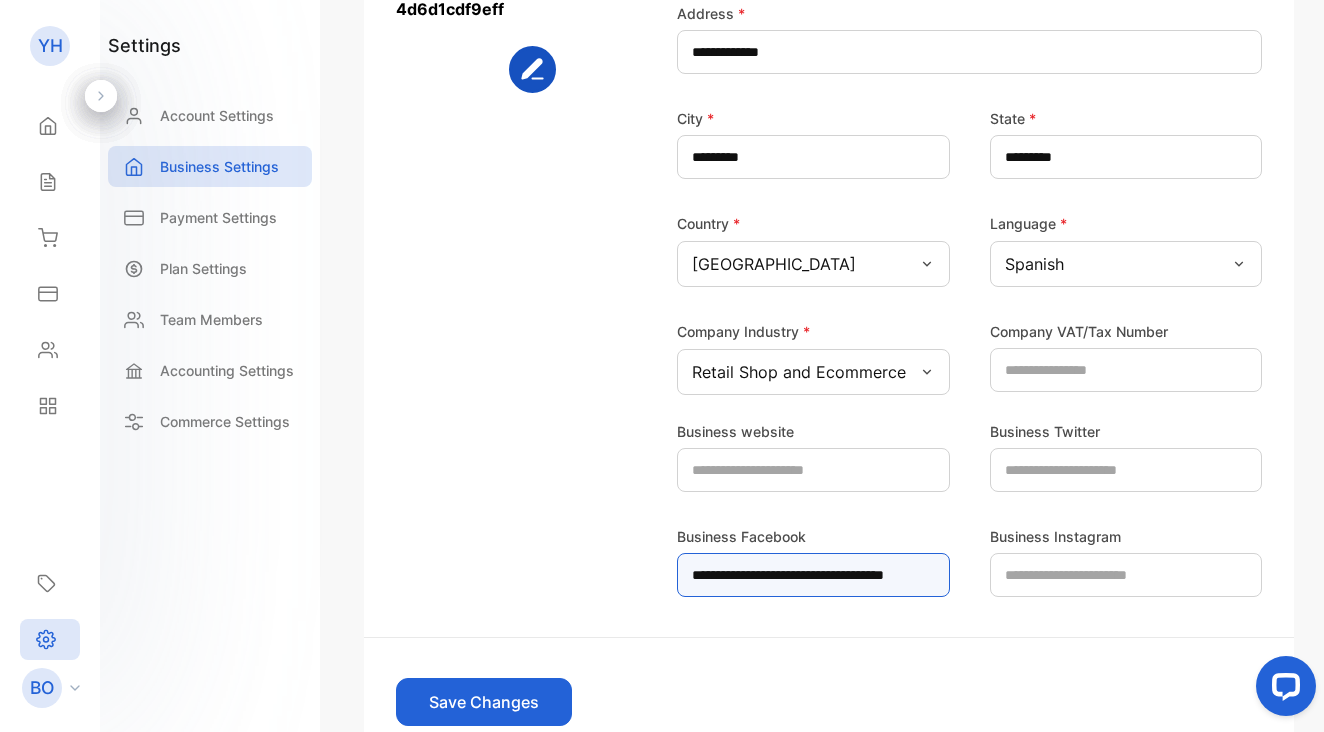 type on "**********" 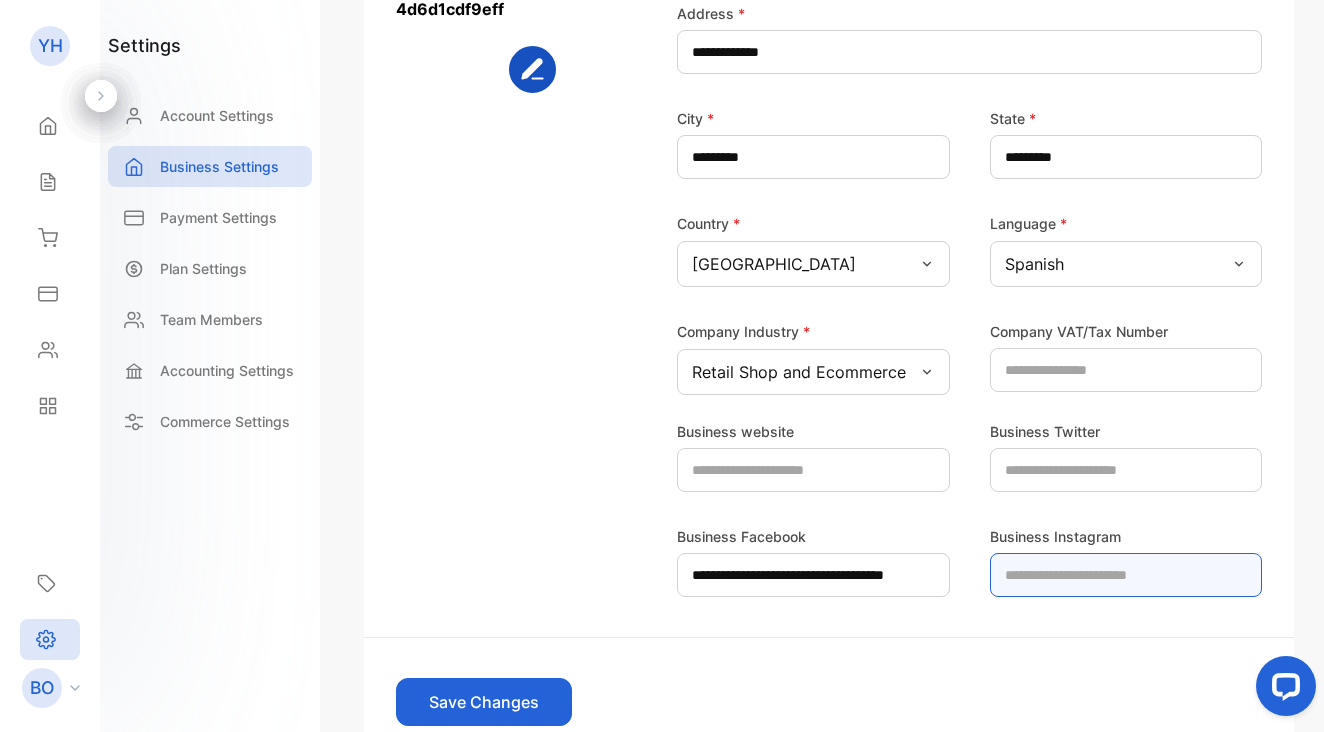 paste on "**********" 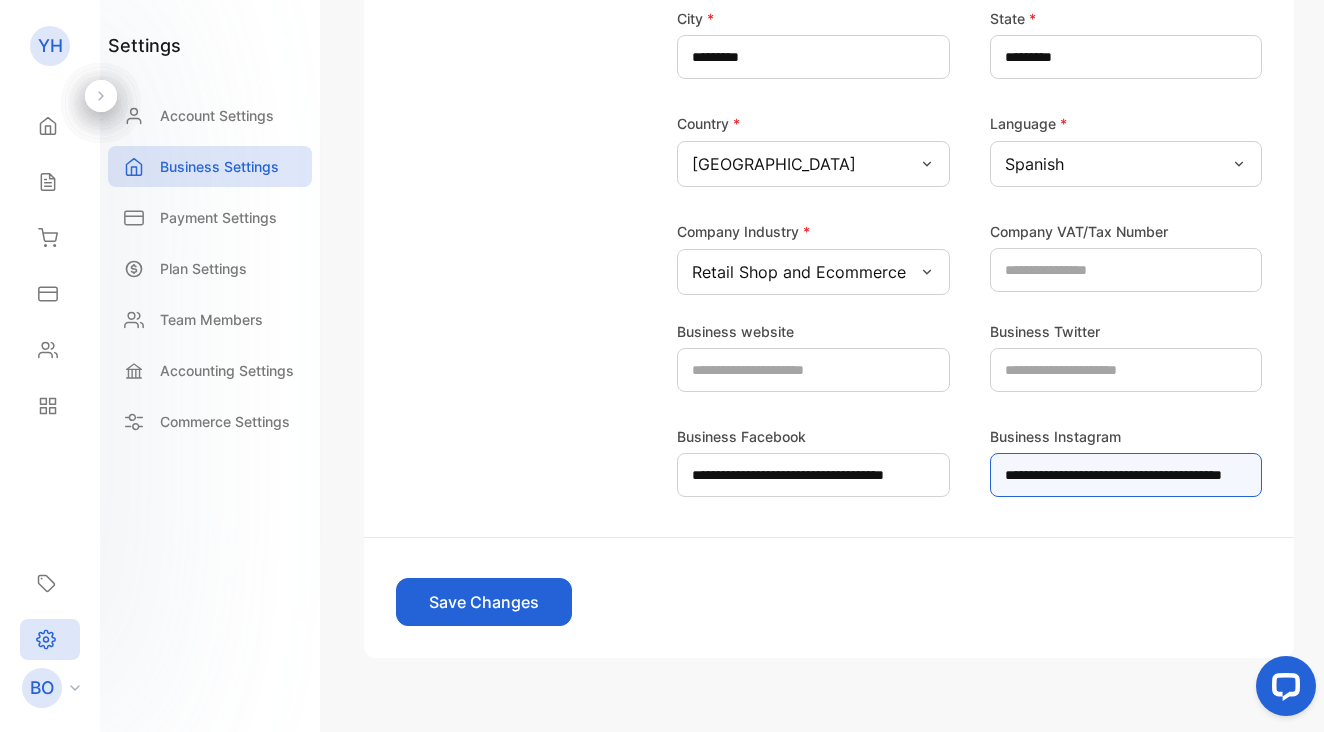 scroll, scrollTop: 524, scrollLeft: 0, axis: vertical 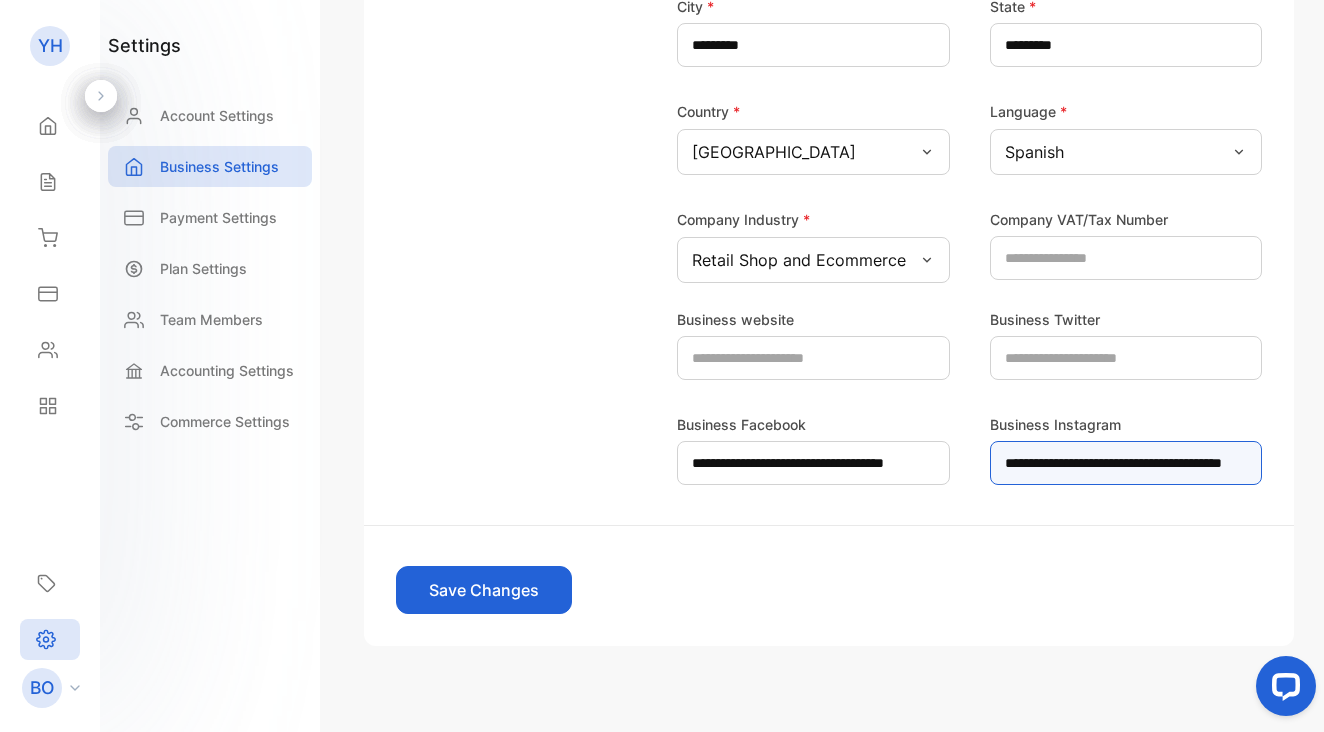 type on "**********" 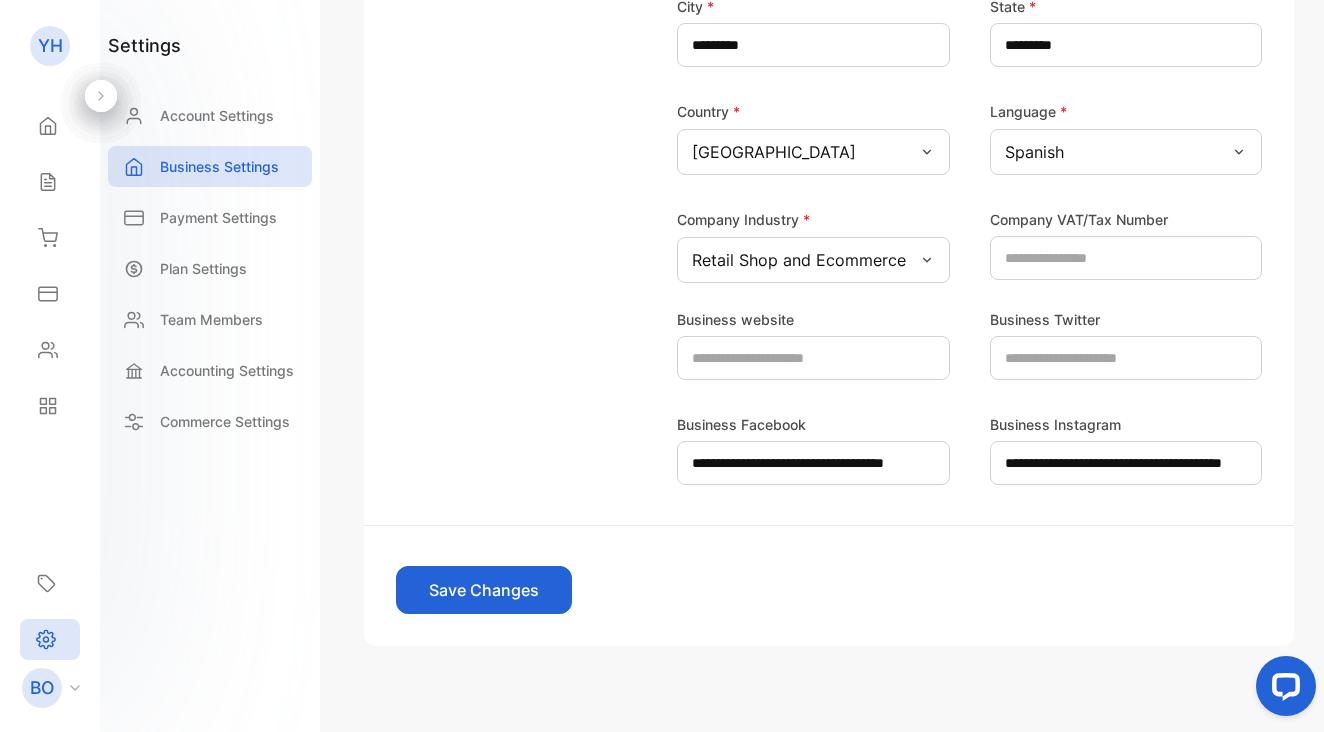 click on "Save Changes" at bounding box center [484, 590] 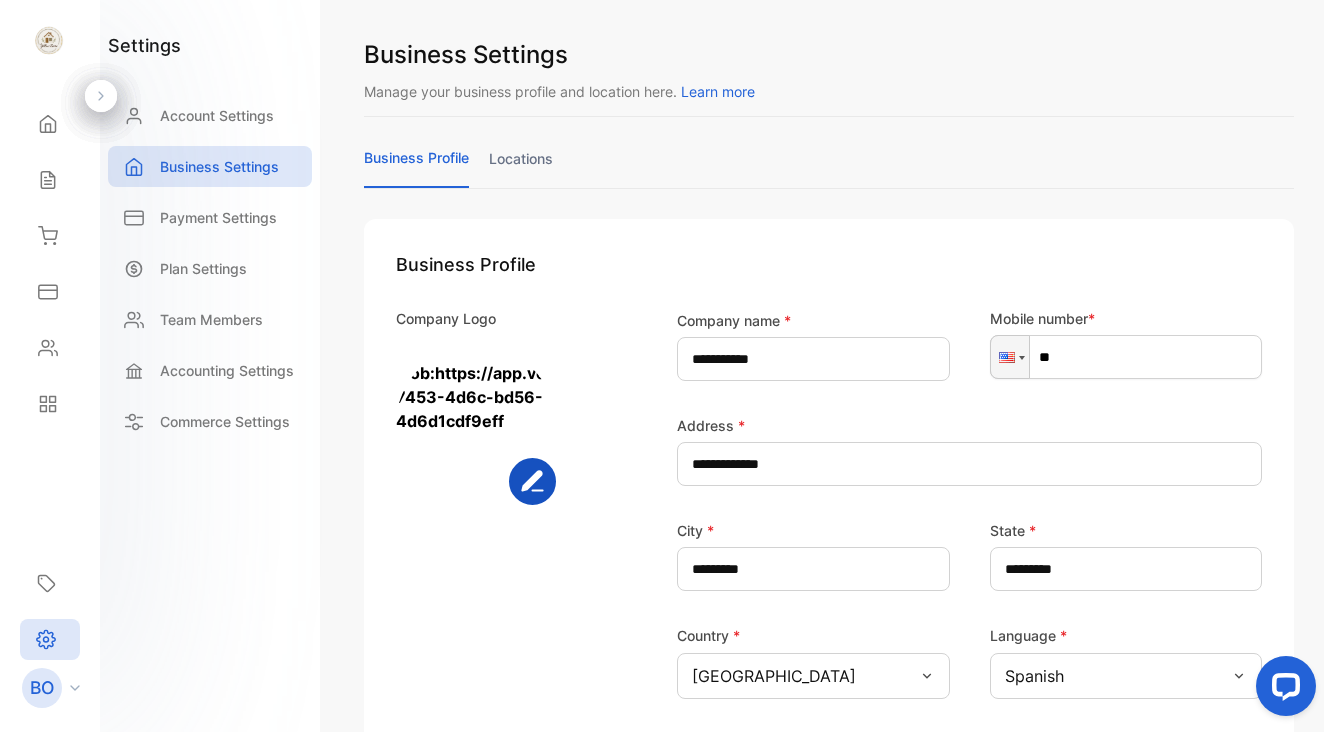 scroll, scrollTop: 0, scrollLeft: 0, axis: both 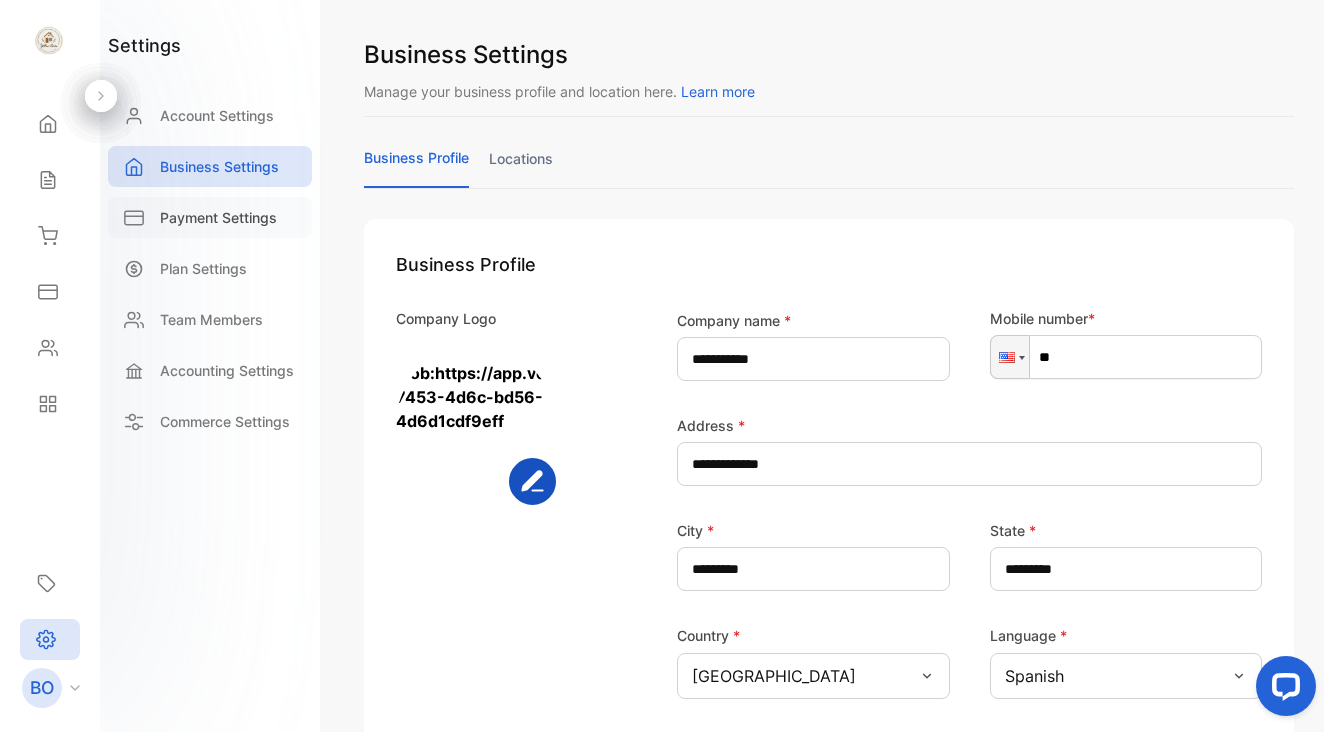 click on "Payment Settings" at bounding box center (218, 217) 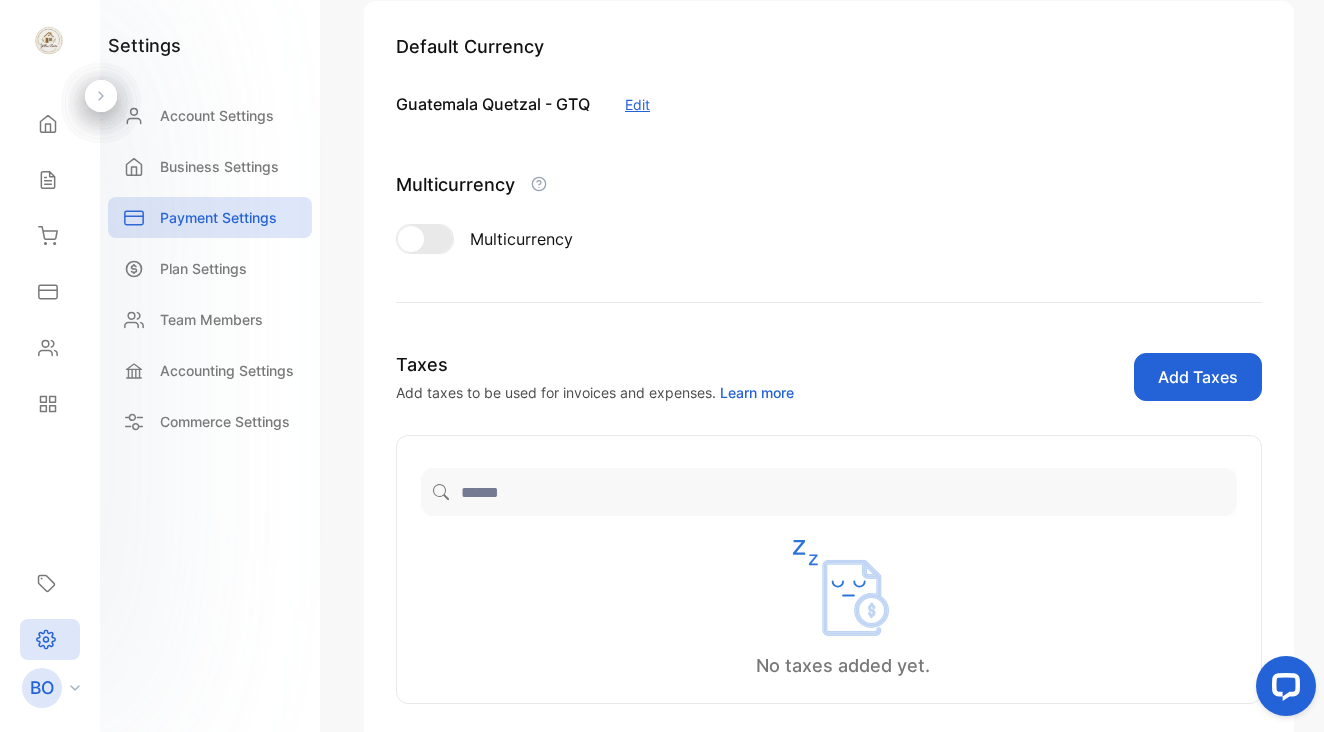 scroll, scrollTop: 217, scrollLeft: 0, axis: vertical 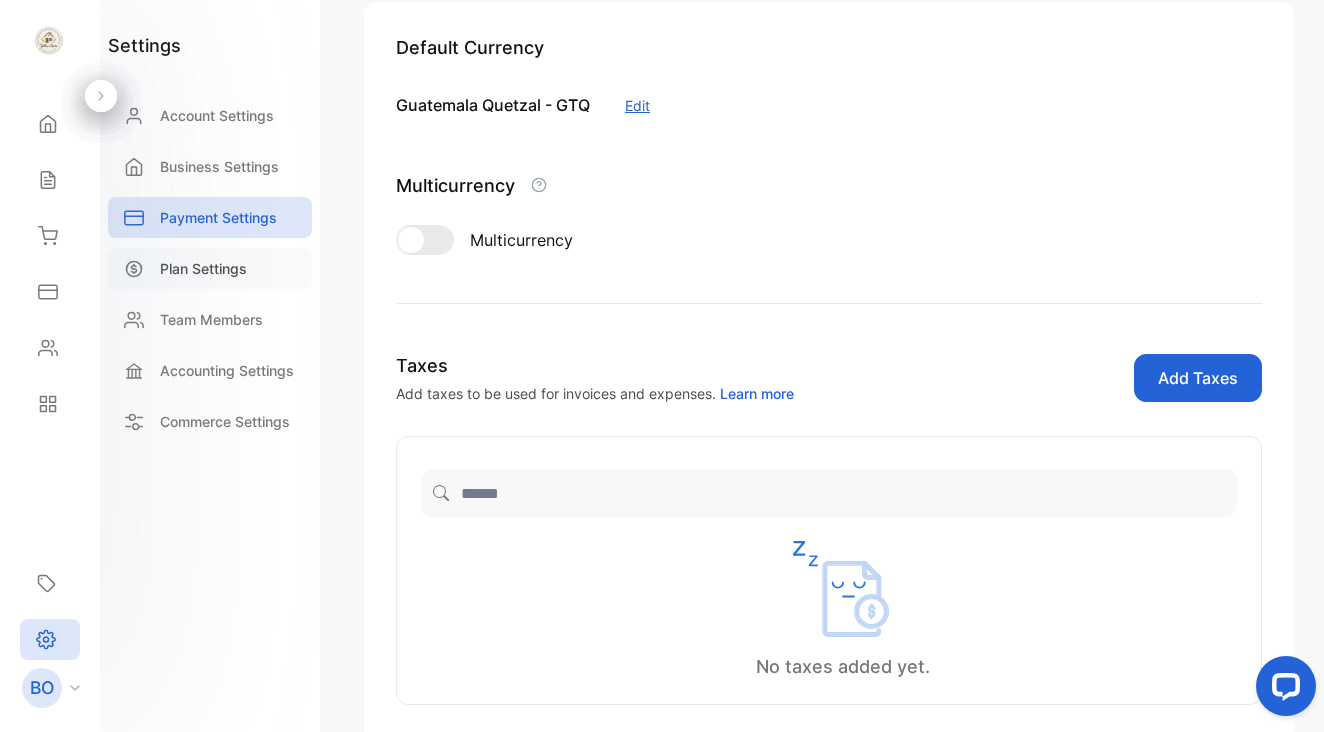 click on "Plan Settings" at bounding box center (203, 268) 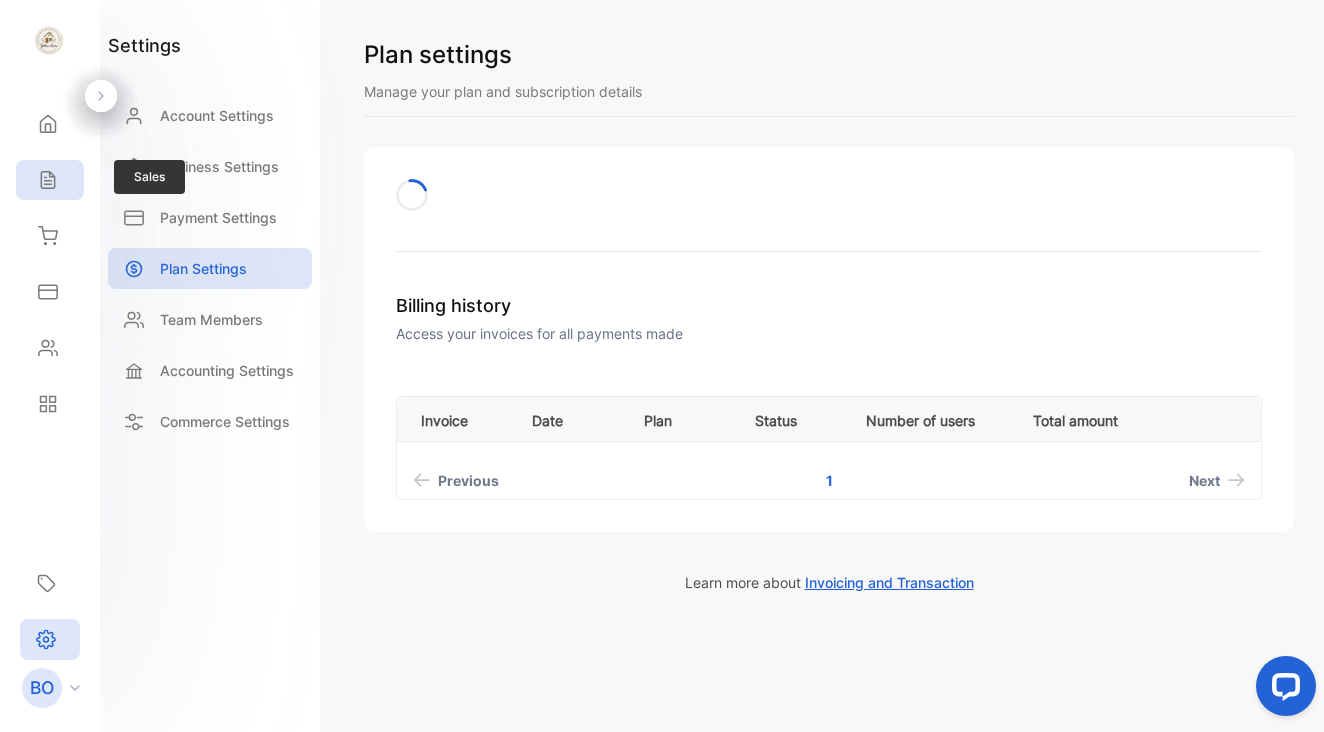click 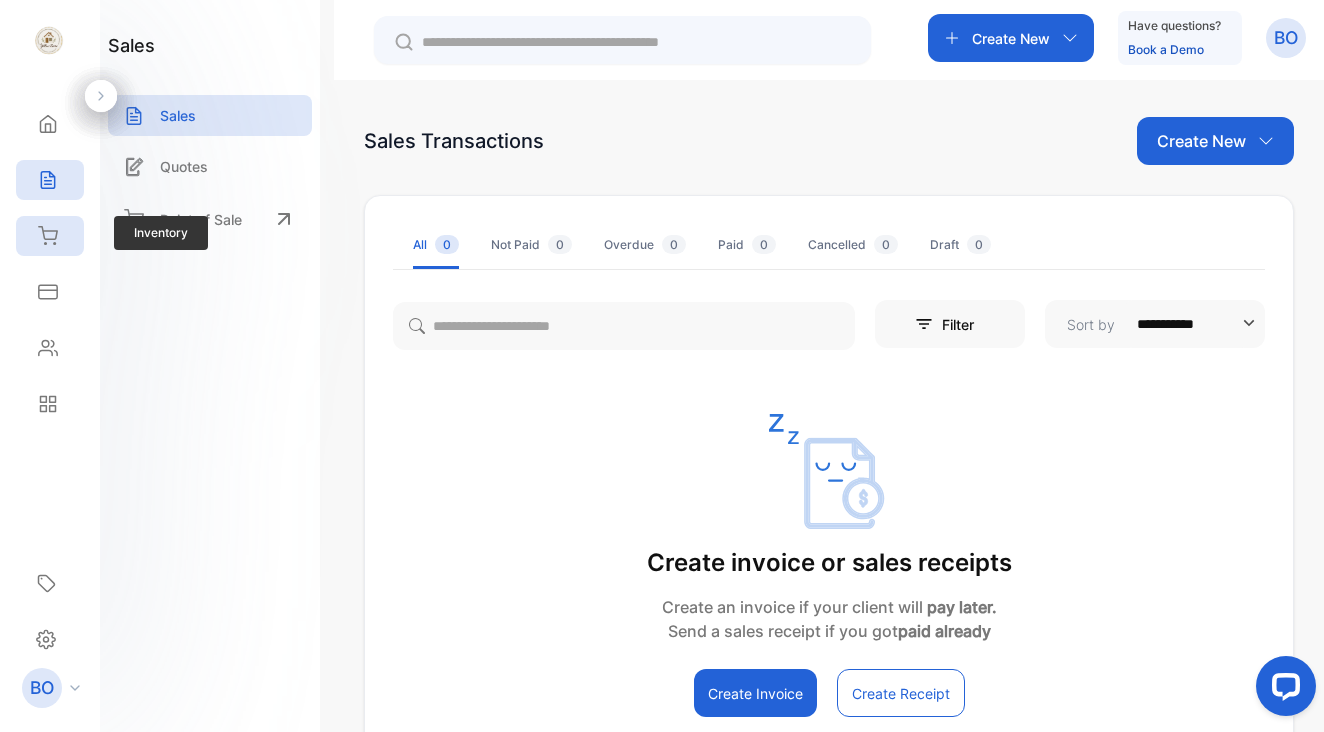 click on "Inventory" at bounding box center [50, 236] 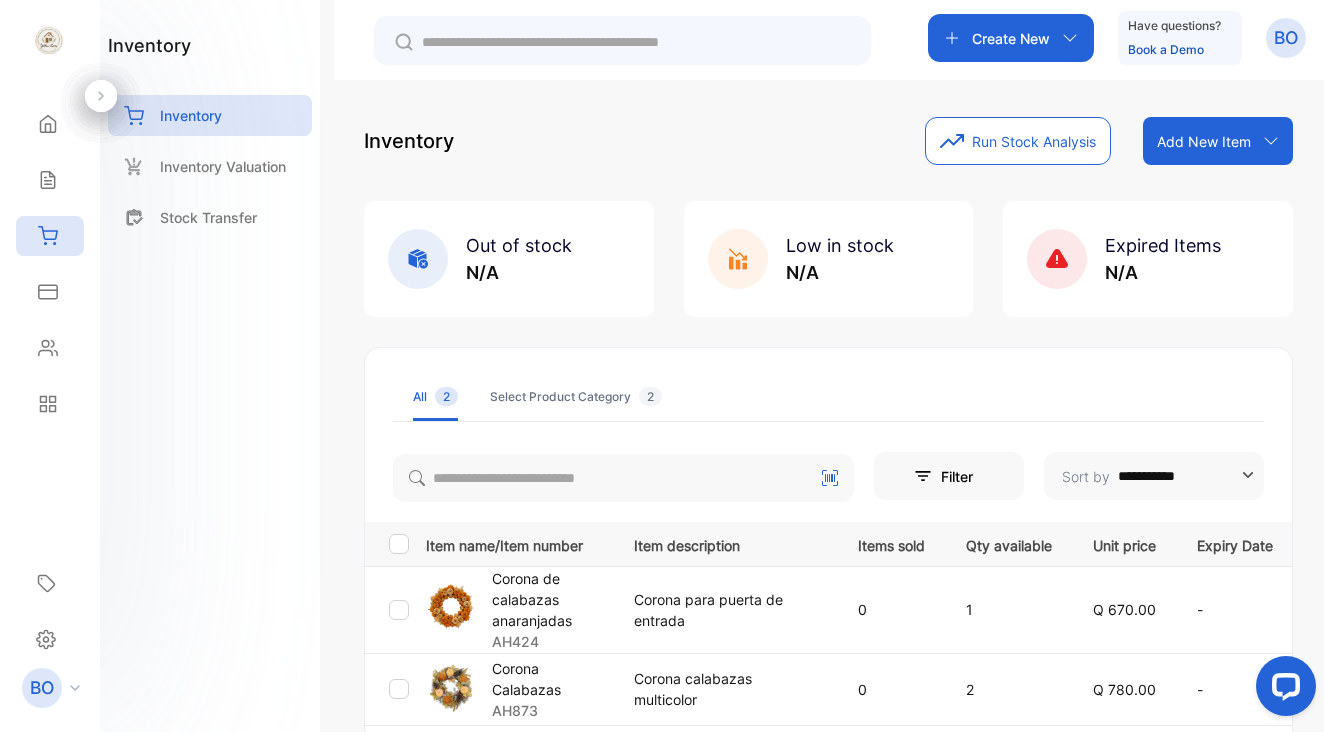 scroll, scrollTop: 0, scrollLeft: 0, axis: both 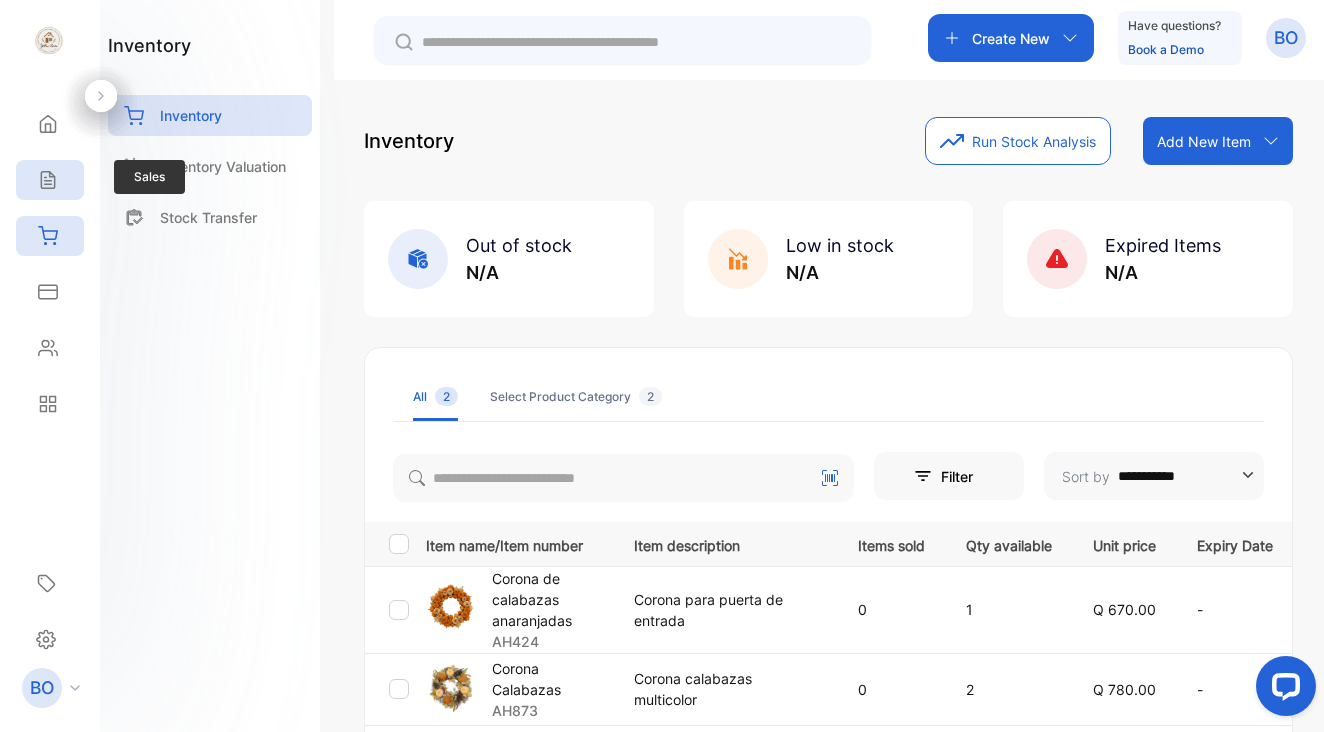click 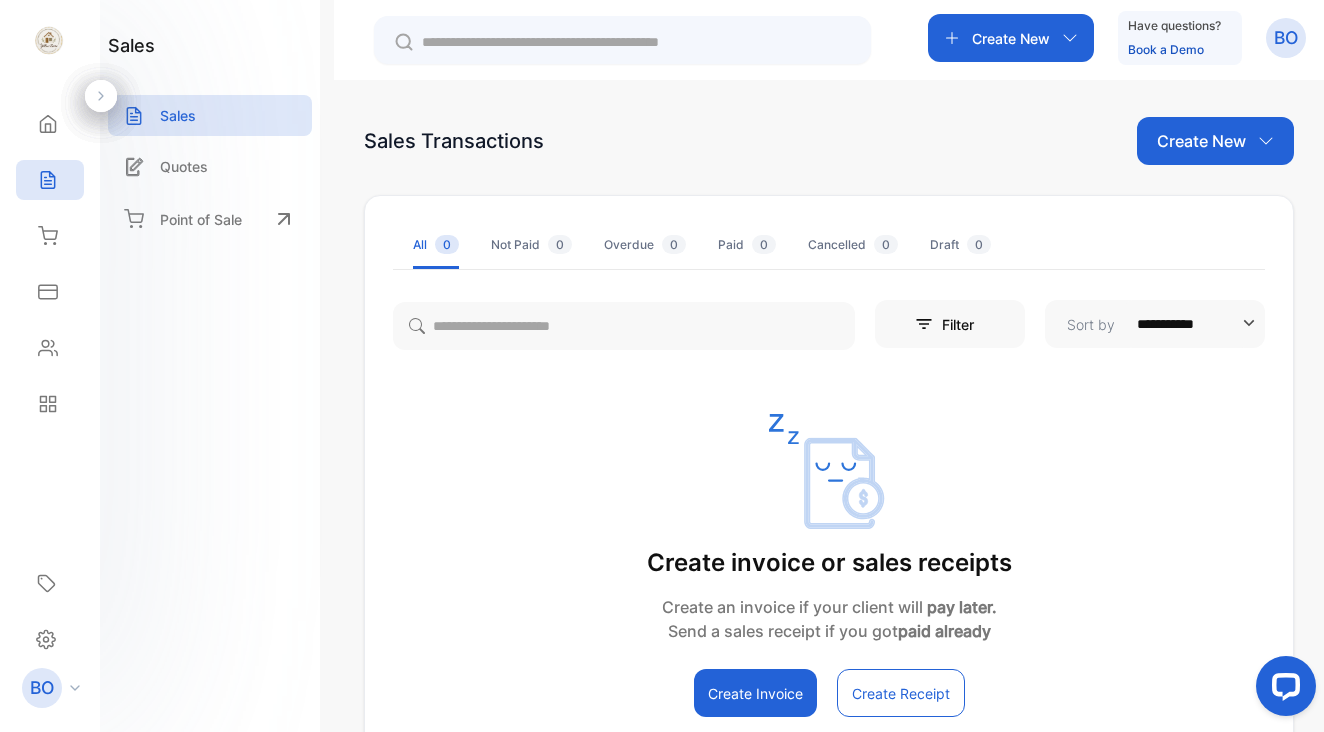 click on "Create New" at bounding box center (1201, 141) 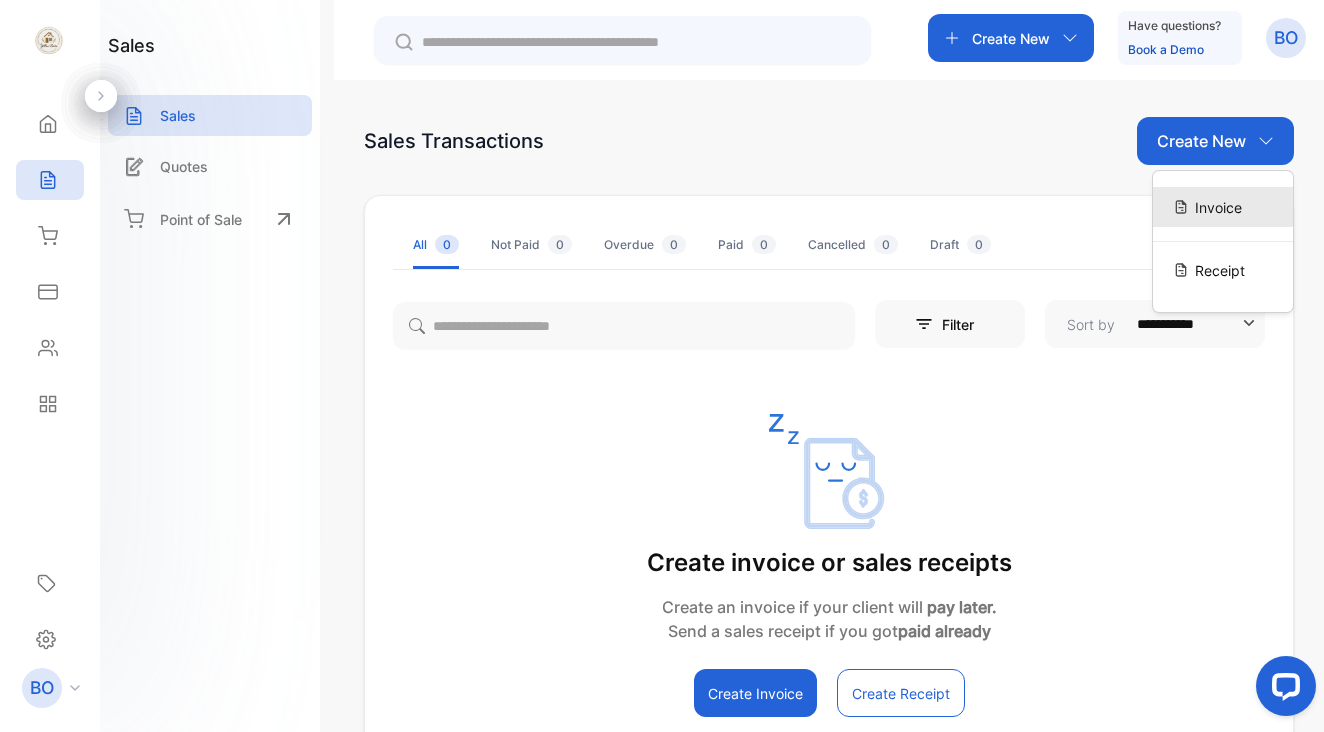 click on "Invoice" at bounding box center [1223, 207] 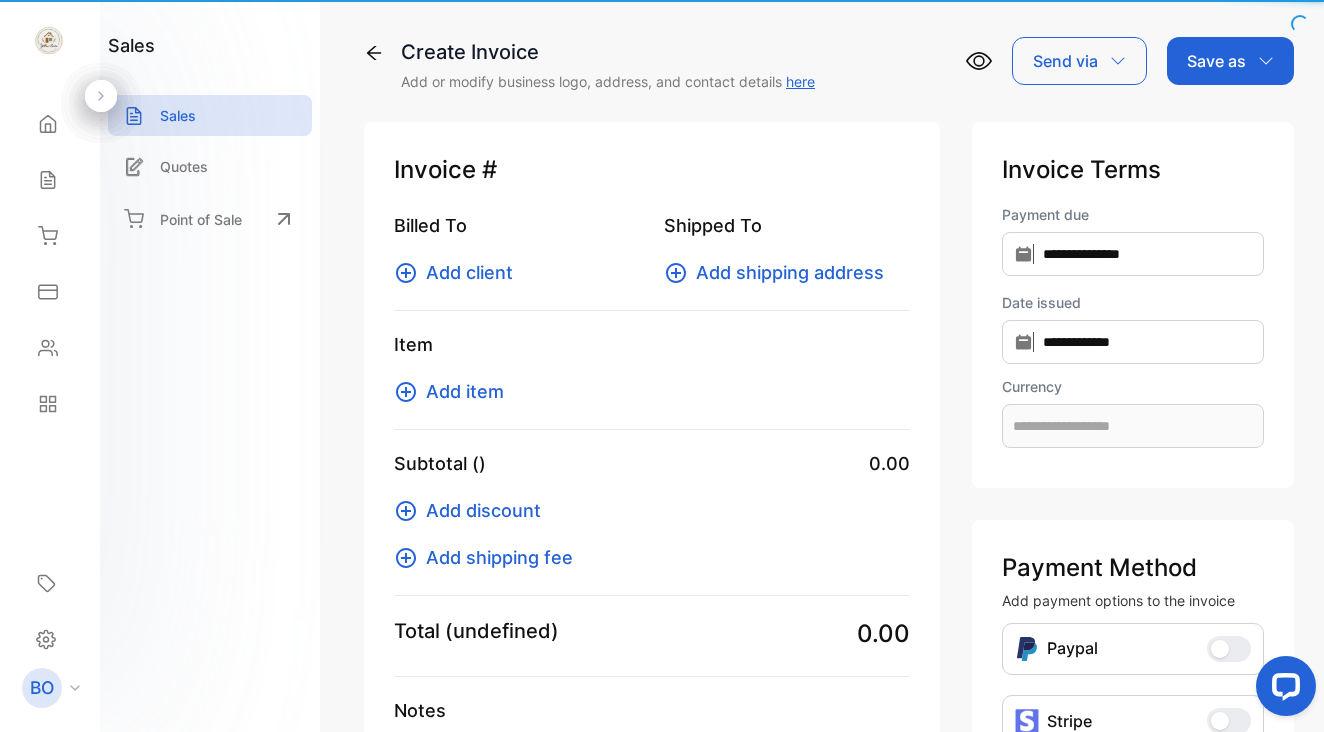 type on "**********" 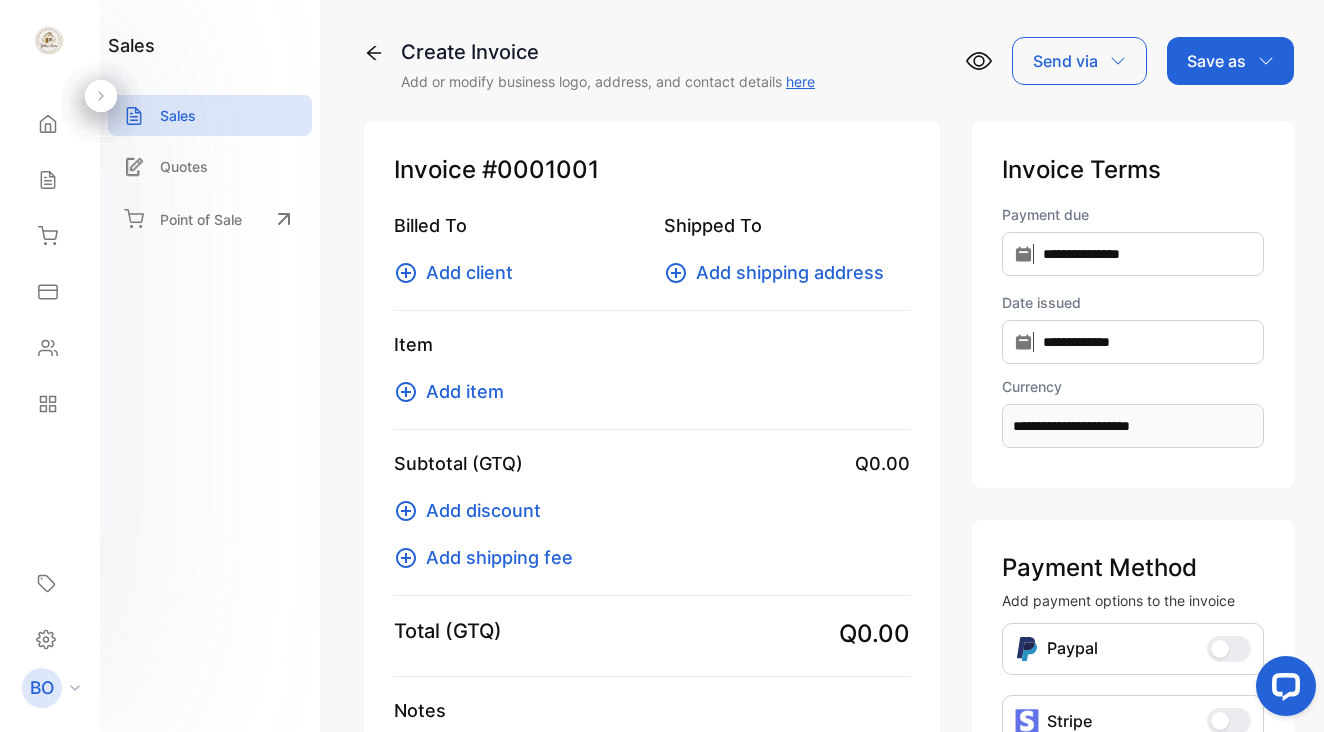 click on "Add client" at bounding box center [469, 272] 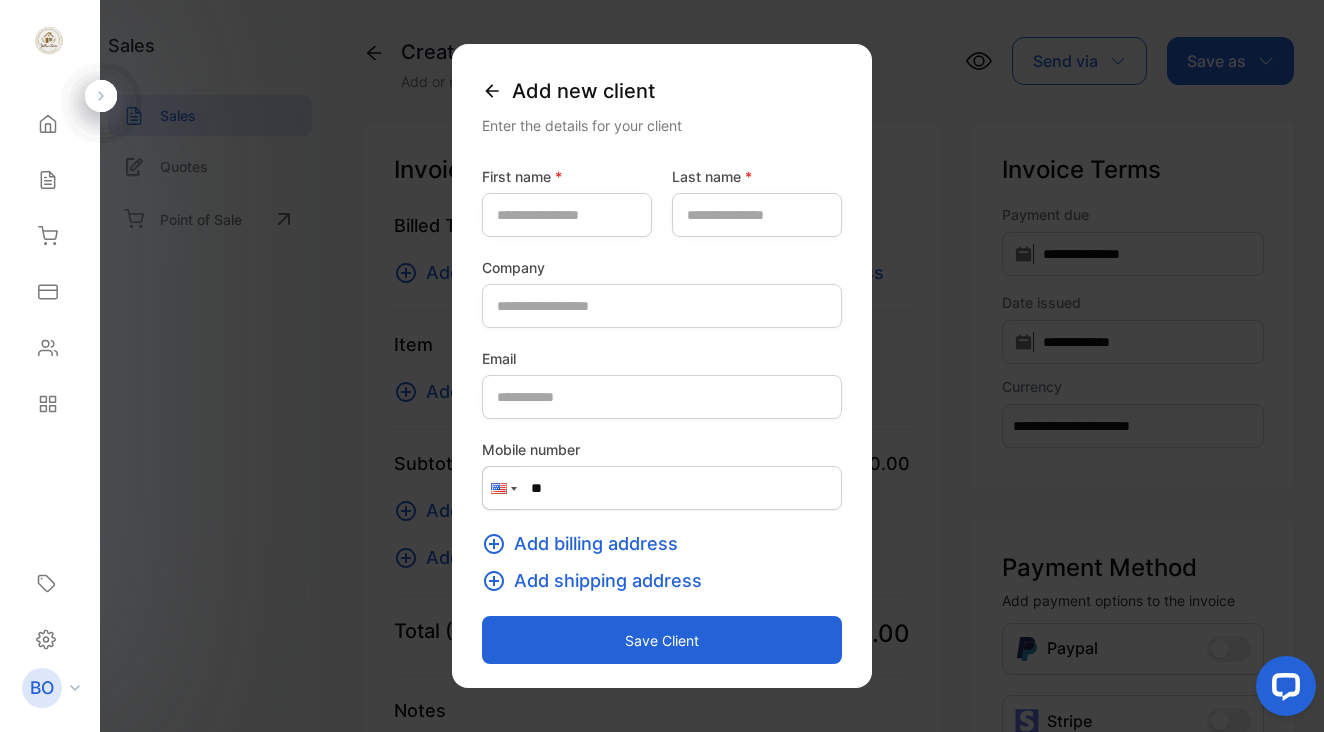 click 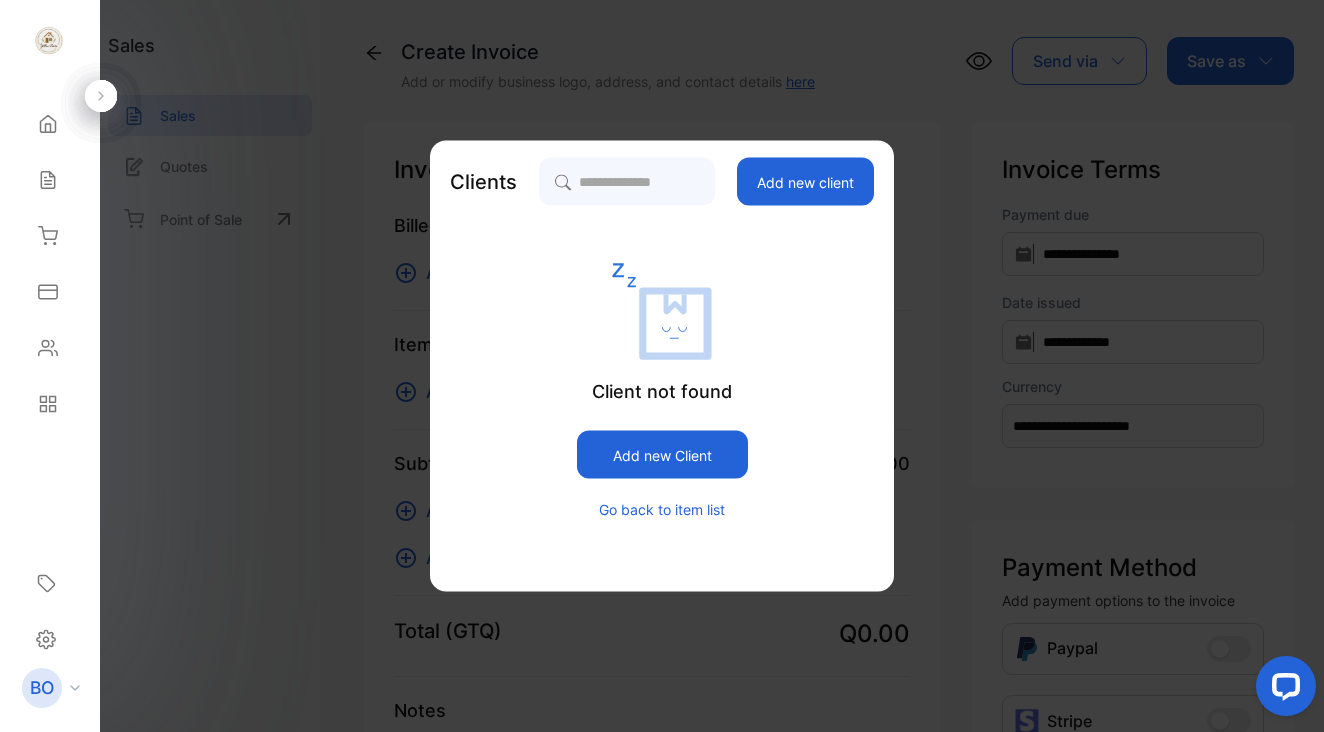 click on "Go back to item list" at bounding box center [662, 509] 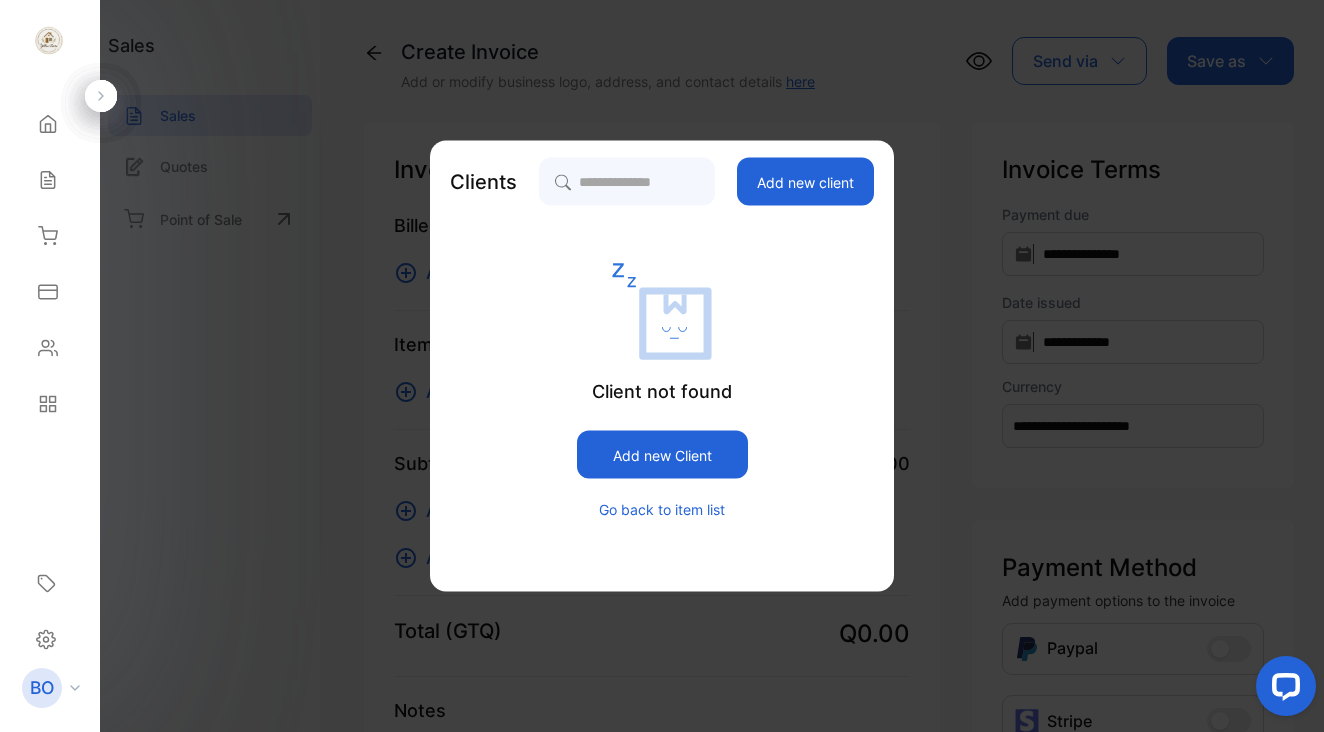 click on "Go back to item list" at bounding box center [662, 509] 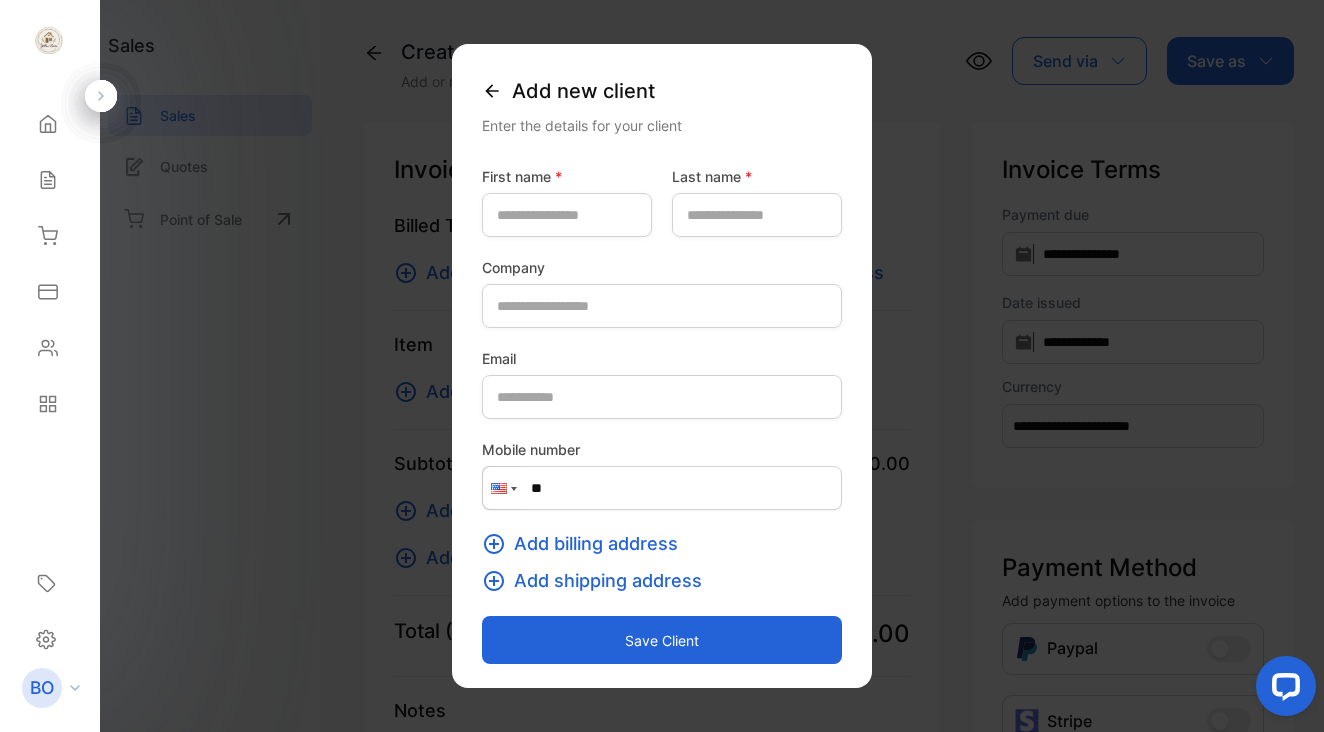 click 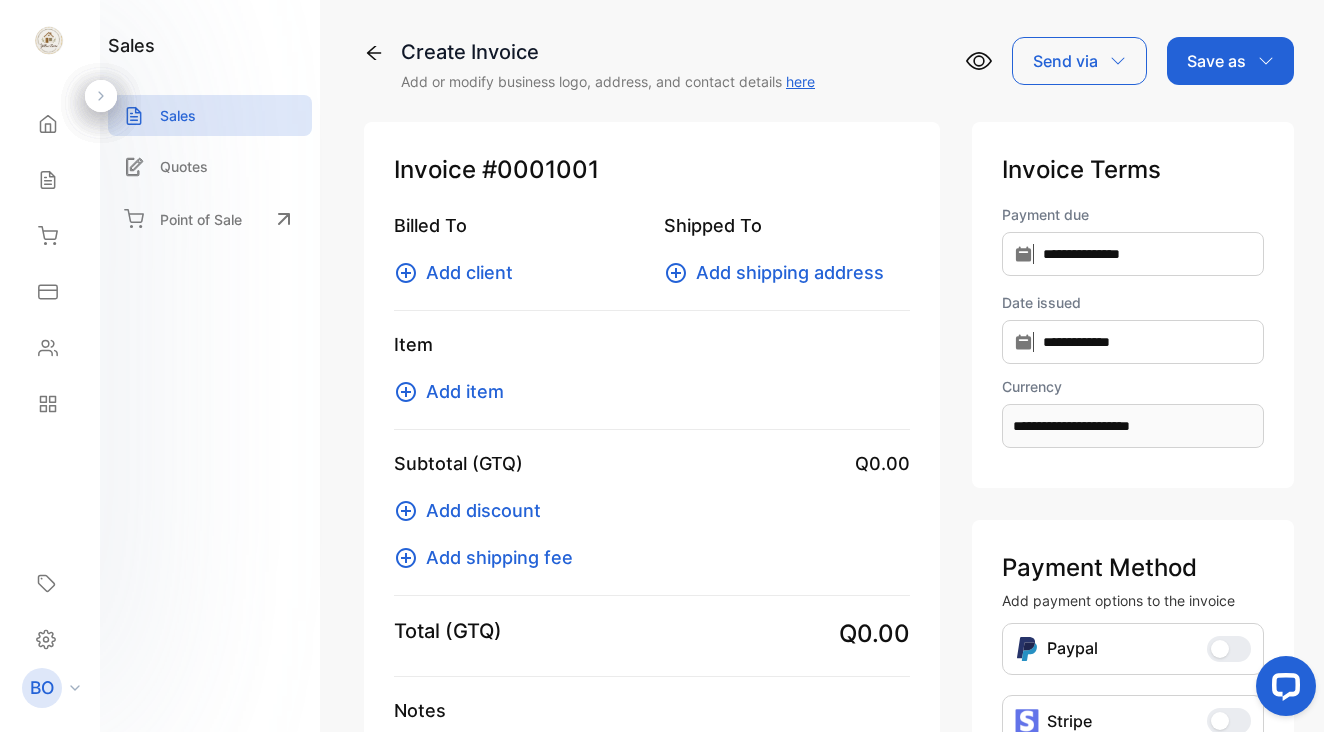 scroll, scrollTop: 0, scrollLeft: 0, axis: both 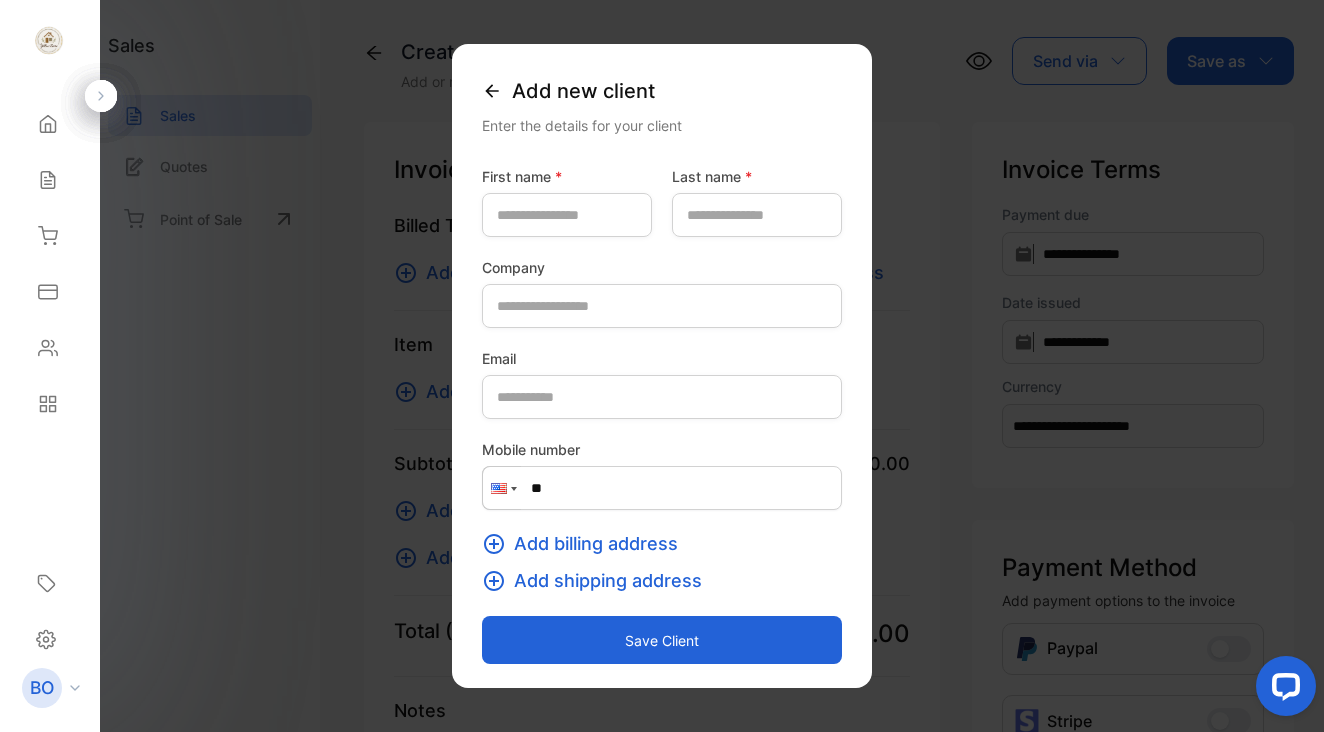 click 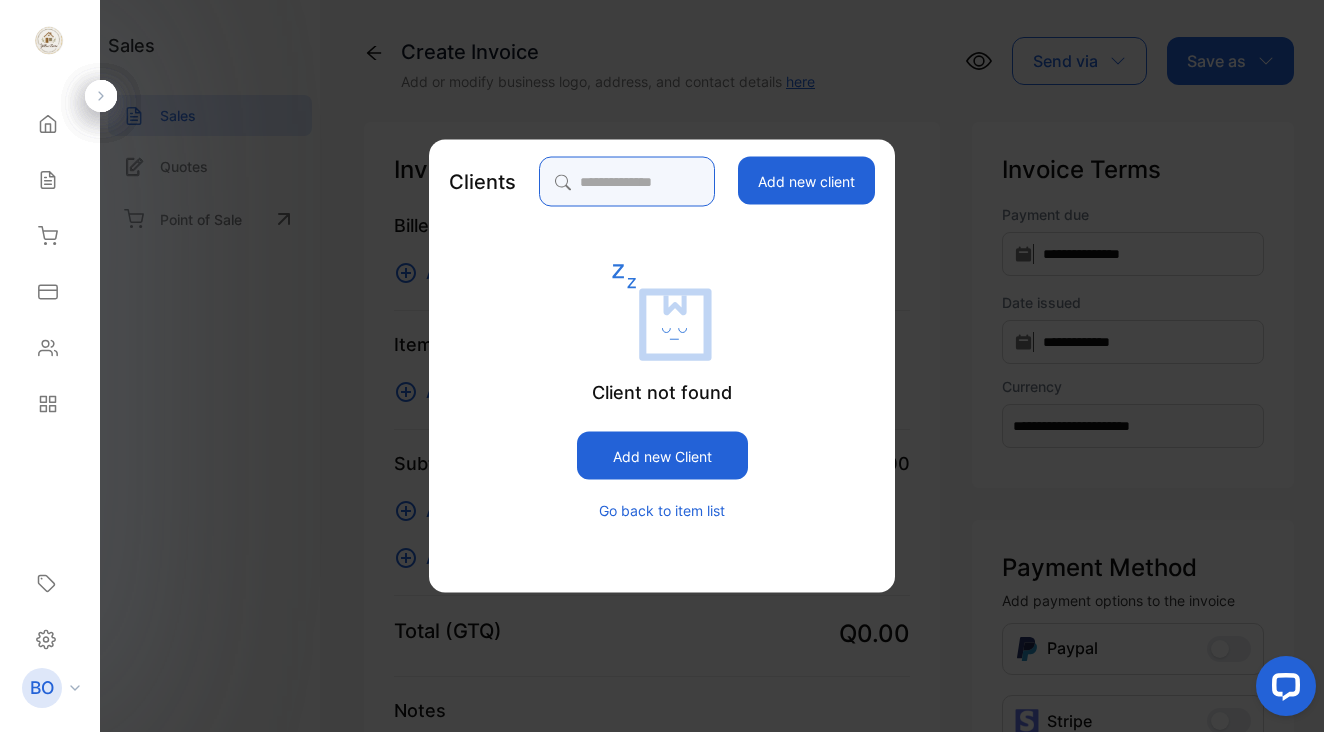 click at bounding box center (627, 182) 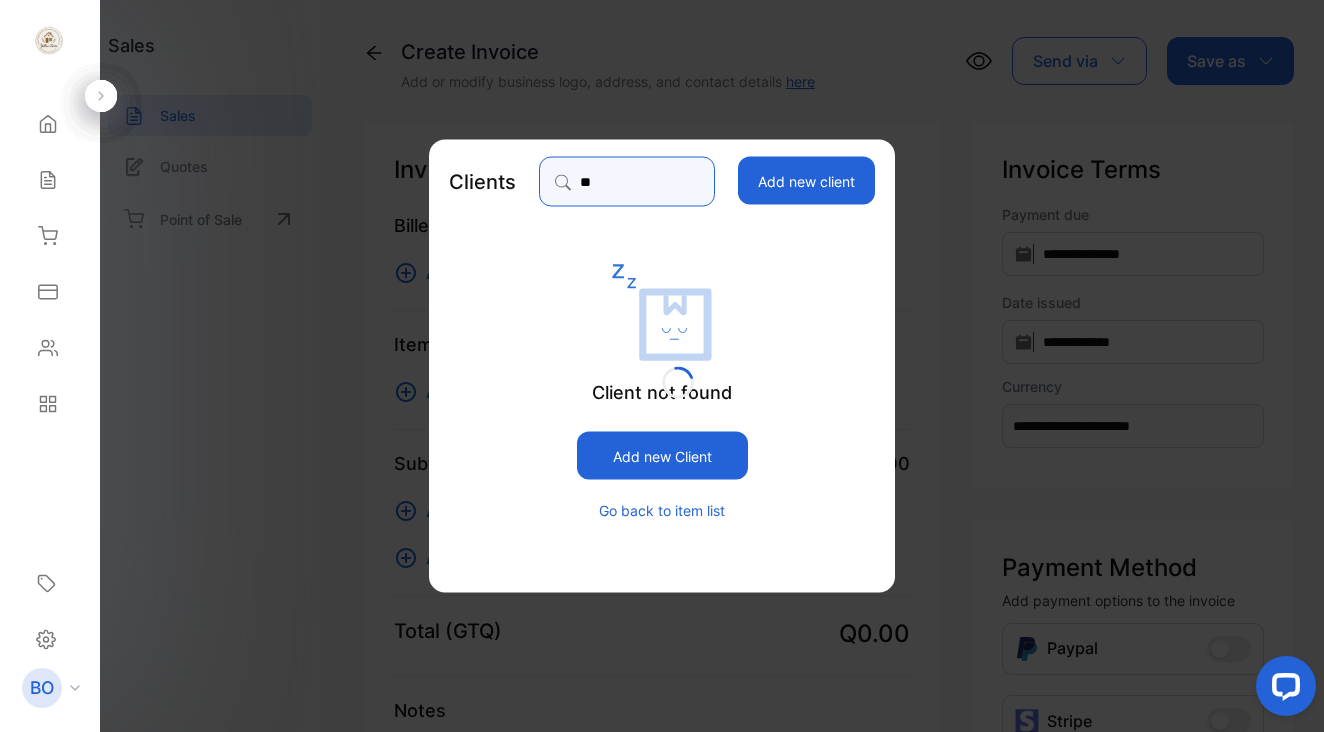 type on "*" 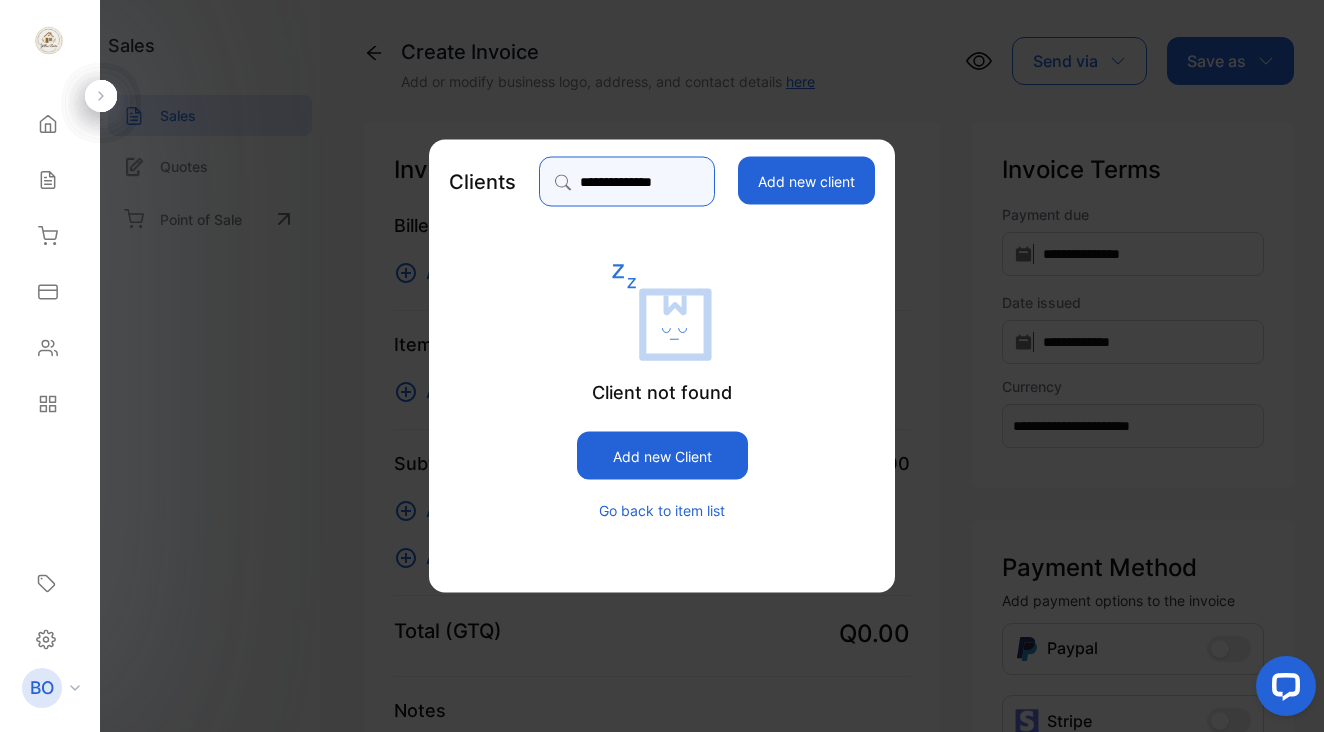 type on "**********" 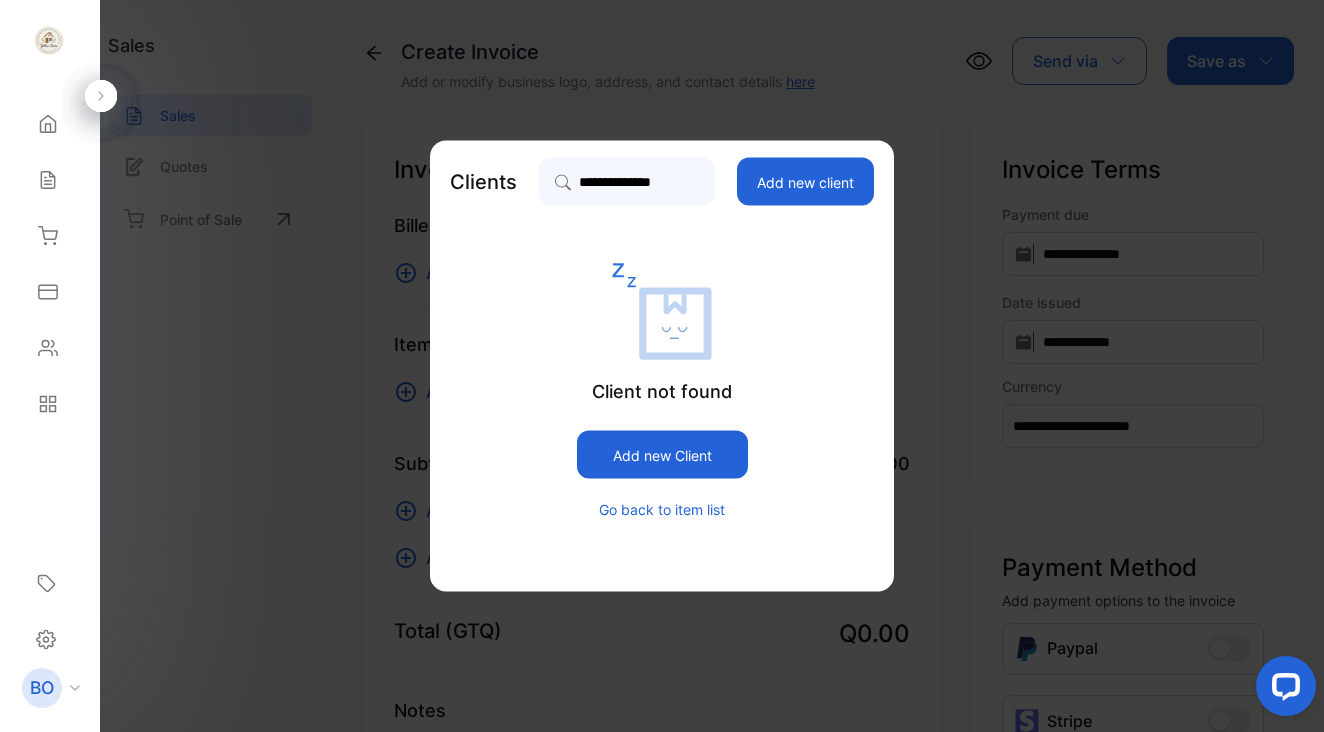 click 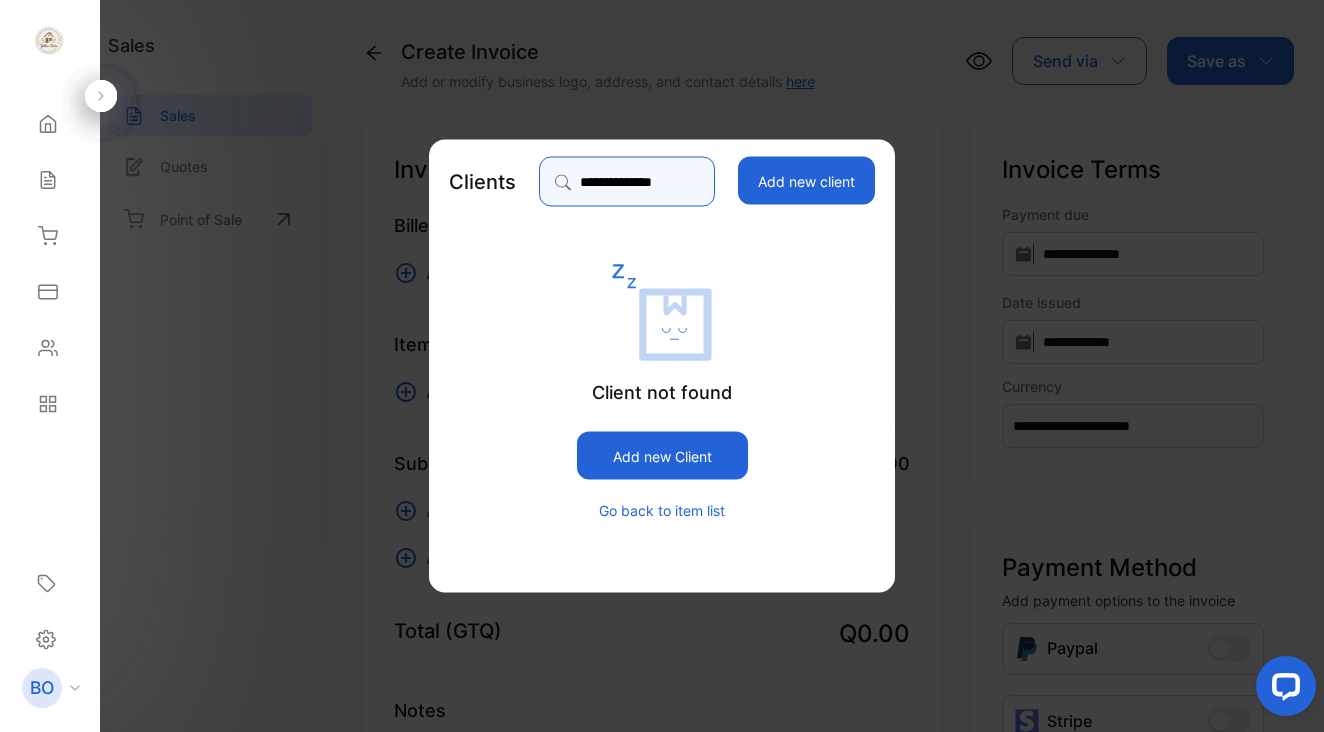 click on "**********" at bounding box center (627, 182) 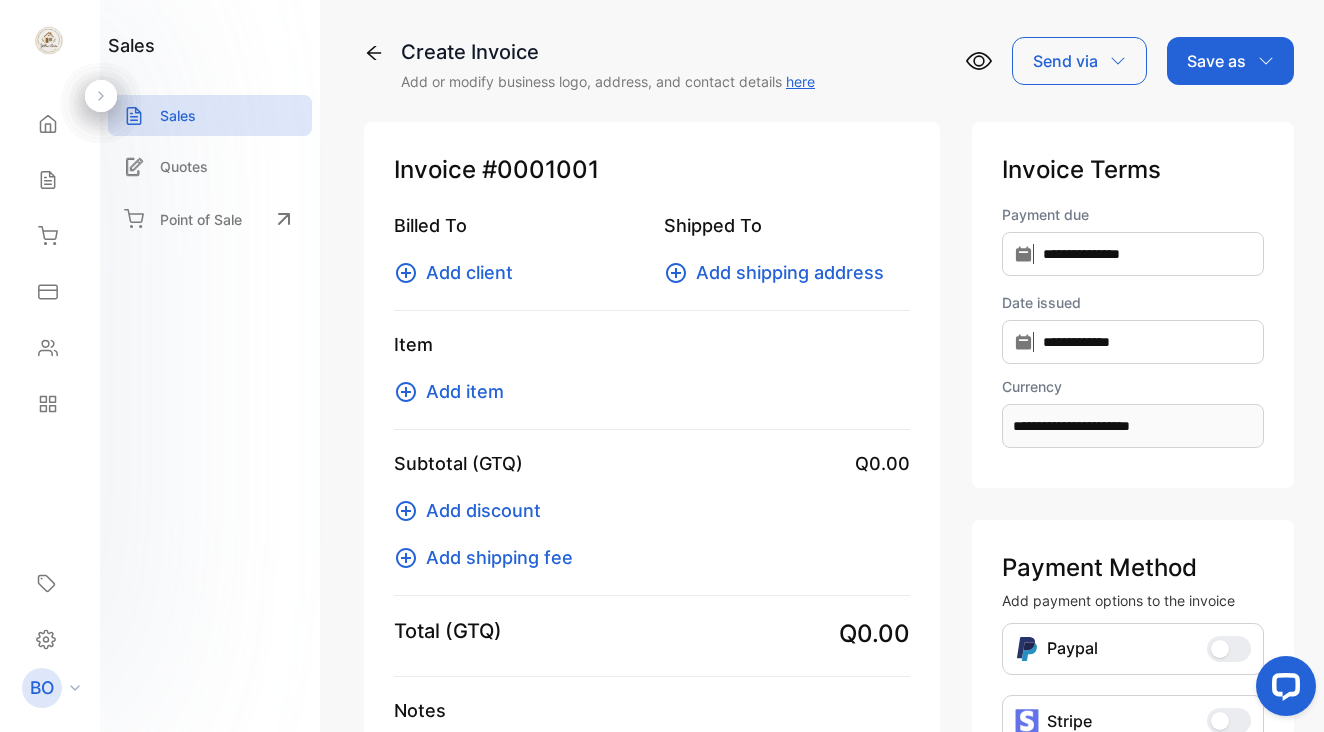 scroll, scrollTop: 0, scrollLeft: 0, axis: both 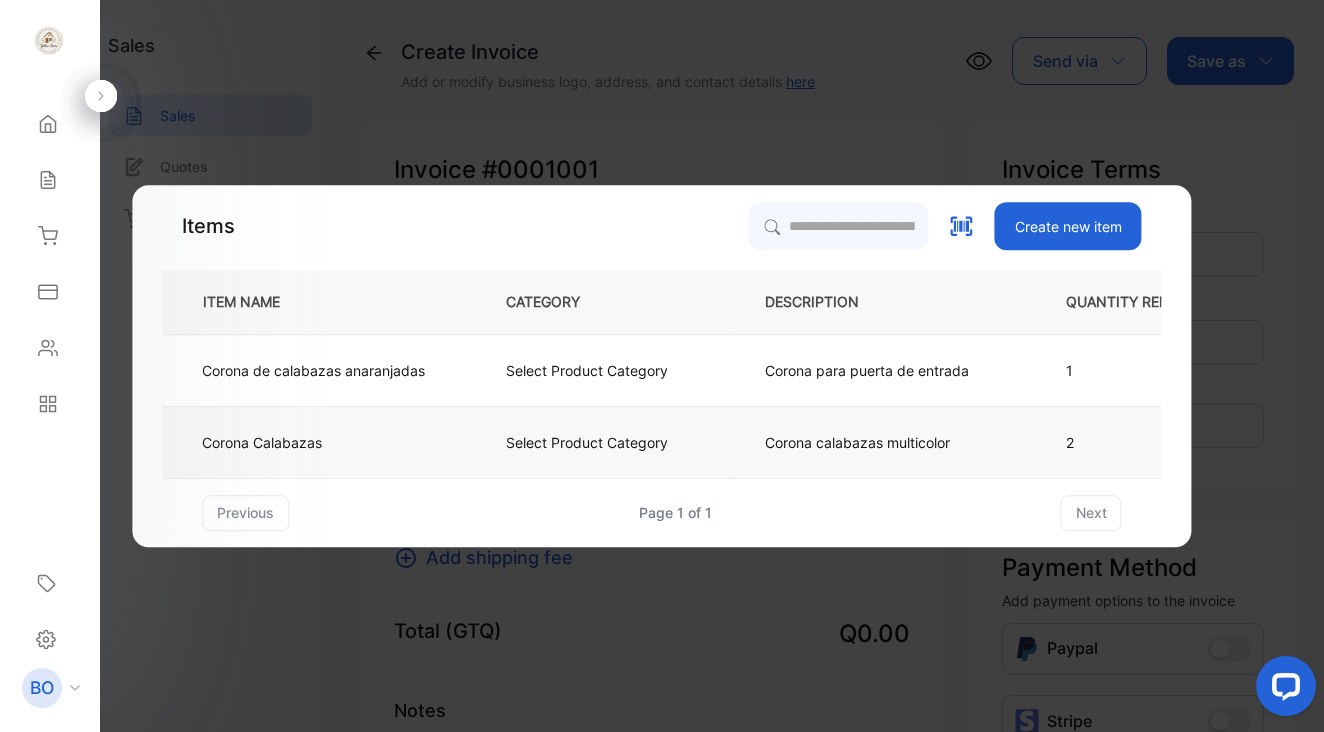 click on "Corona calabazas  multicolor" at bounding box center [857, 442] 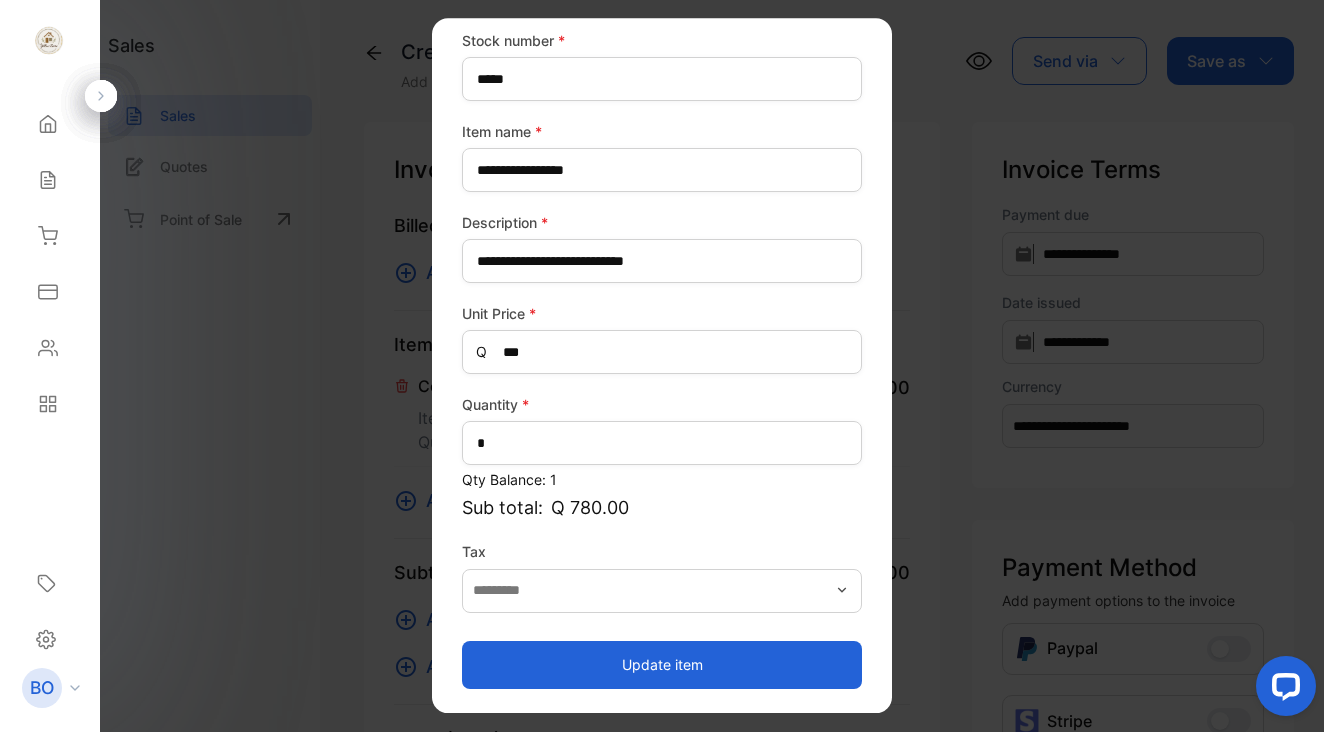 scroll, scrollTop: 96, scrollLeft: 0, axis: vertical 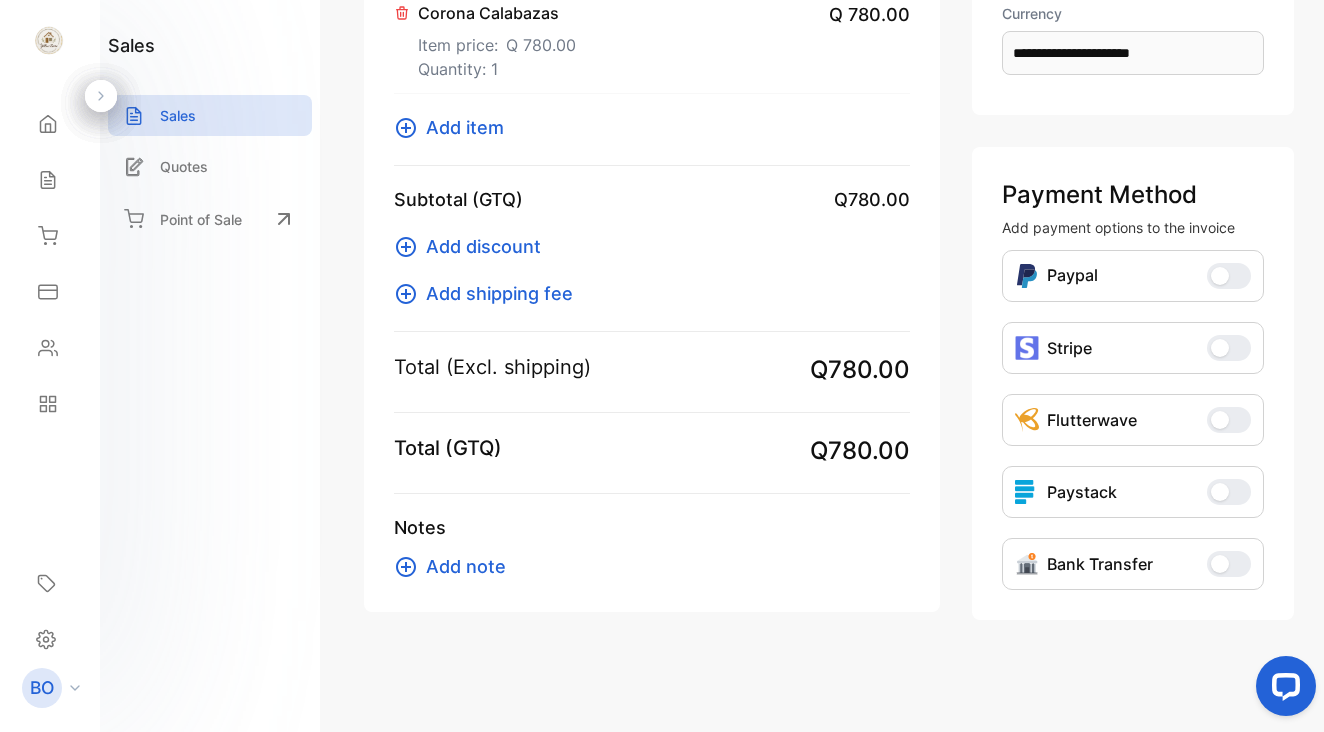 click on "Add shipping fee" at bounding box center (499, 293) 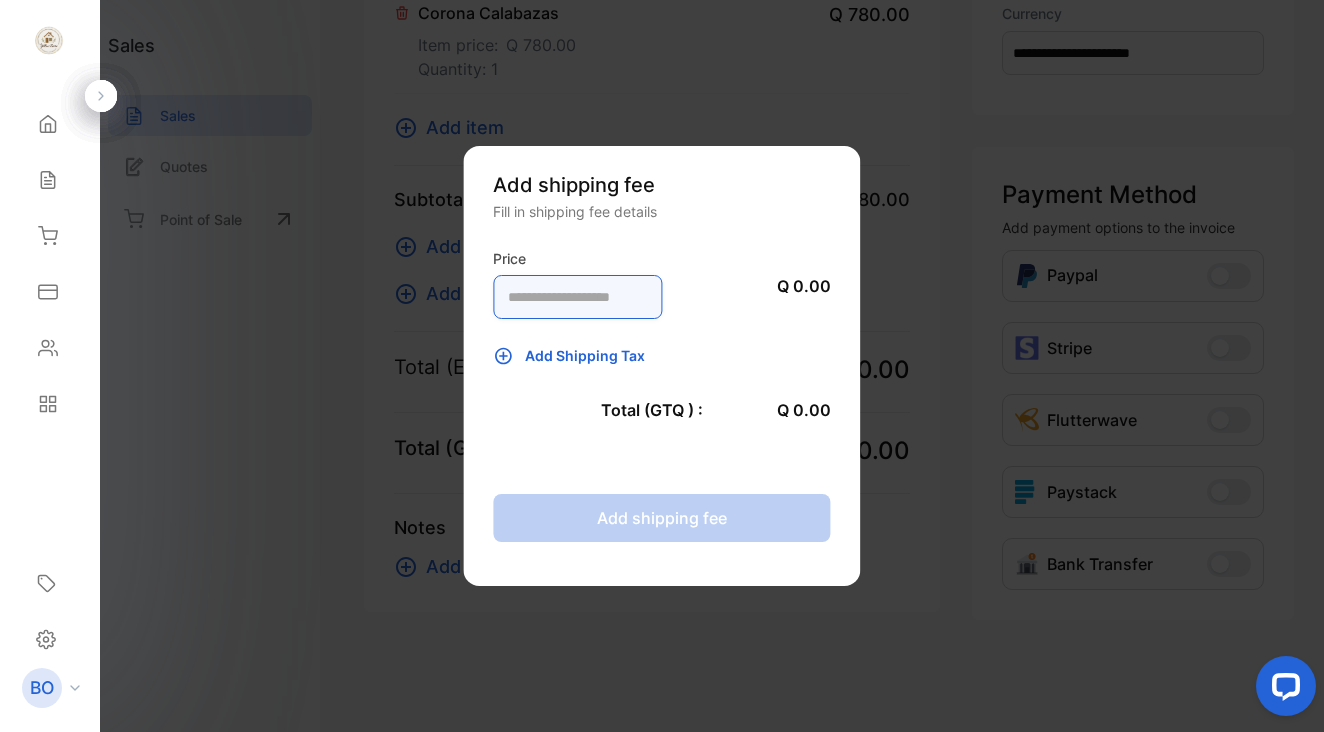 click at bounding box center [577, 297] 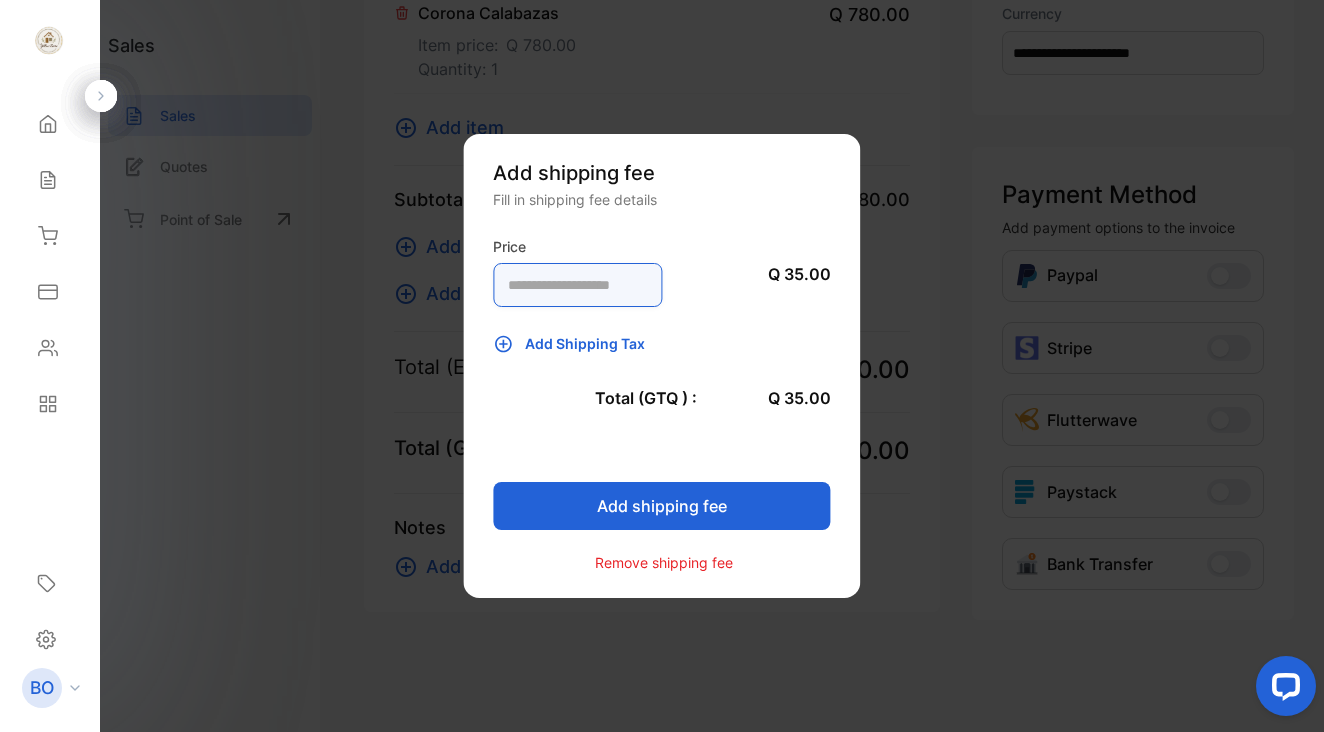 type on "**" 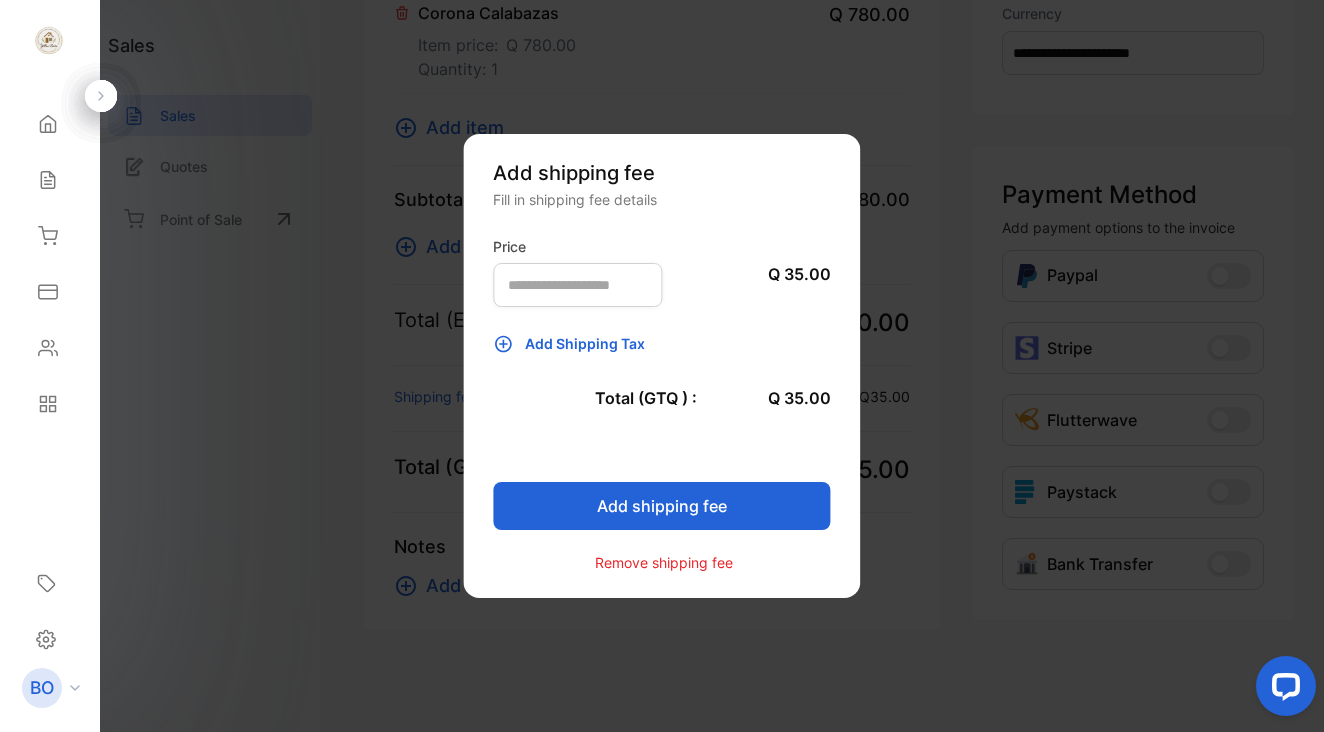 click on "Add shipping fee" at bounding box center (661, 506) 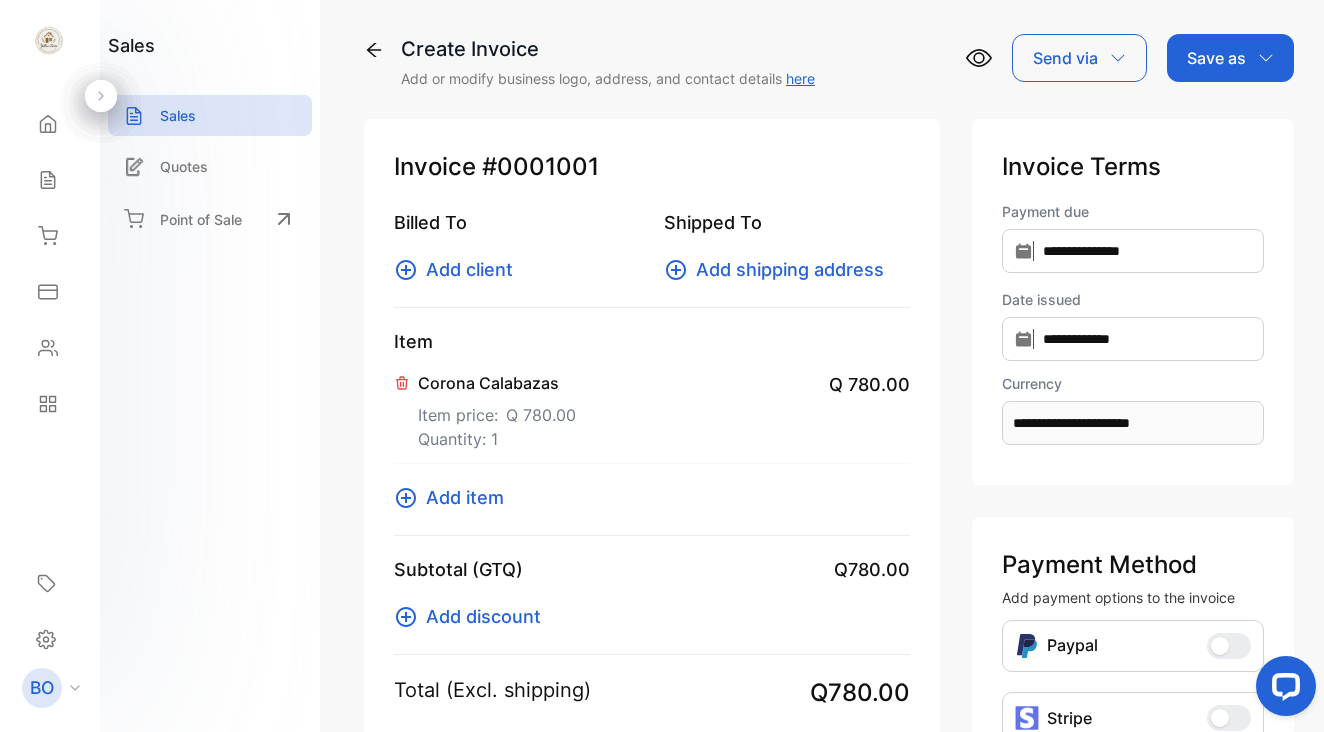 scroll, scrollTop: 0, scrollLeft: 0, axis: both 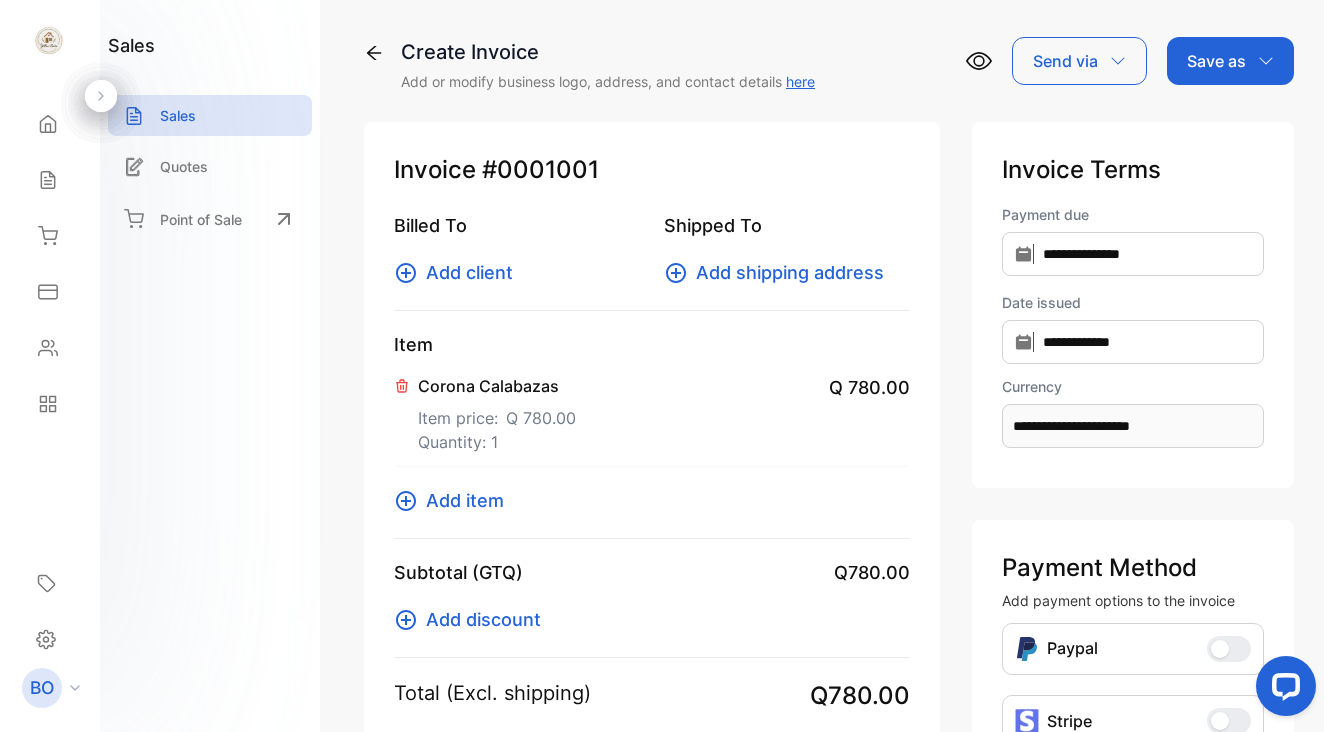 click on "Add client" at bounding box center (469, 272) 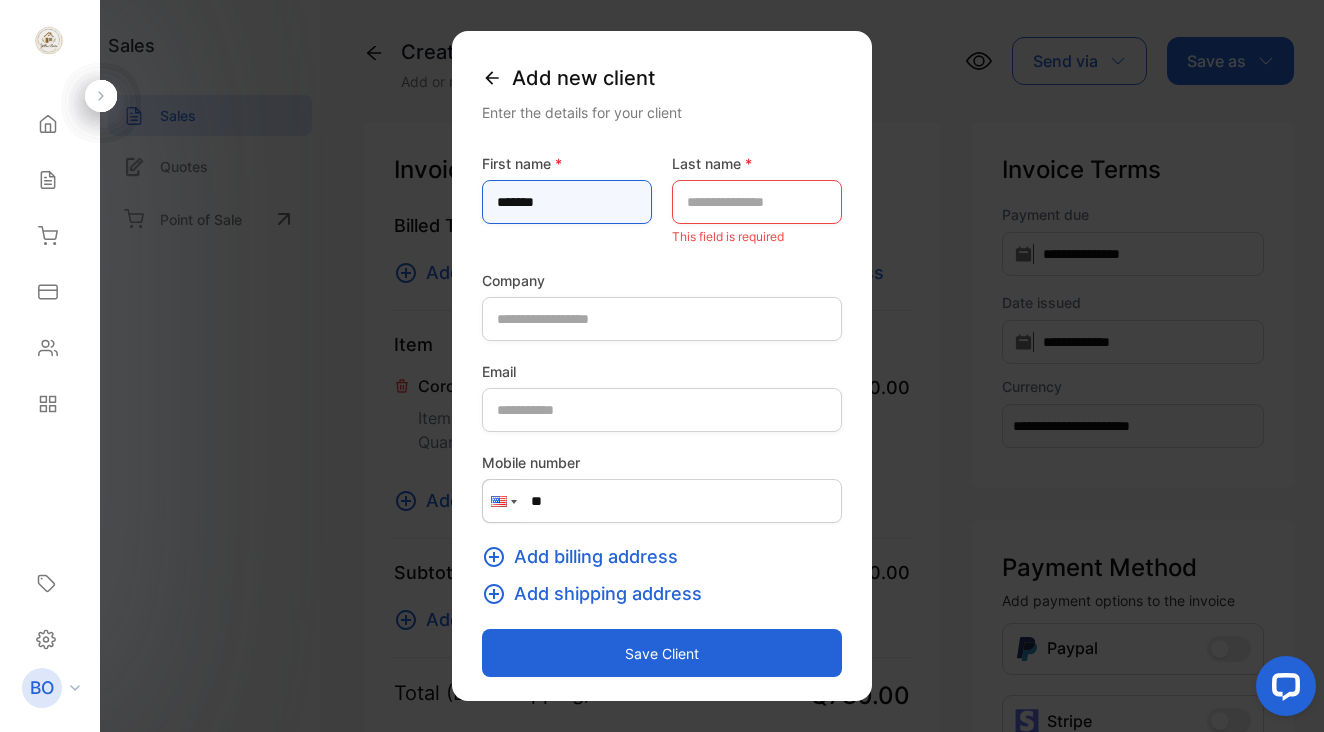 type on "******" 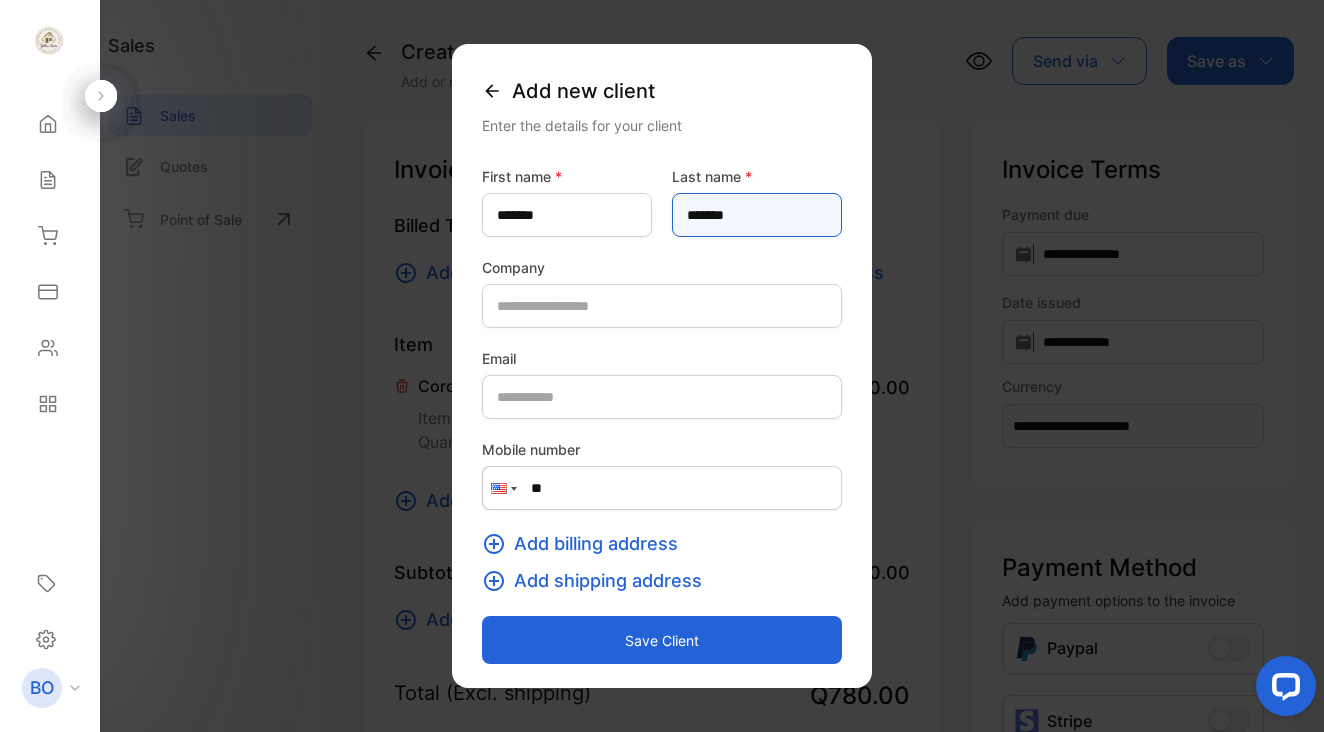 type on "*******" 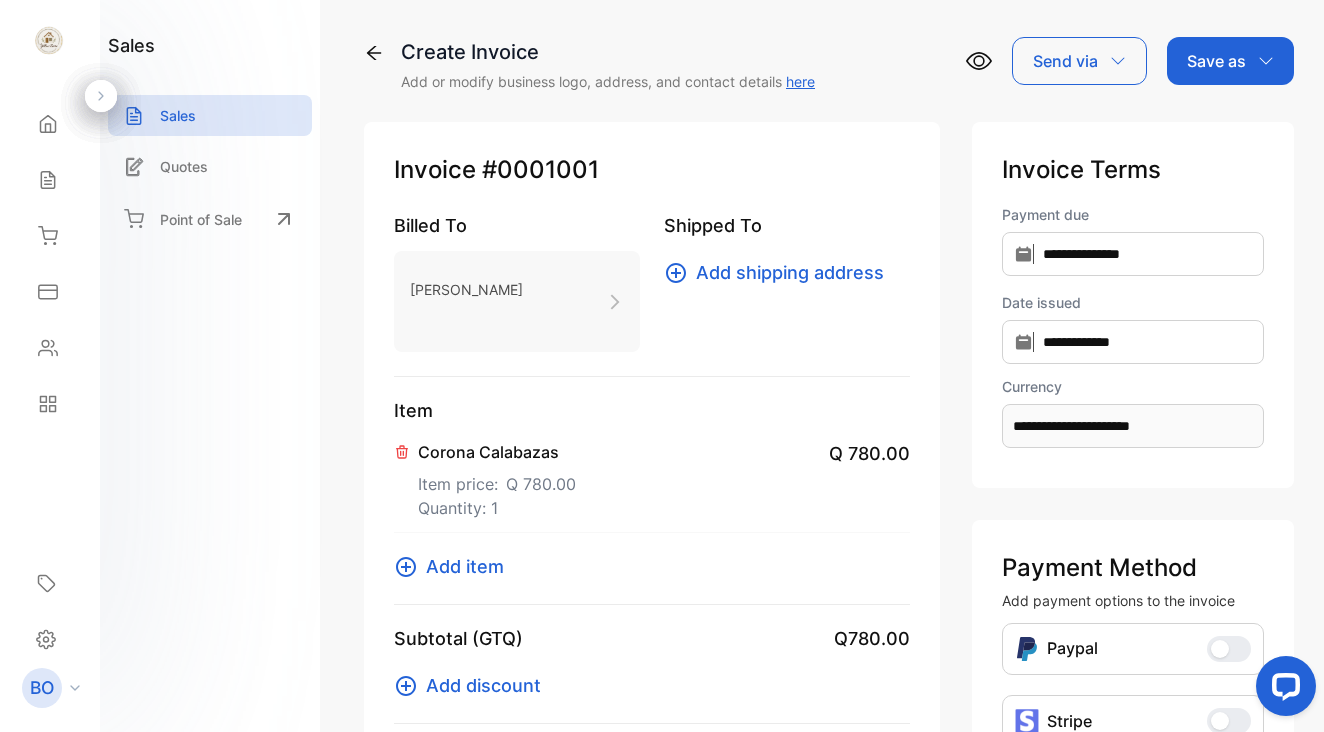scroll, scrollTop: 0, scrollLeft: 0, axis: both 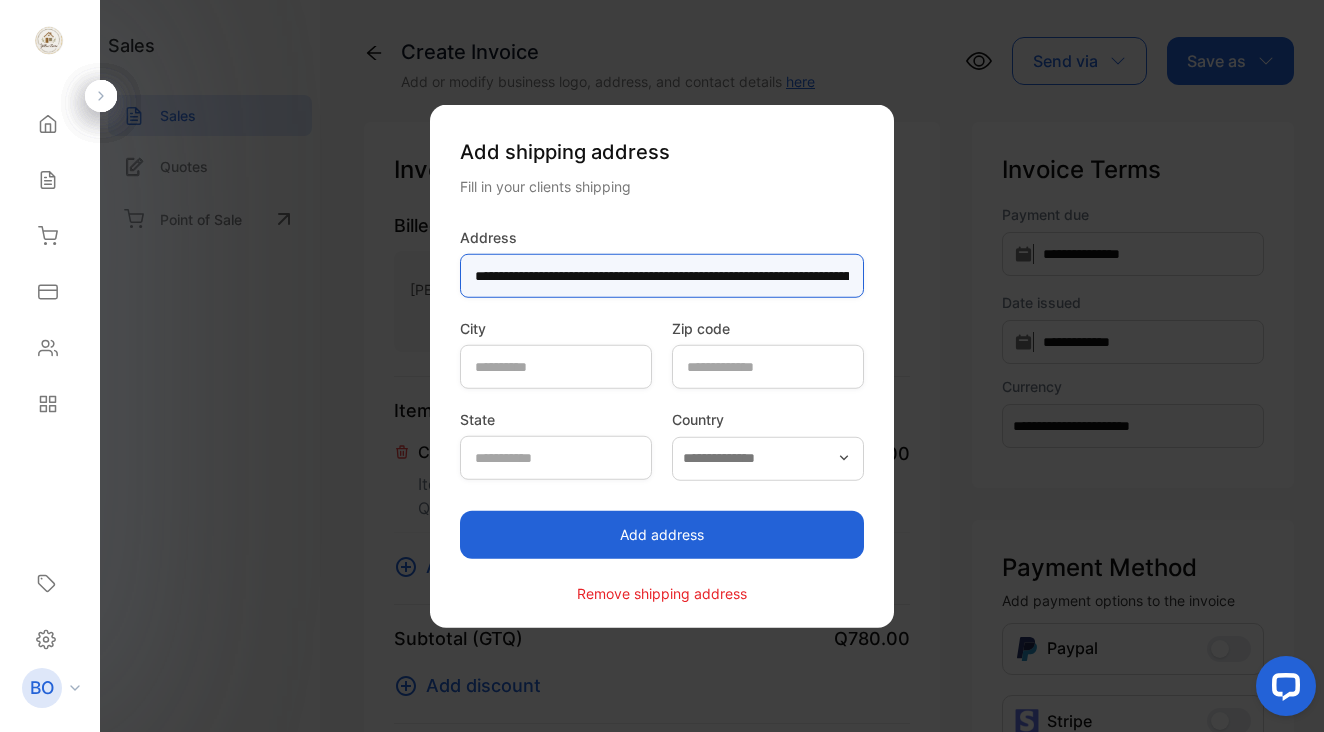 type on "**********" 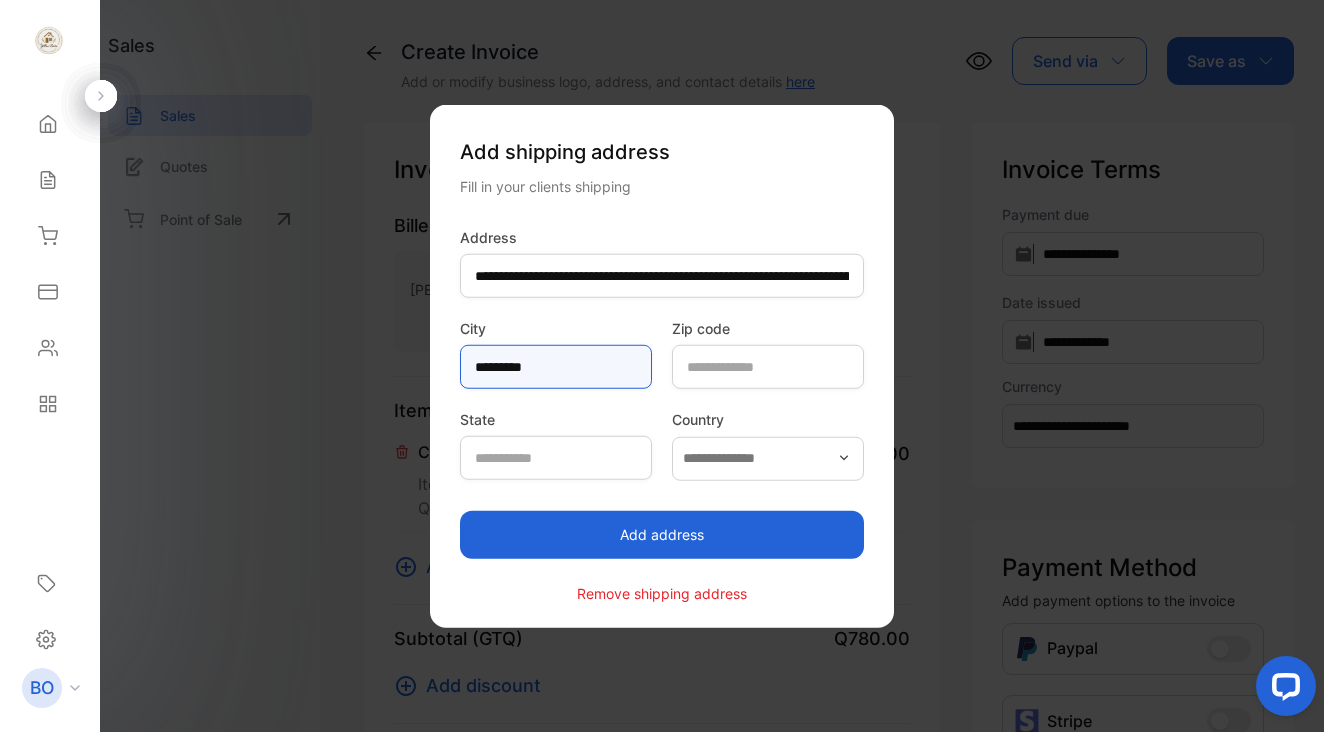 type on "*********" 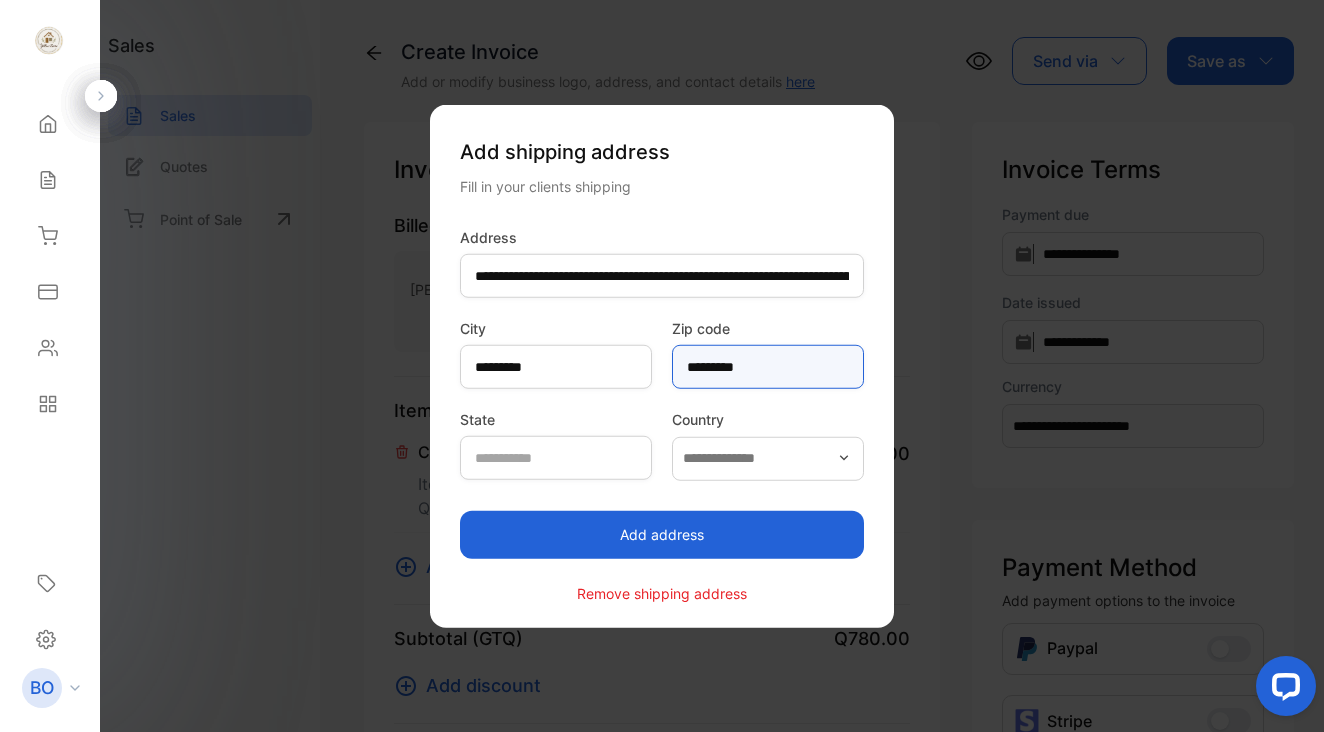 type on "*********" 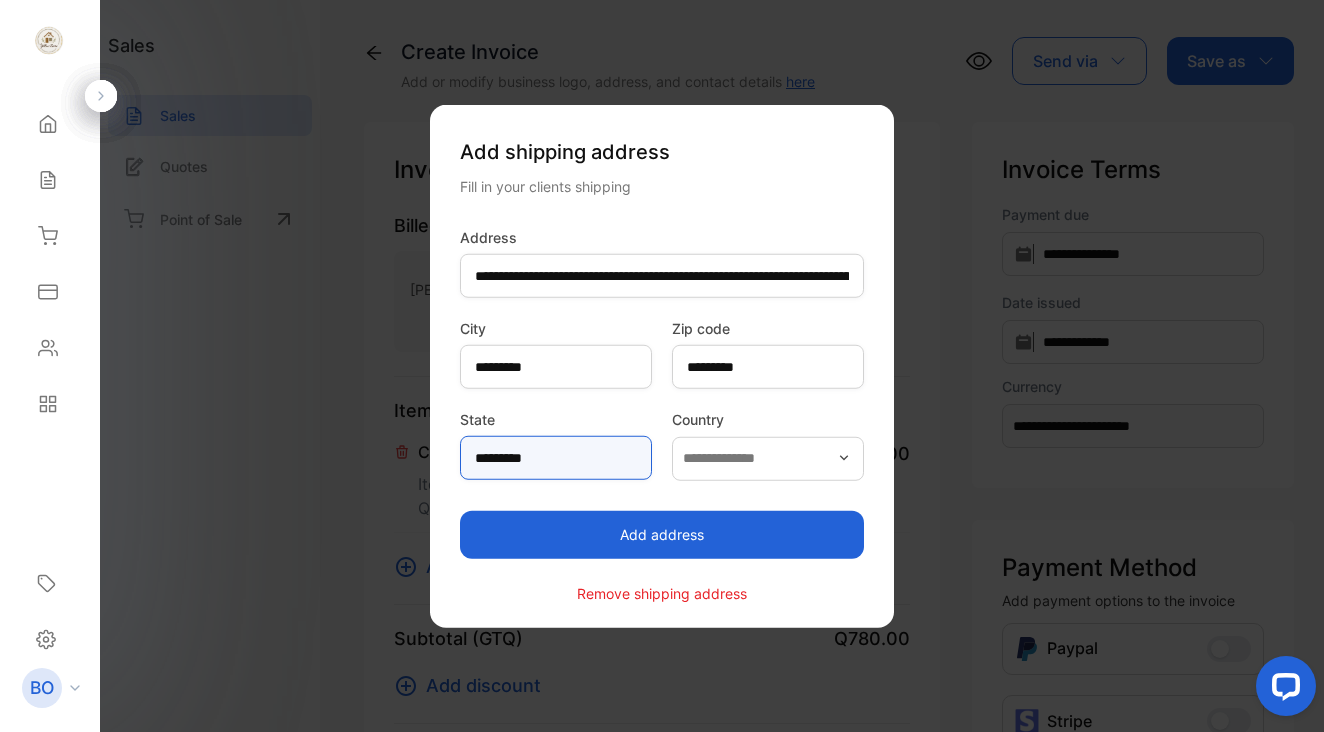 type on "*********" 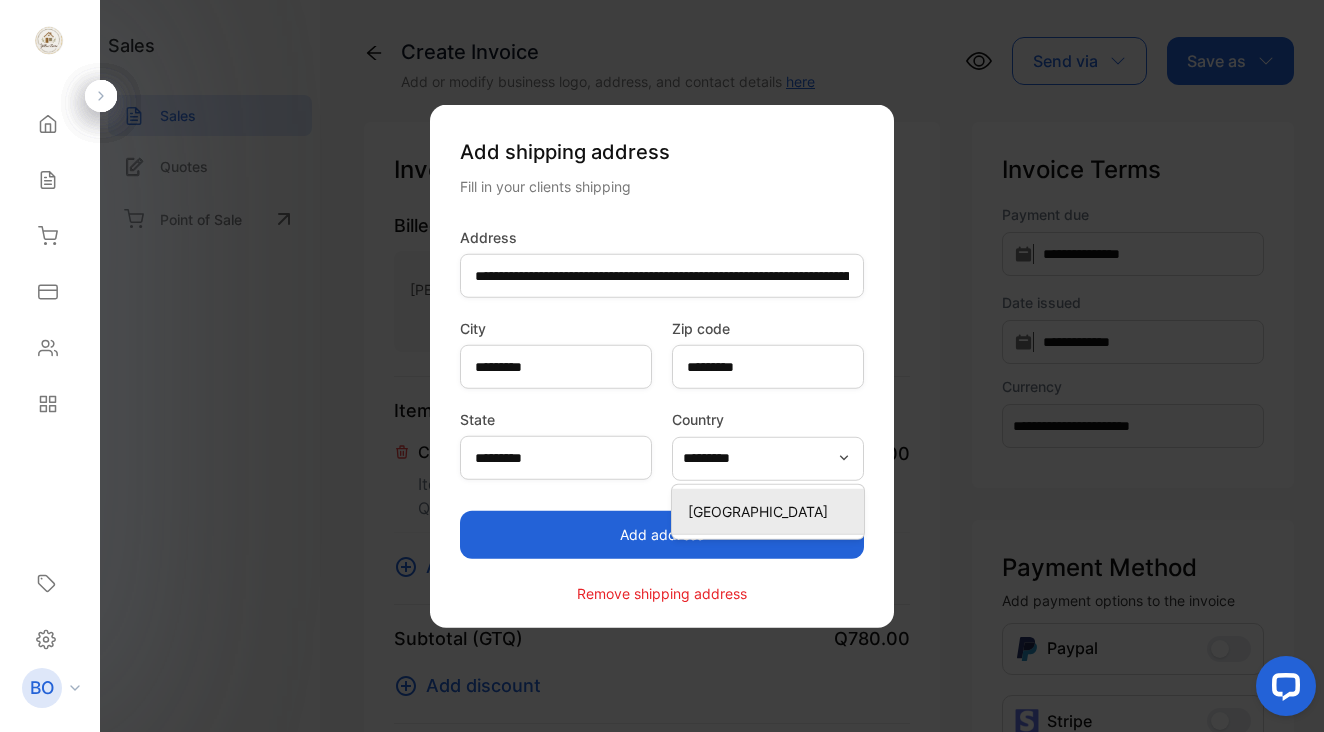click on "Guatemala" at bounding box center (772, 510) 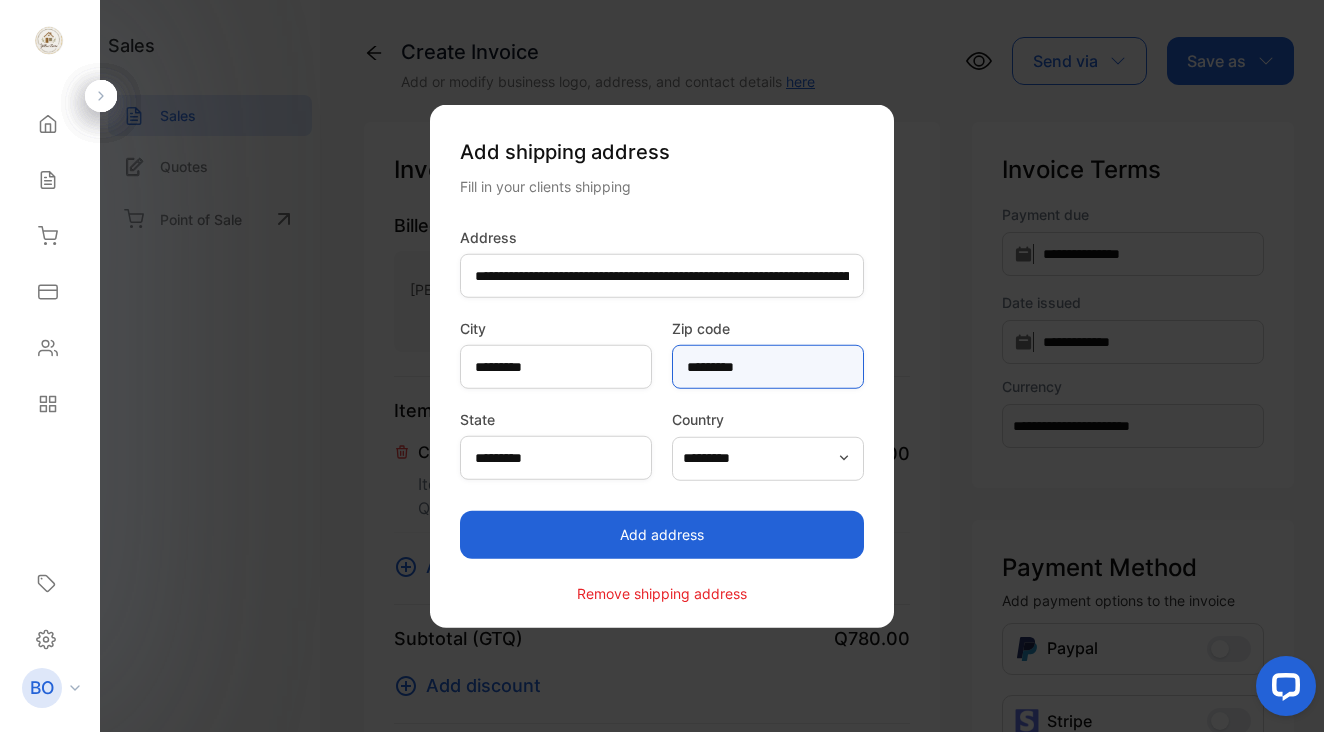 click on "*********" at bounding box center (768, 367) 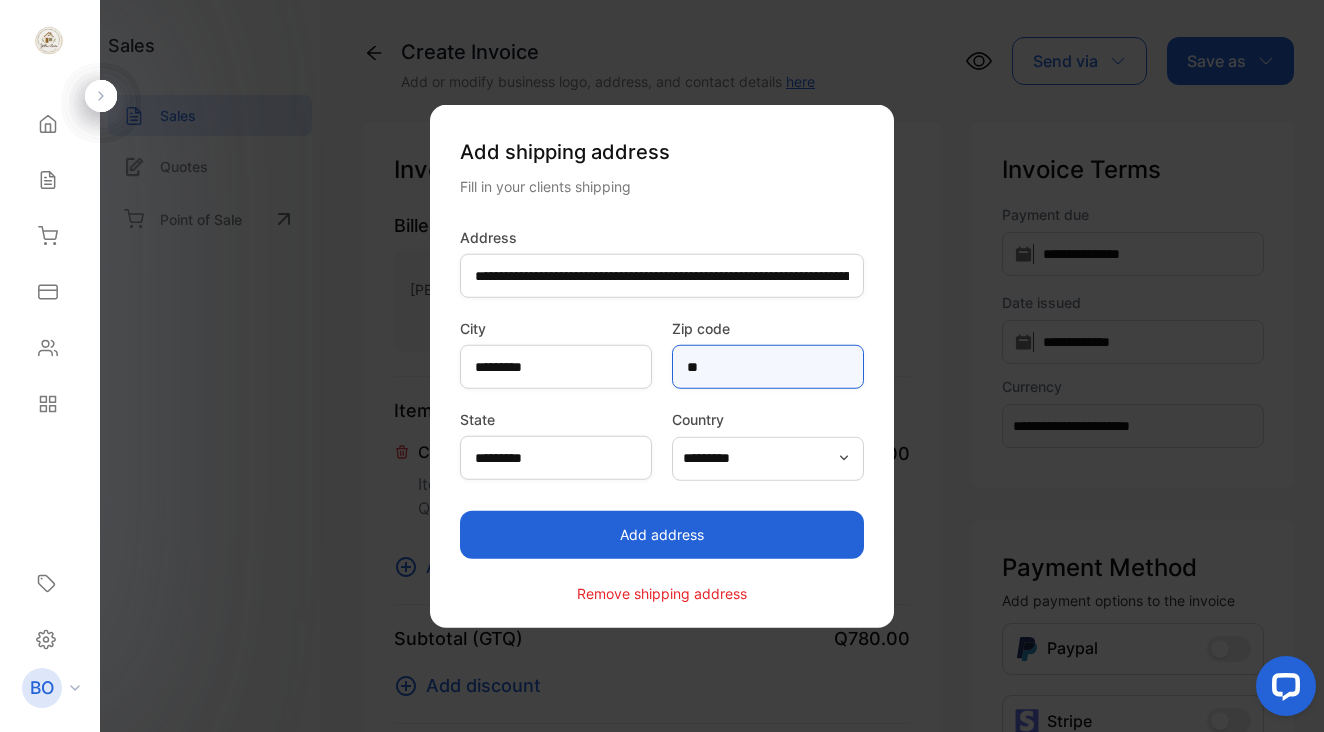 type on "*" 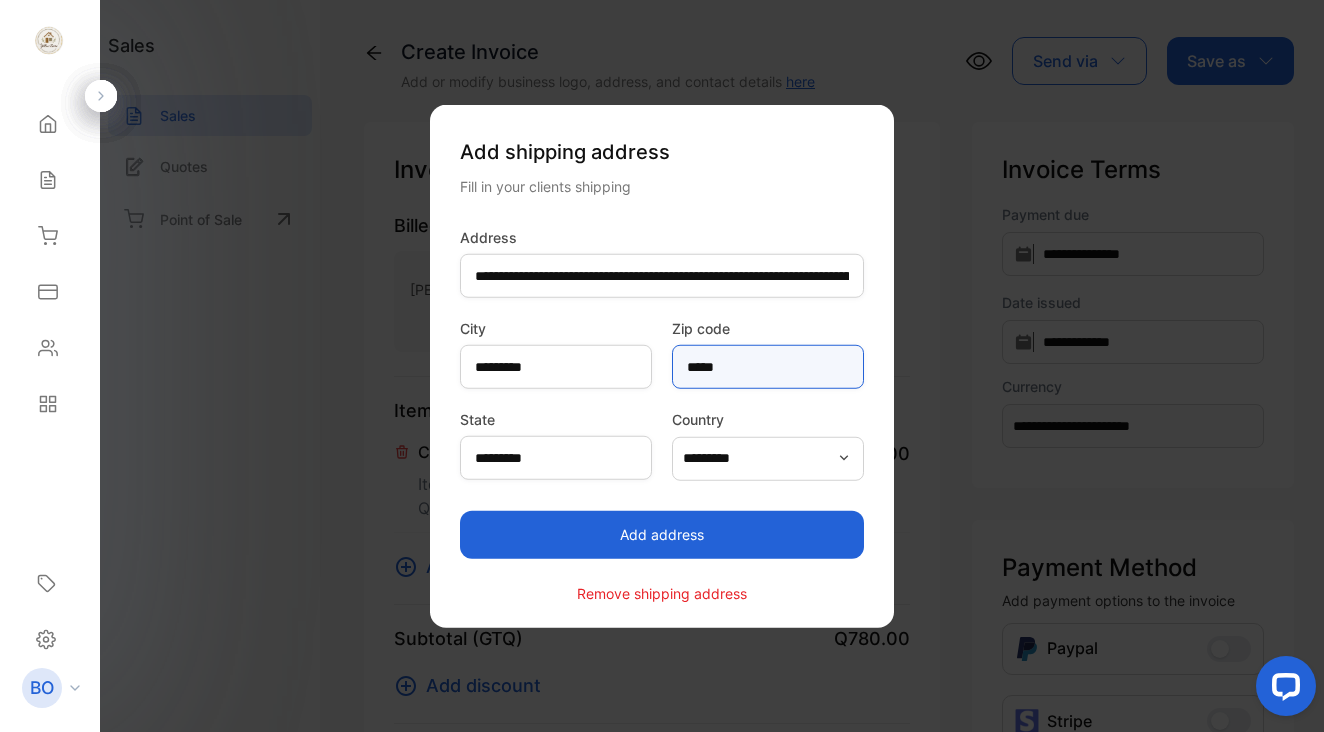 type on "*****" 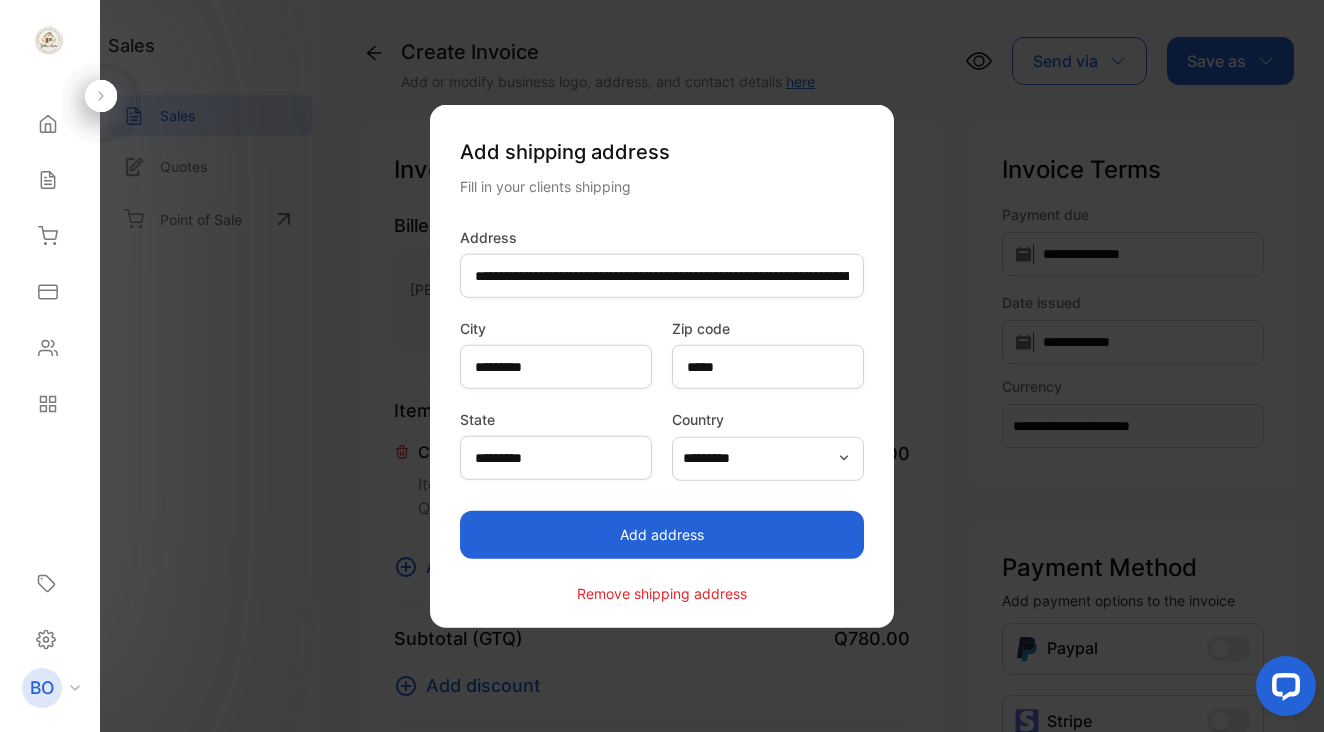 click on "Add address" at bounding box center (662, 534) 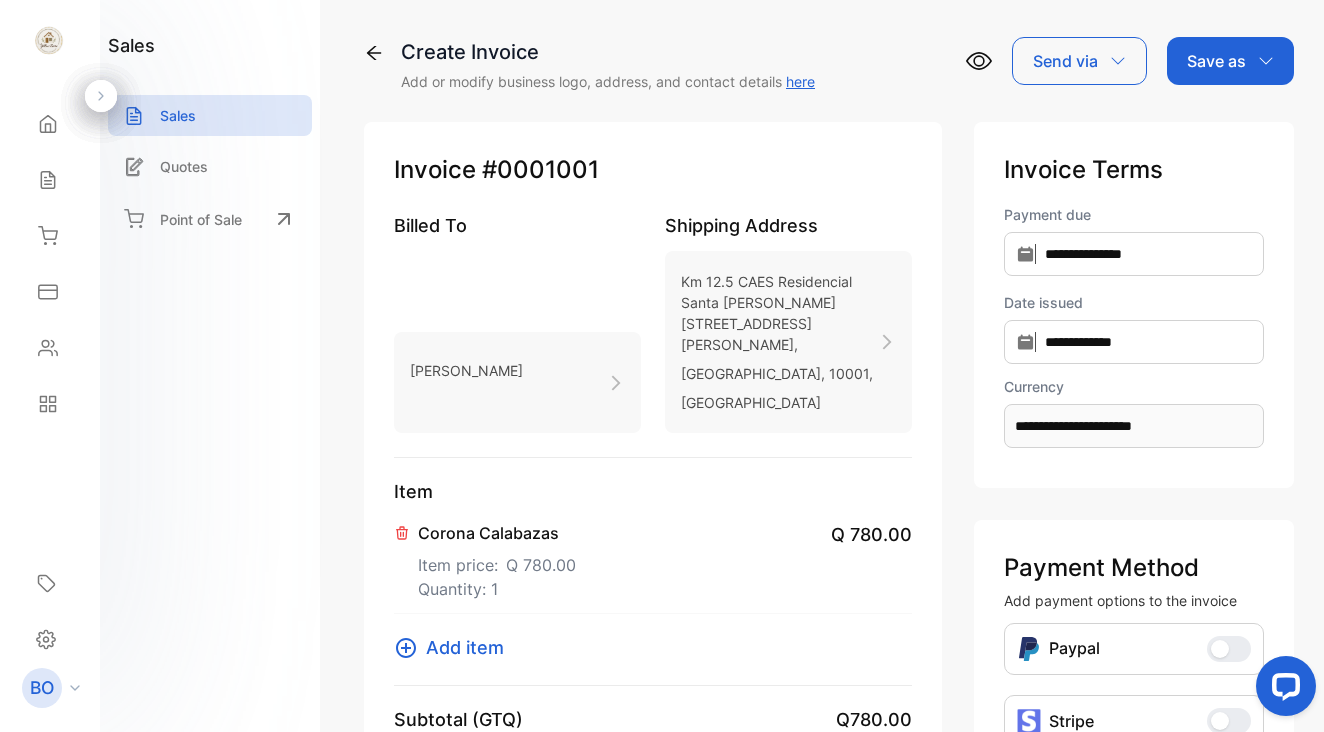 scroll, scrollTop: 2, scrollLeft: 0, axis: vertical 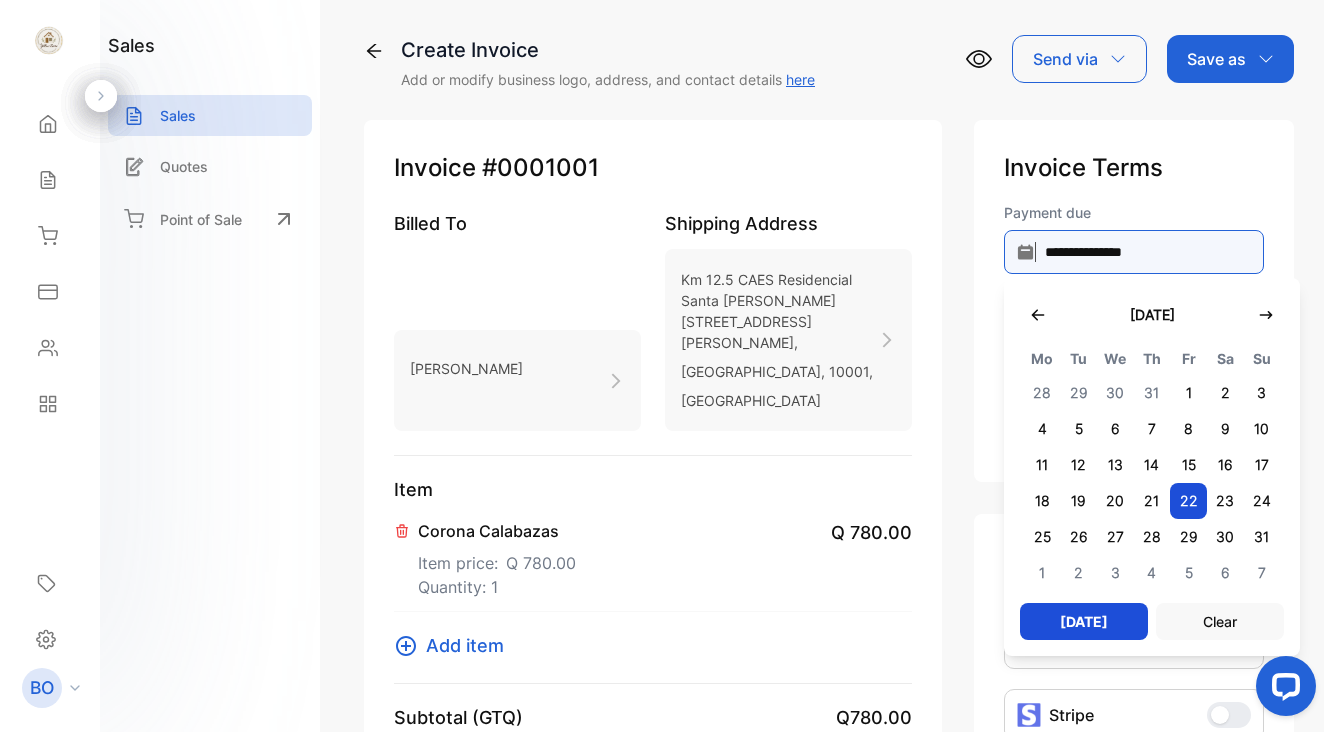 click on "**********" at bounding box center [1134, 252] 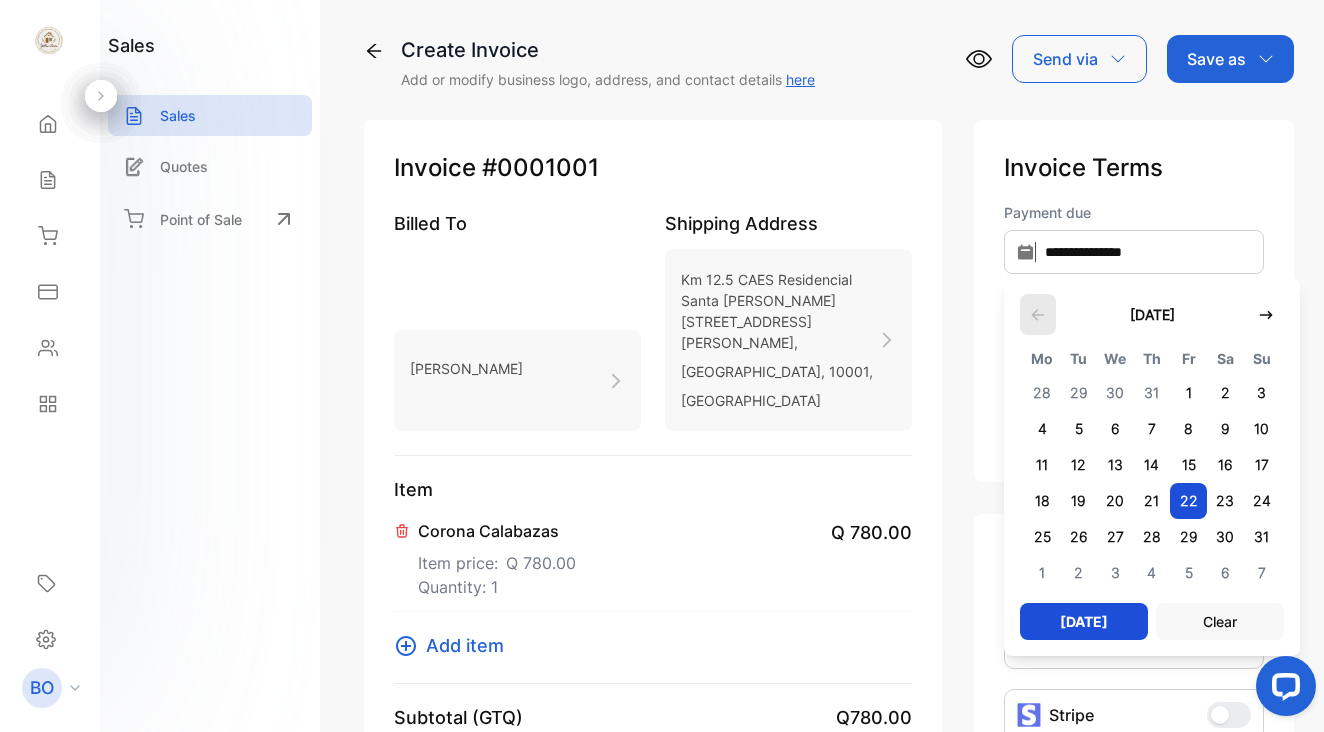 click 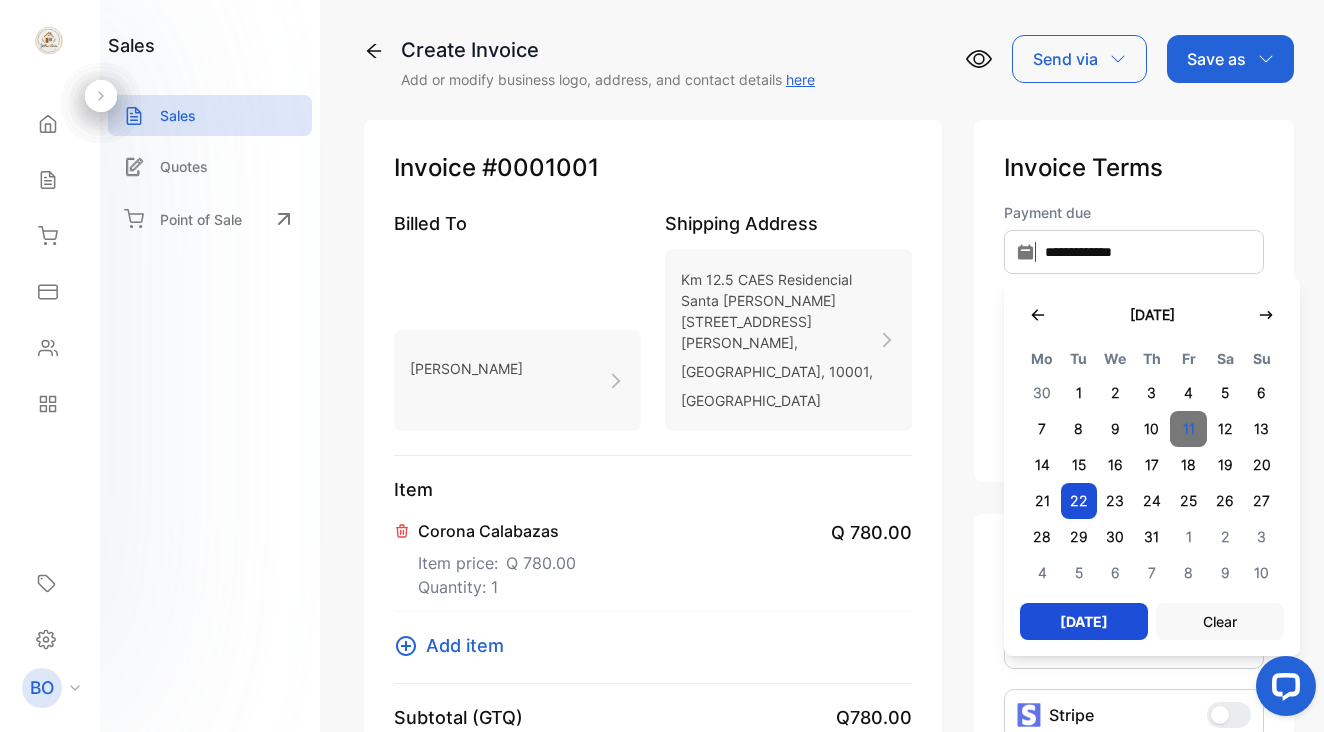 click on "11" at bounding box center (1188, 429) 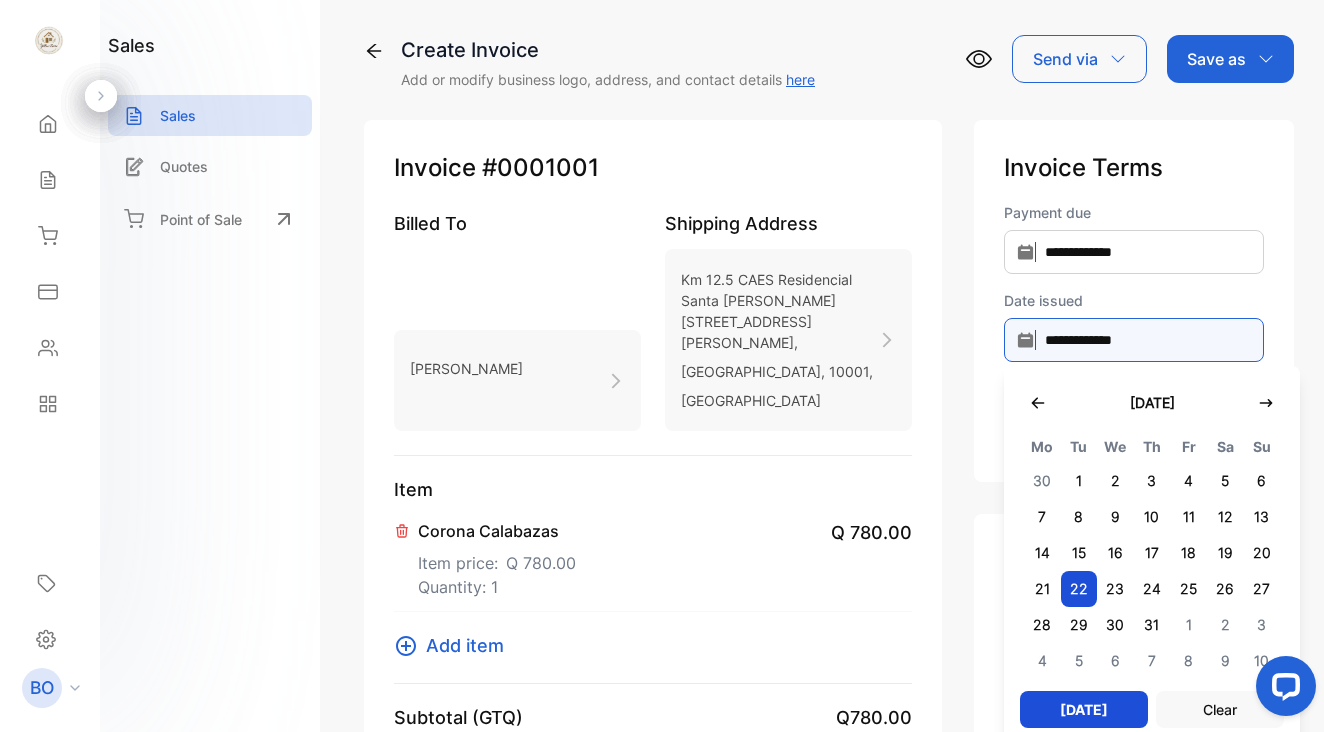 click on "**********" at bounding box center (1134, 340) 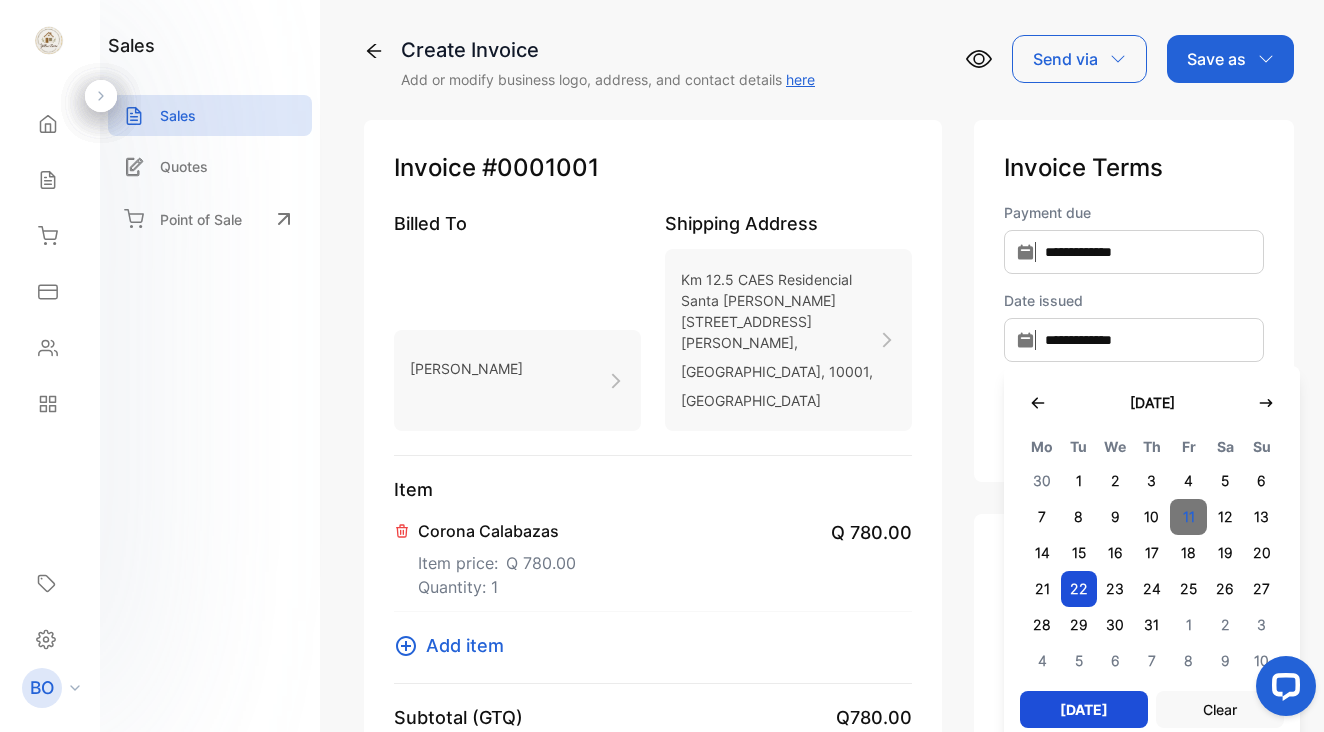 click on "11" at bounding box center [1188, 517] 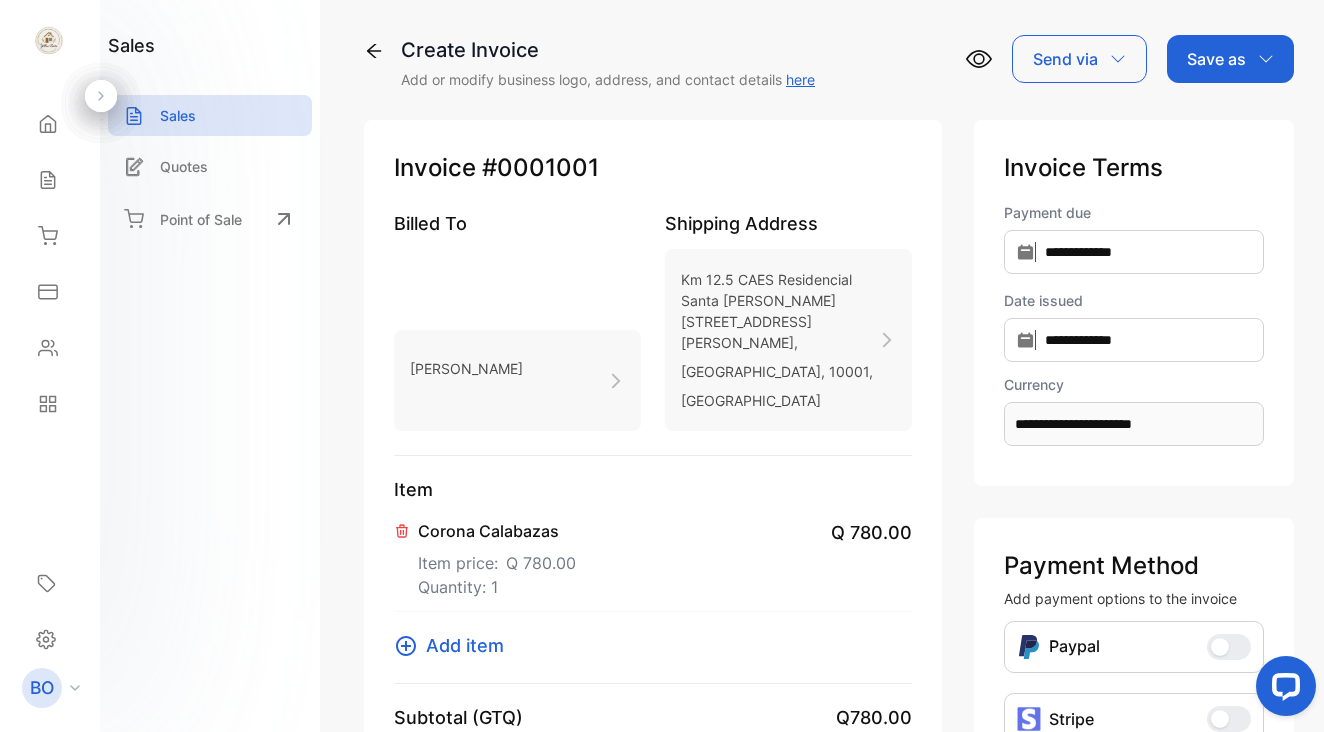 click 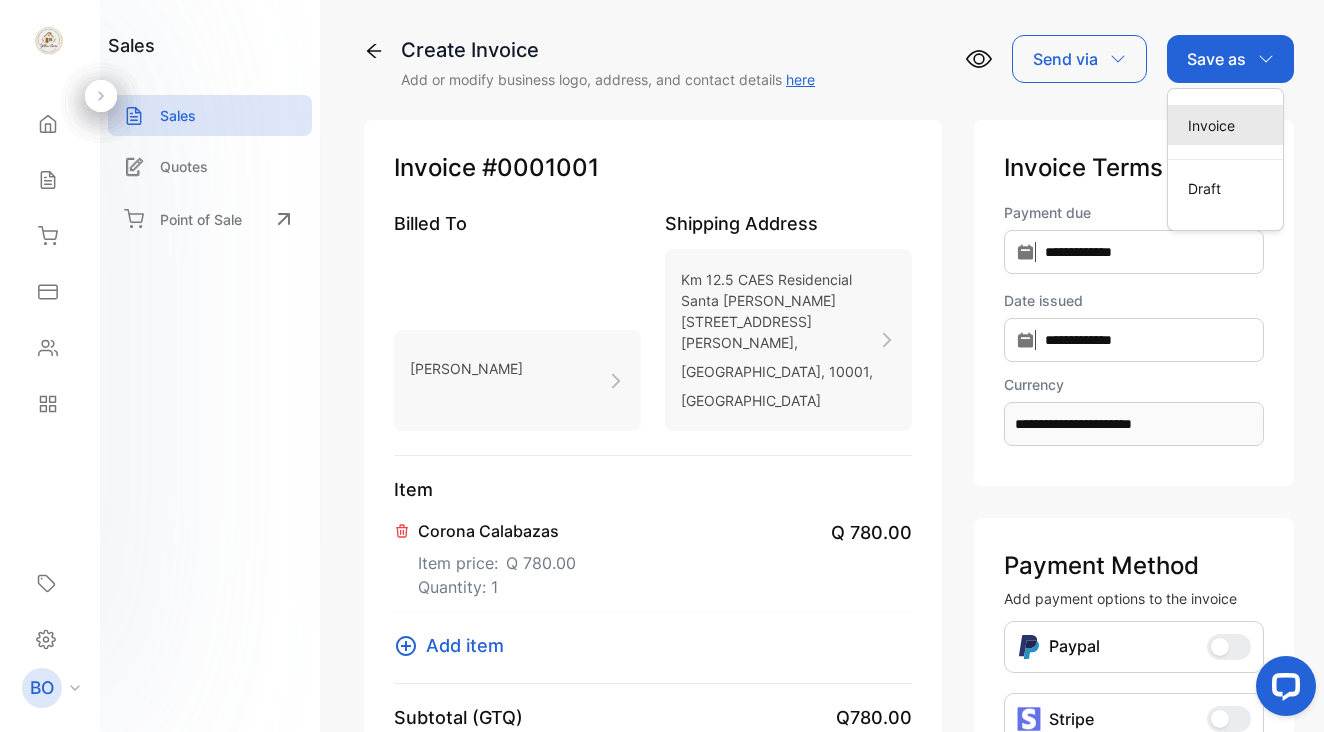 click on "Invoice" at bounding box center [1225, 125] 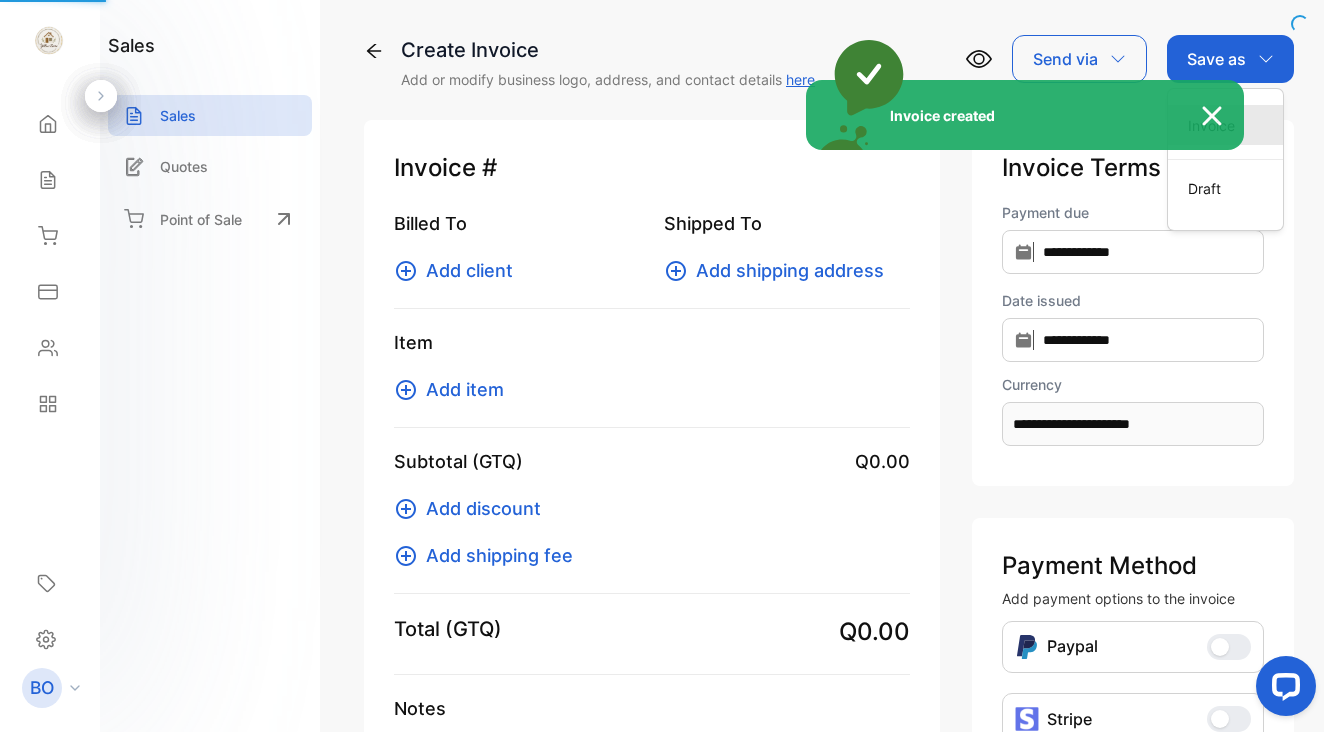 type 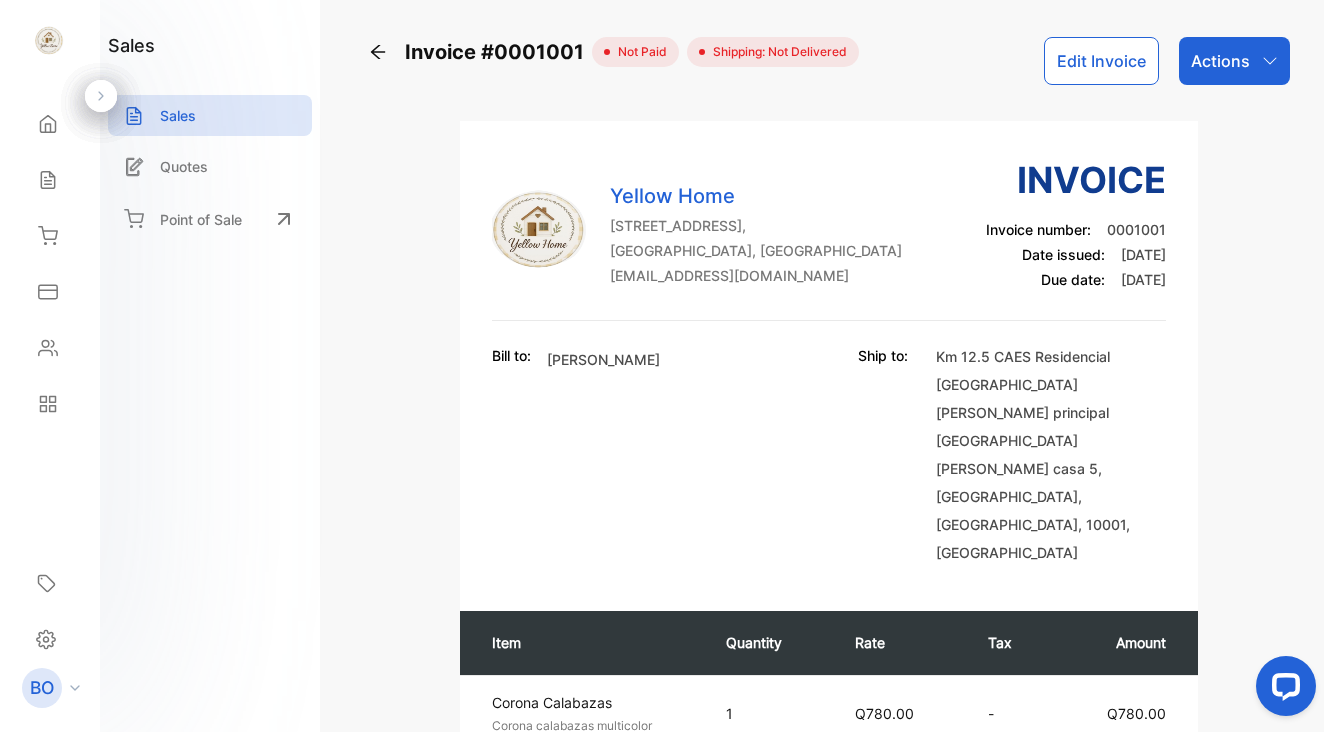 scroll, scrollTop: 0, scrollLeft: 0, axis: both 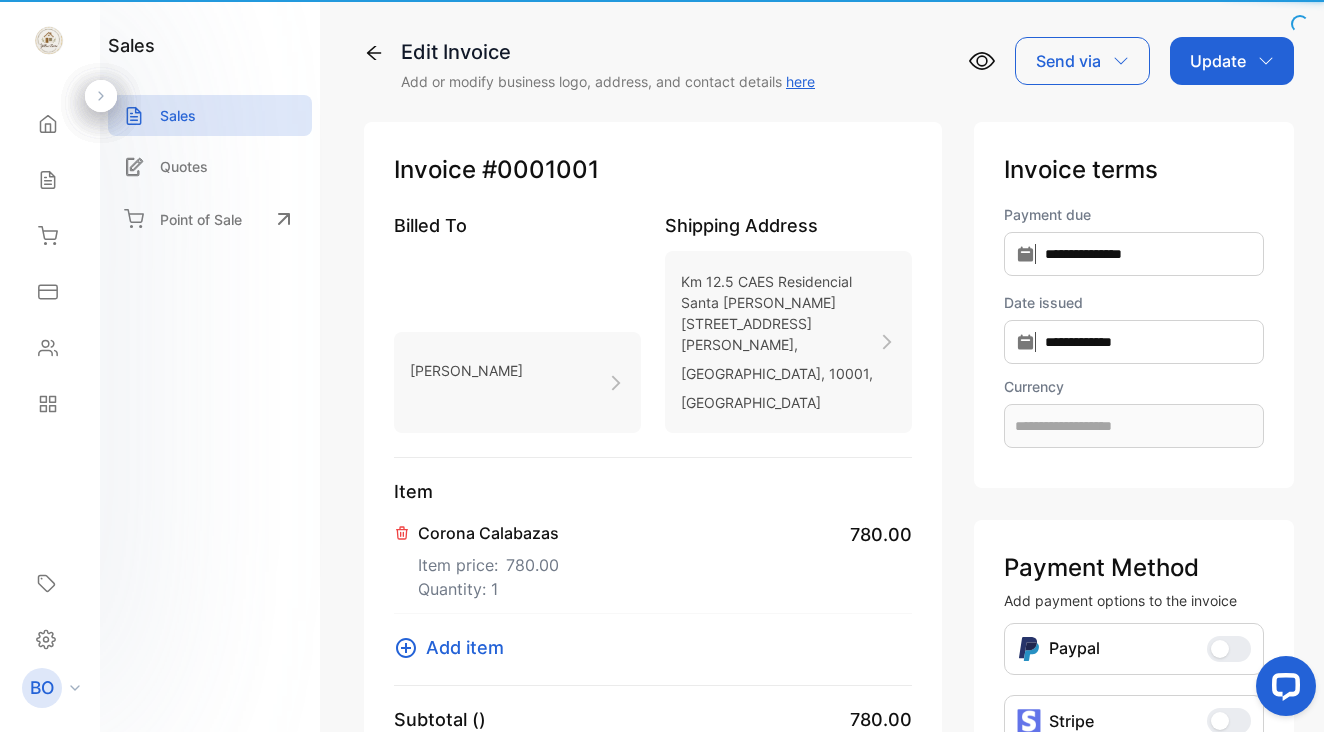 type on "**********" 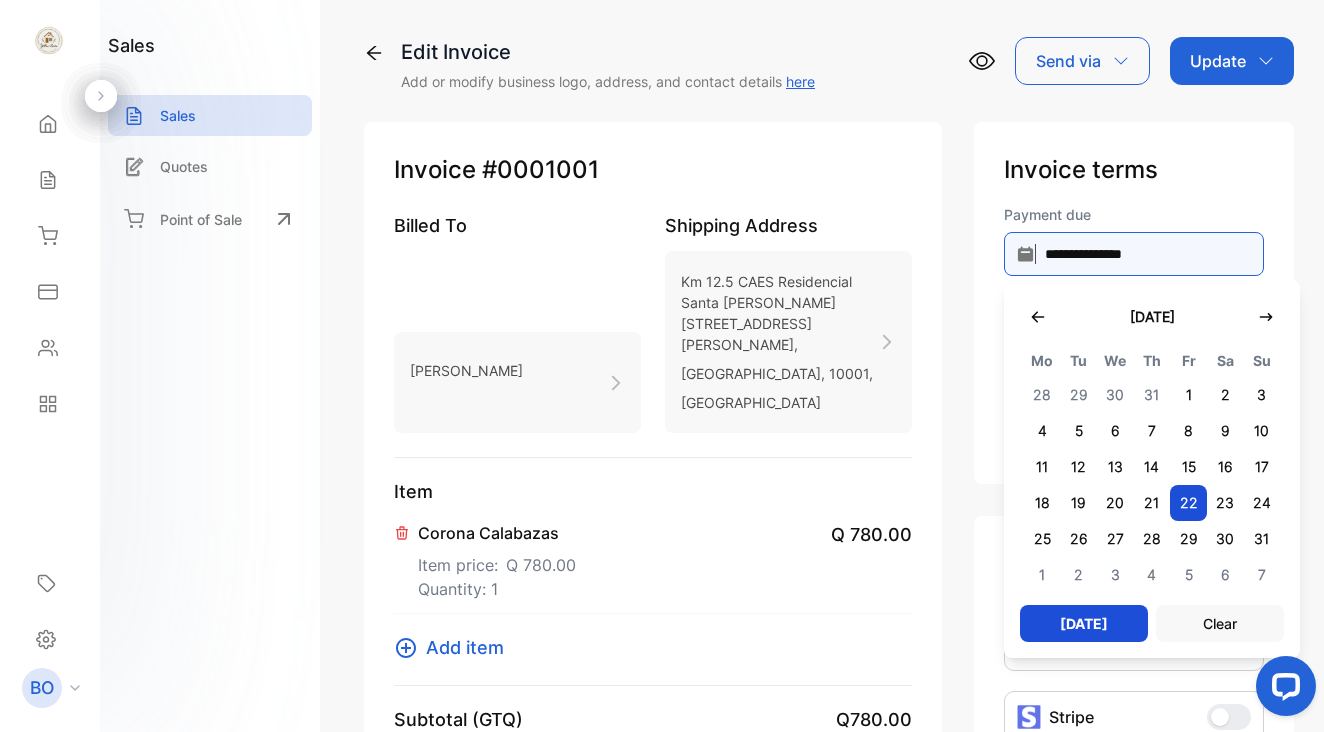 click on "**********" at bounding box center [1134, 254] 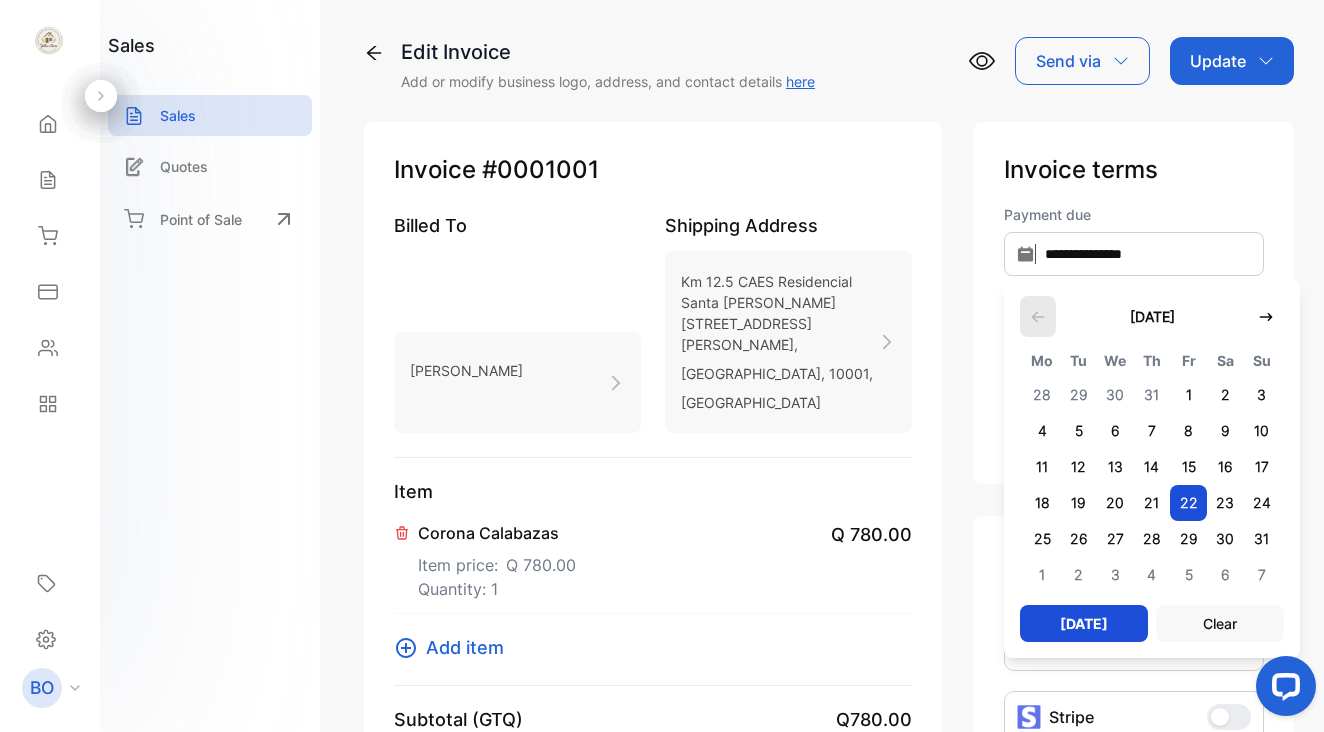 click 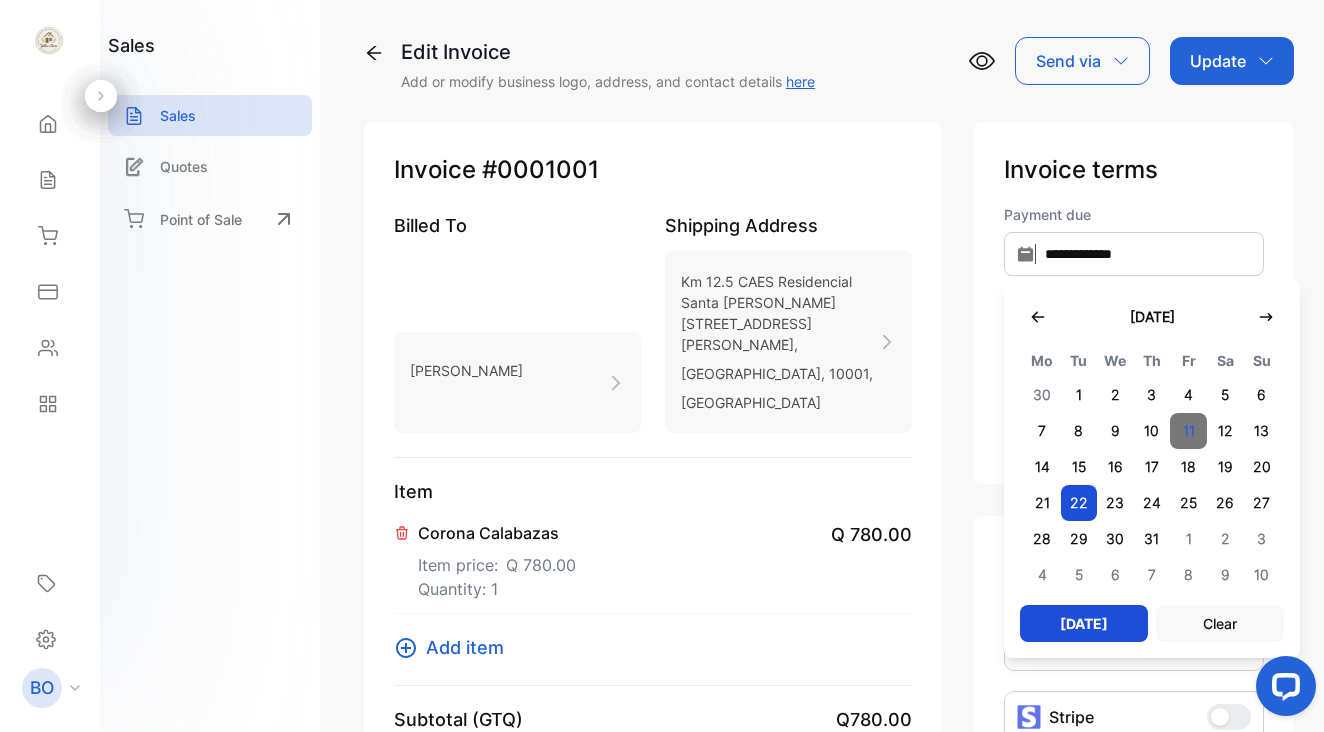 click on "11" at bounding box center (1188, 431) 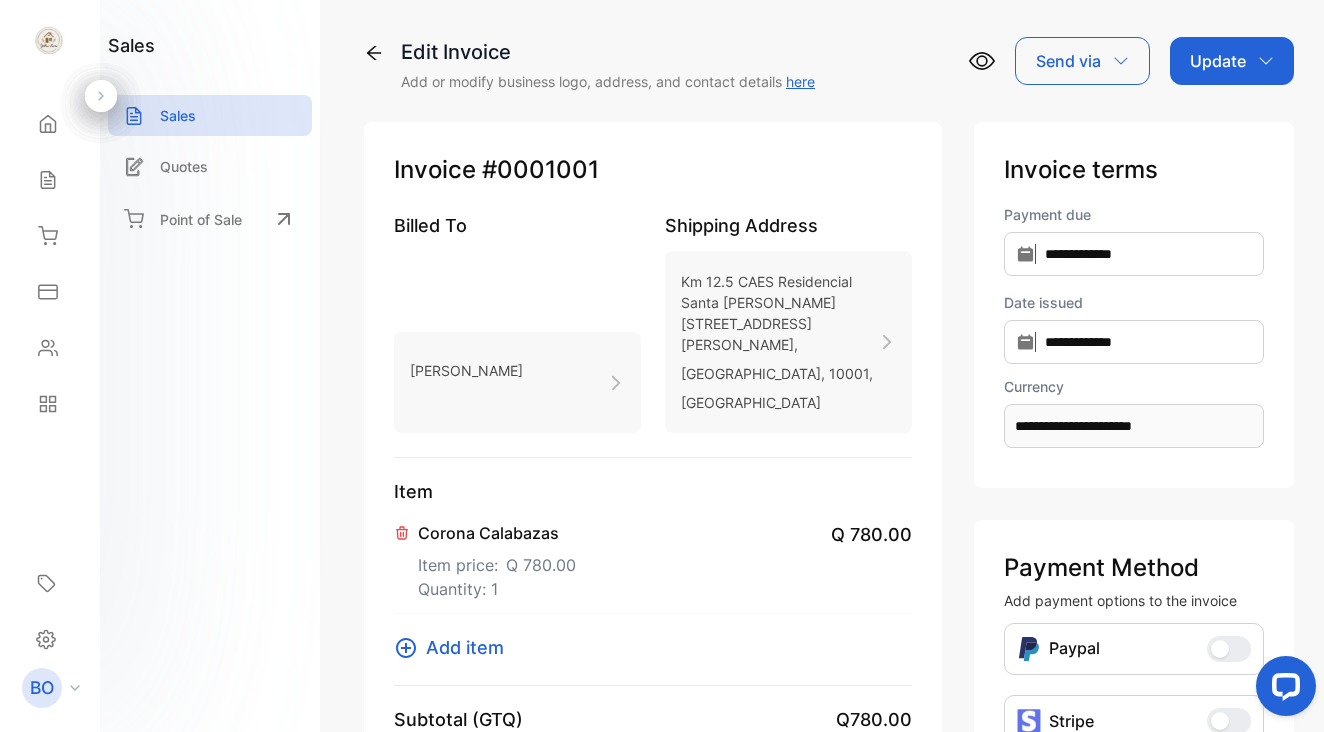 click on "Update" at bounding box center (1218, 61) 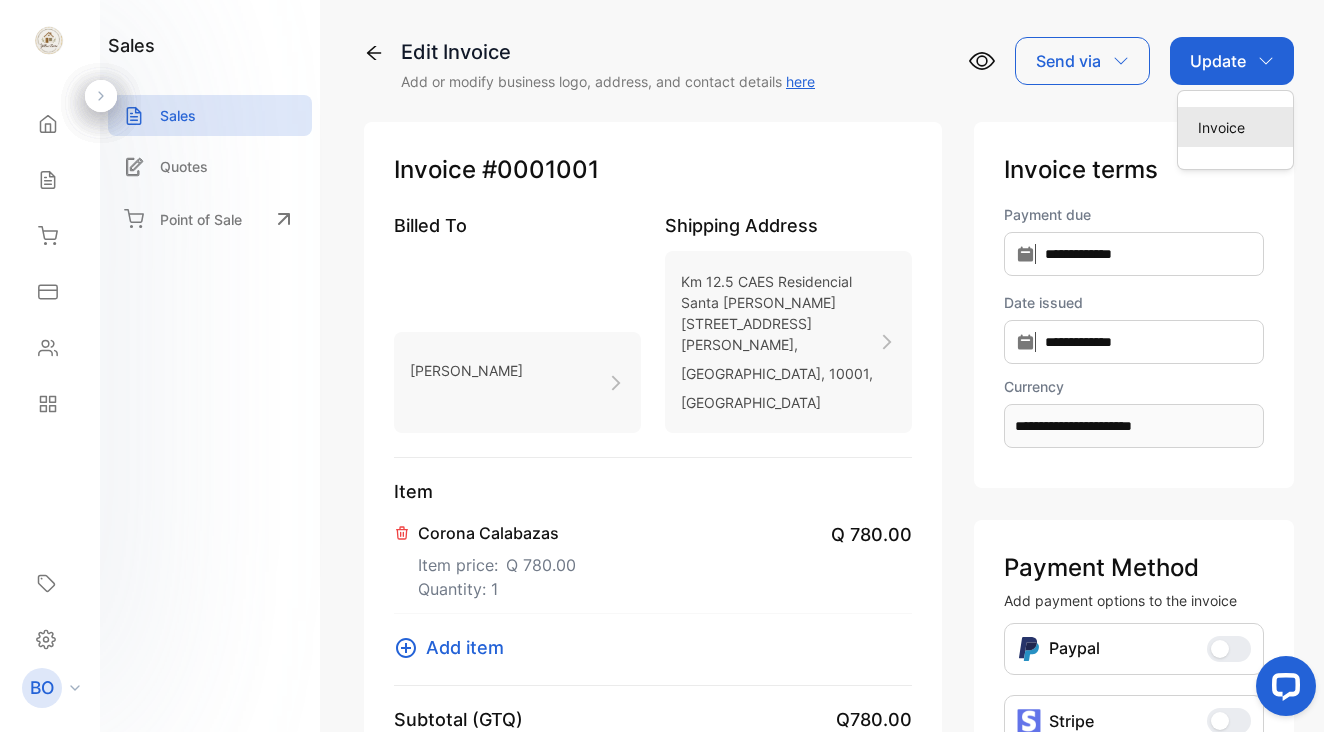 click on "Invoice" at bounding box center (1235, 127) 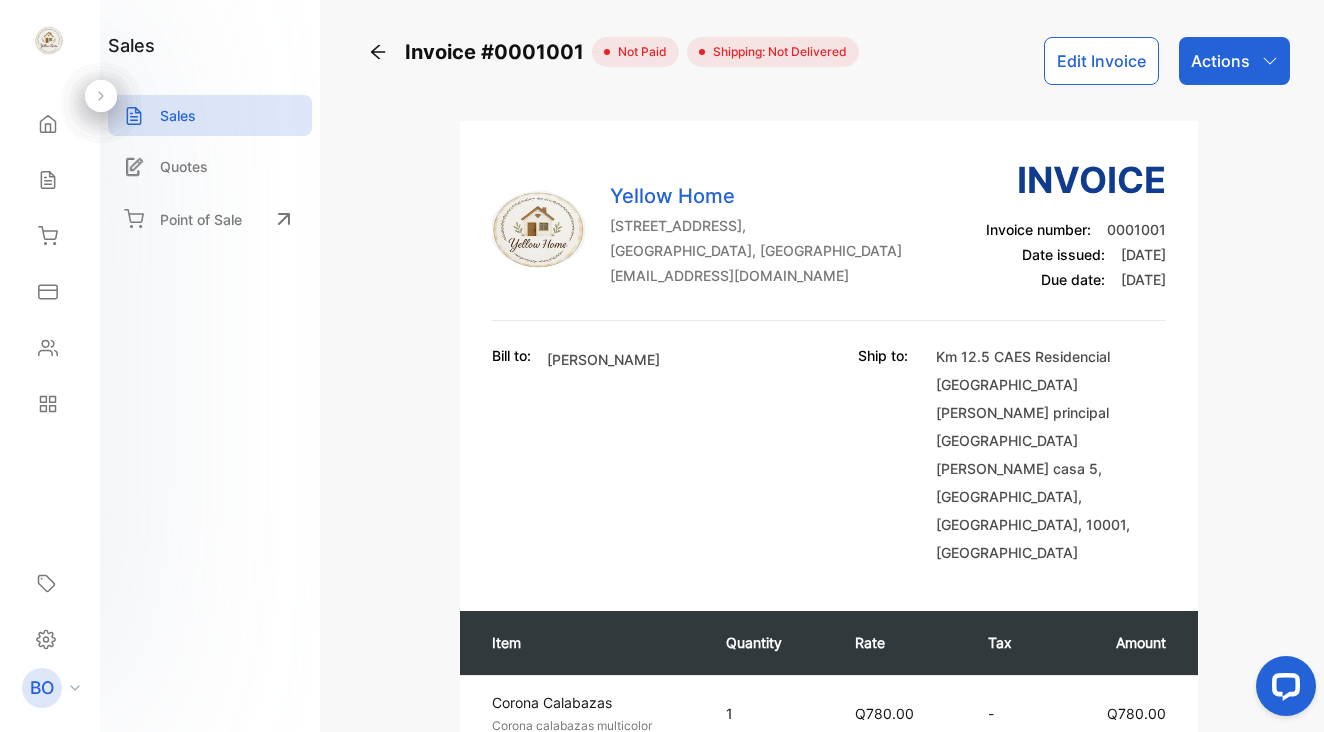 scroll, scrollTop: 0, scrollLeft: 0, axis: both 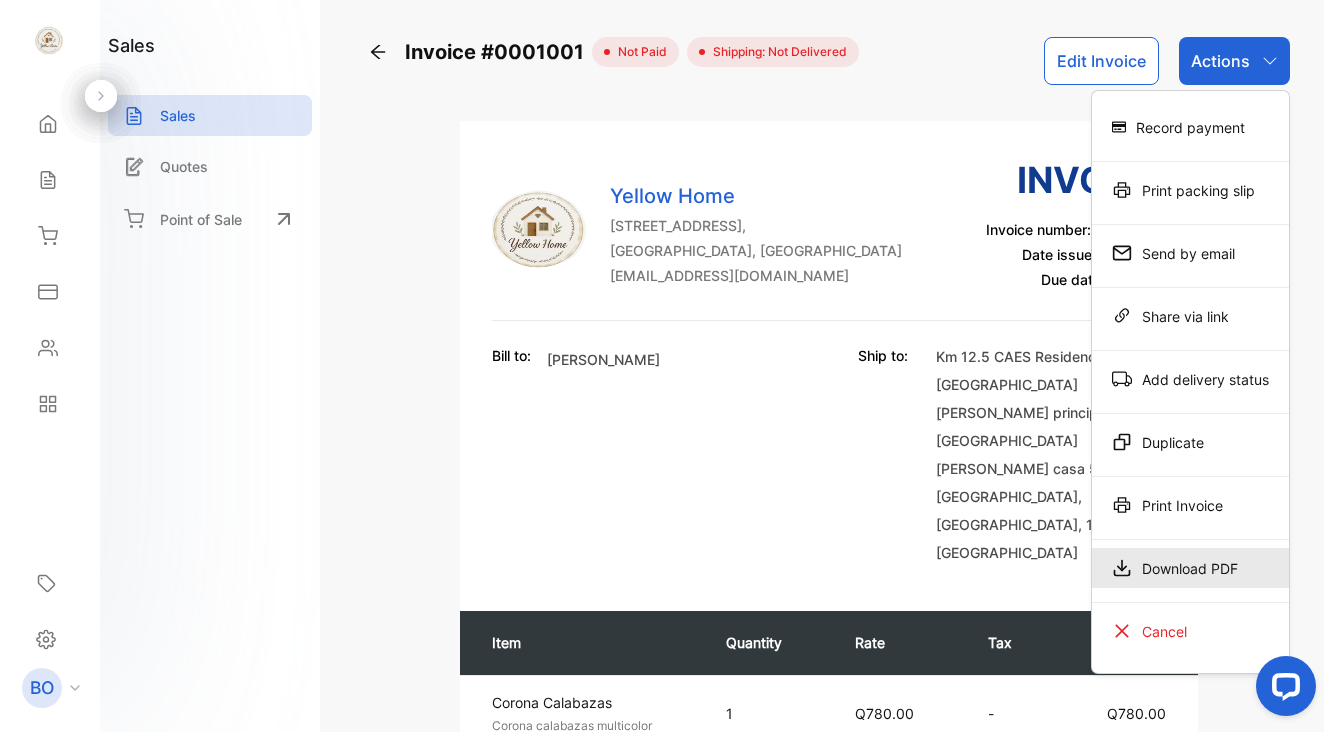 click on "Download PDF" at bounding box center (1190, 568) 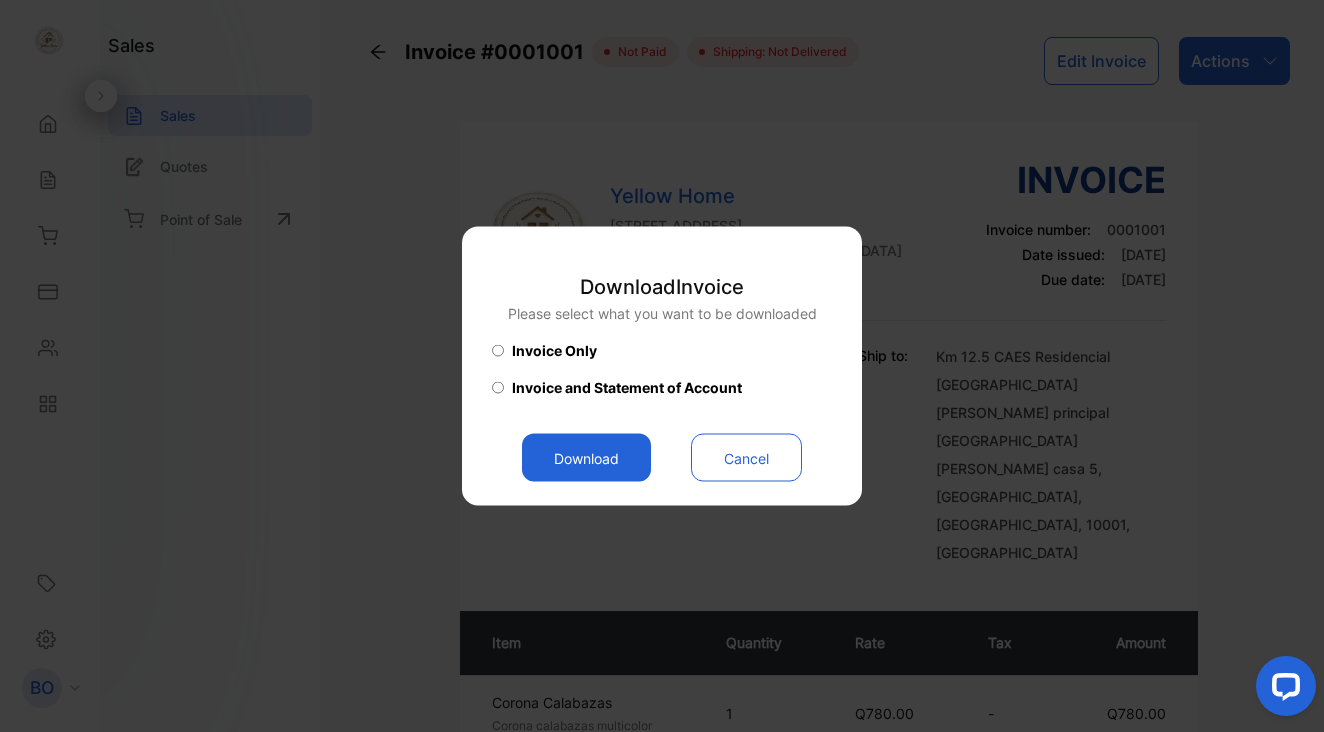click on "Download" at bounding box center [586, 458] 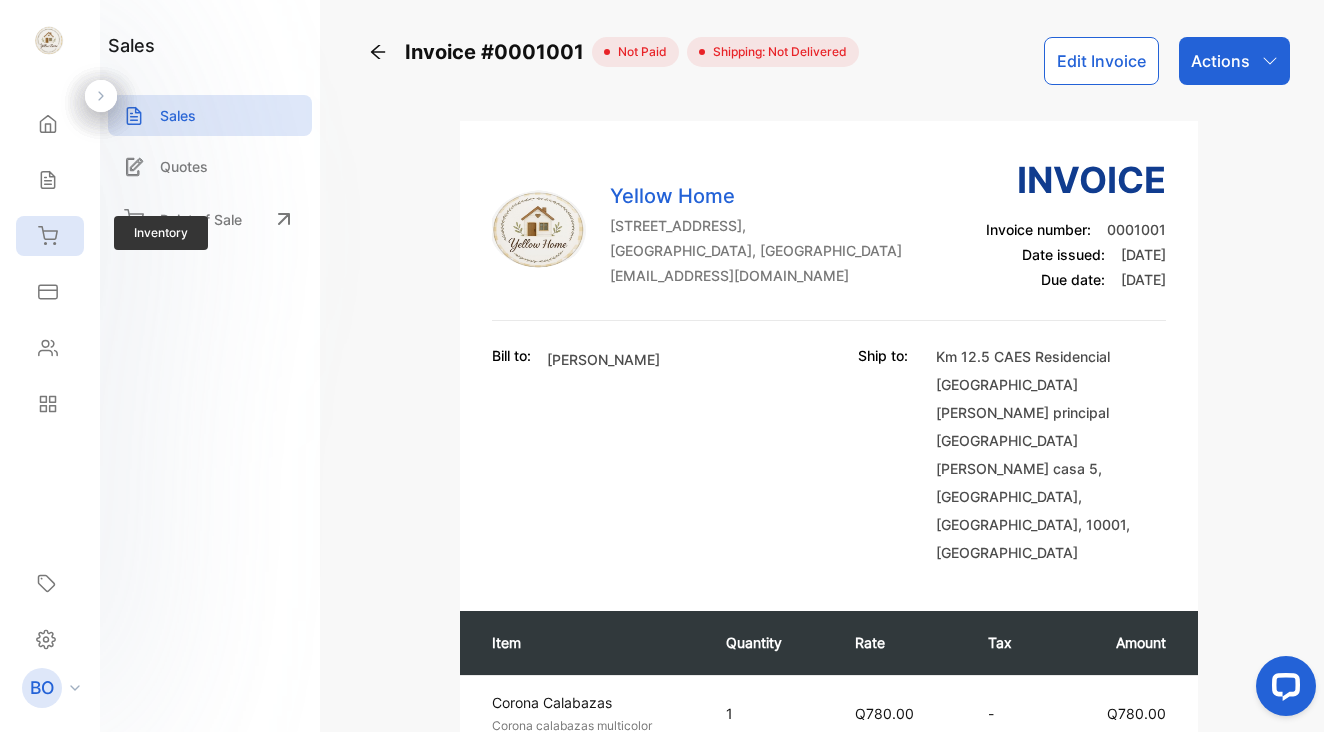 click on "Inventory" at bounding box center (50, 236) 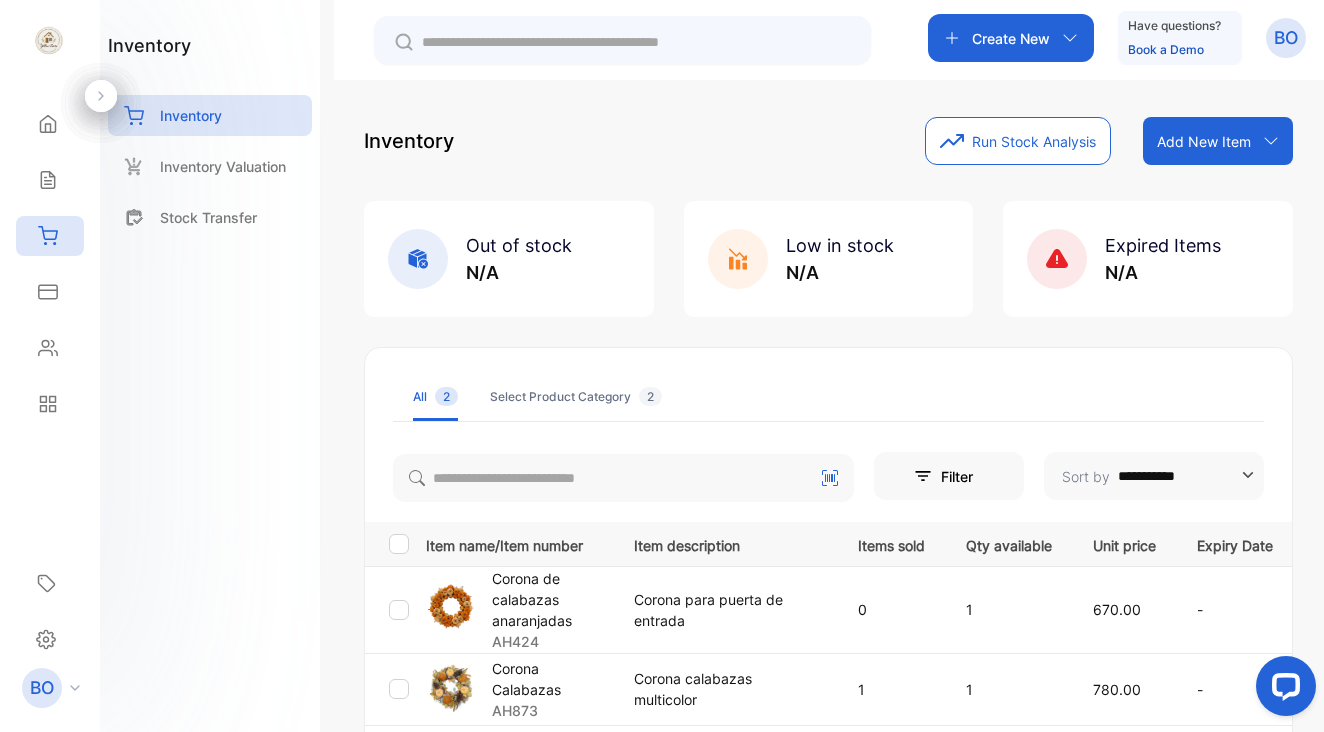 click 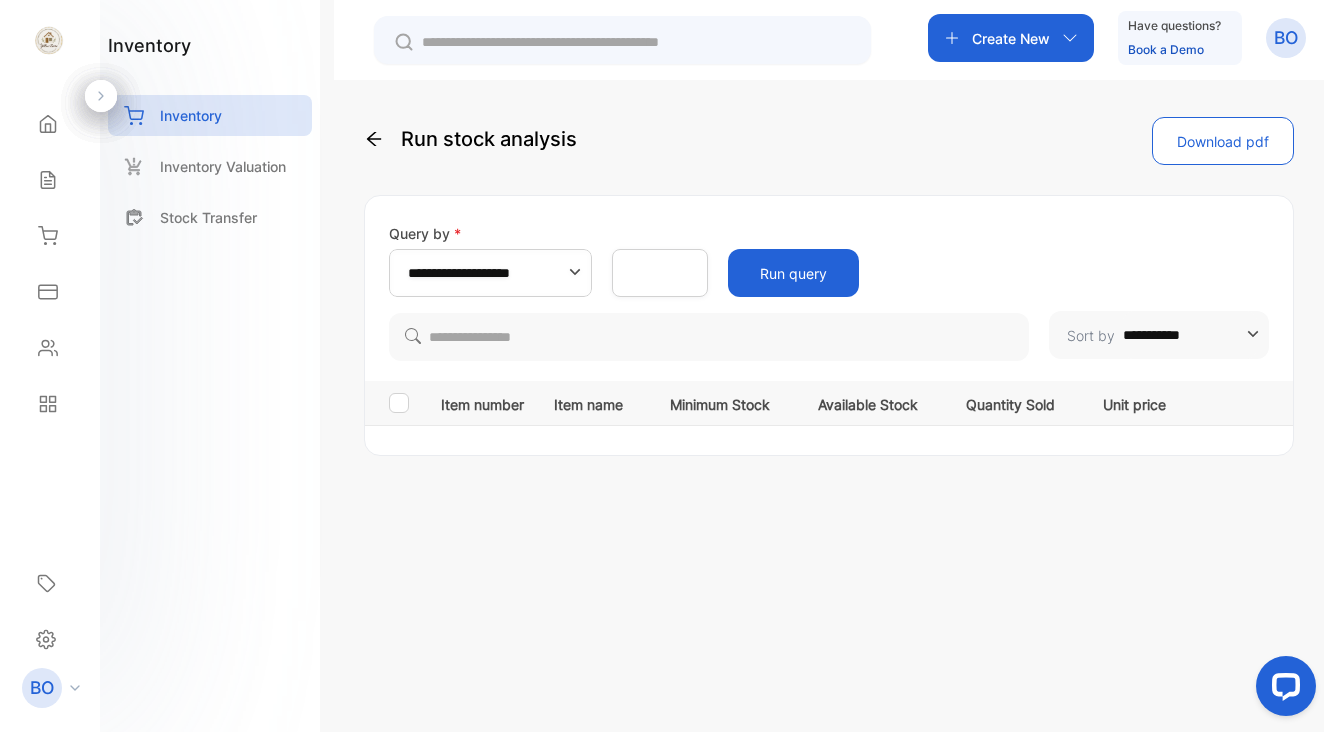 click 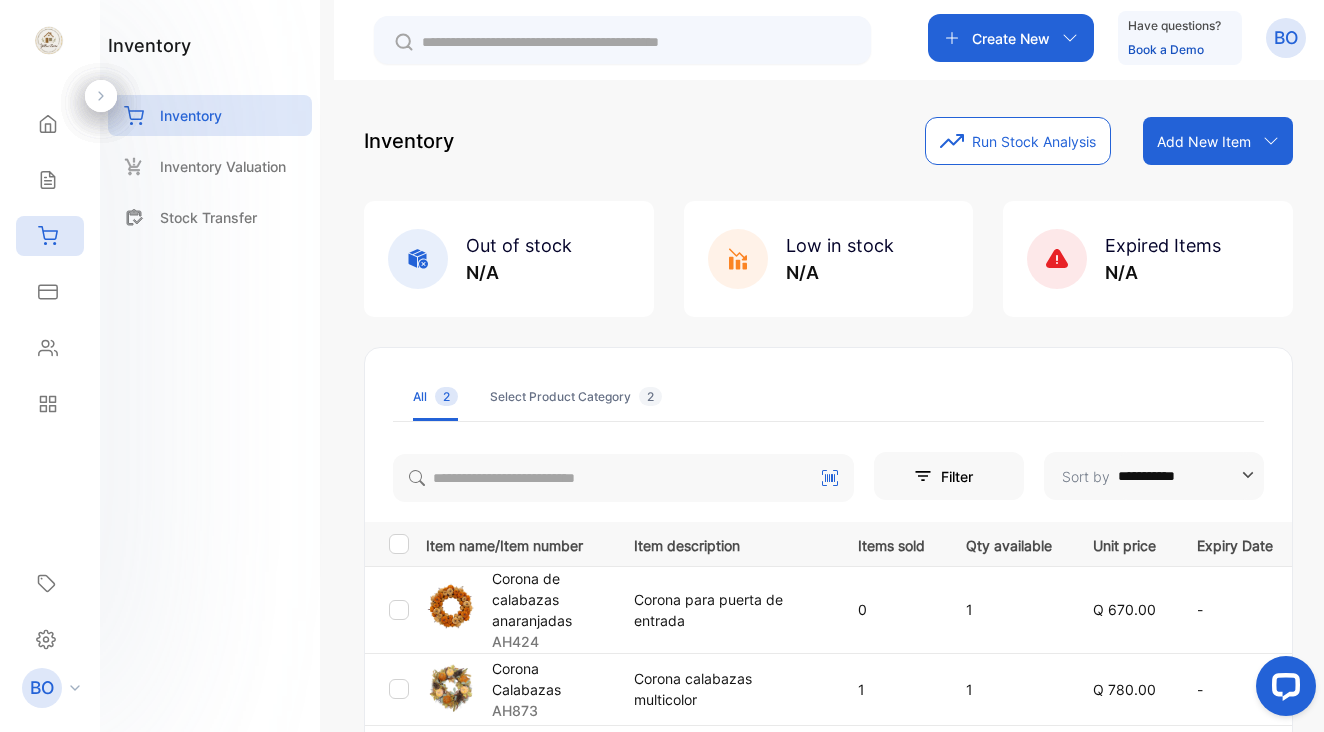 click 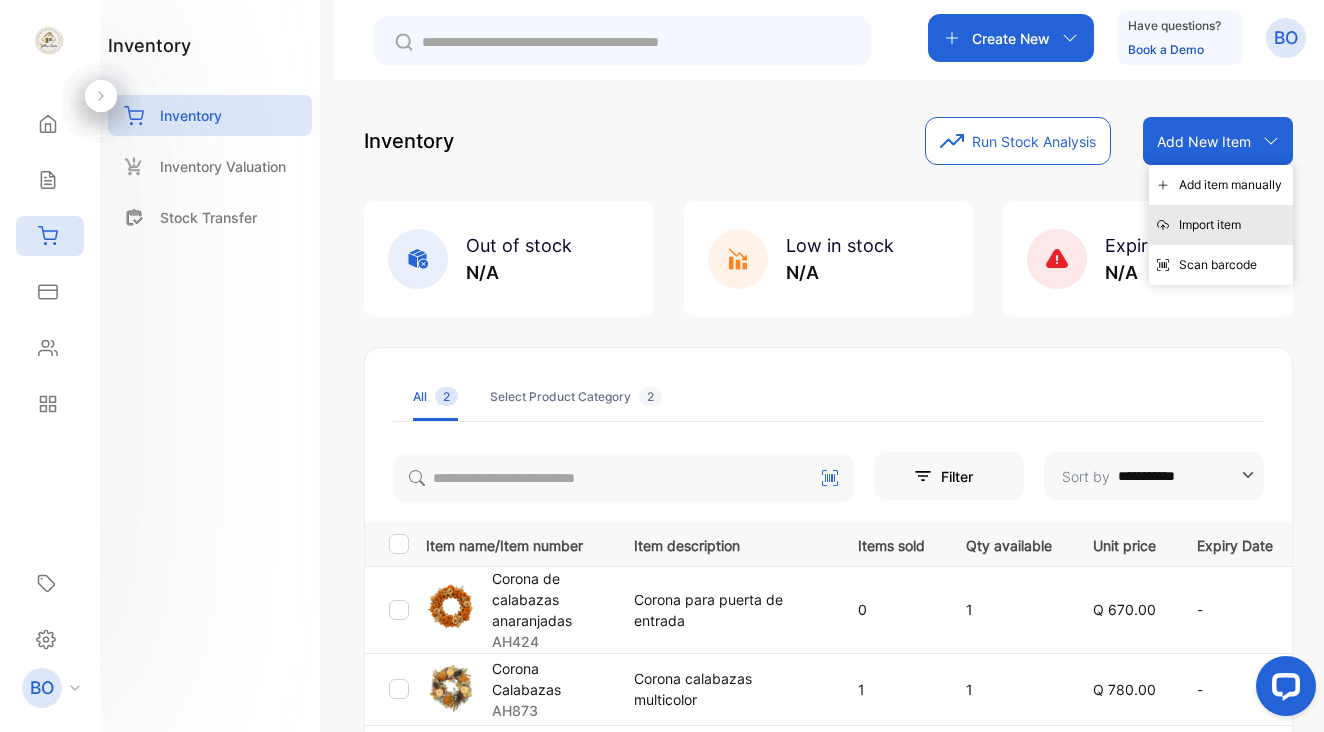 click on "Import item" at bounding box center [1221, 225] 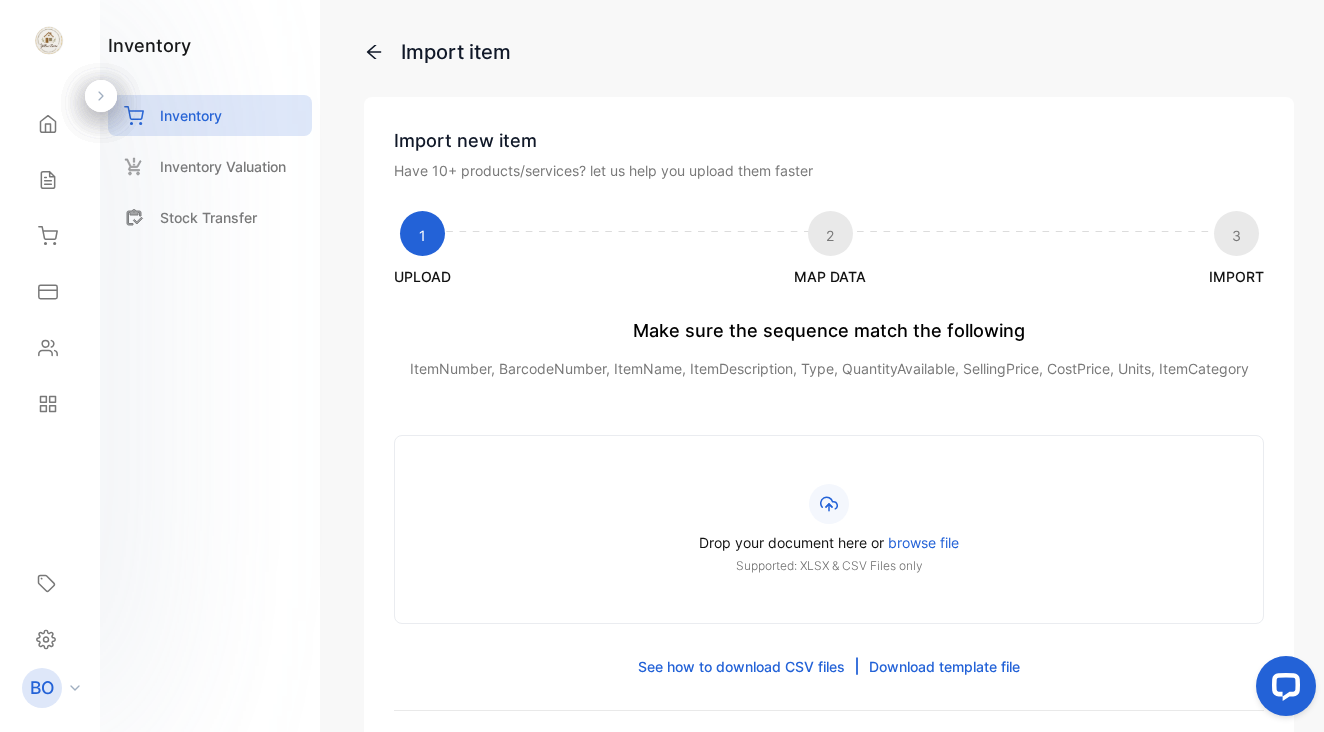 click on "browse file" at bounding box center [923, 542] 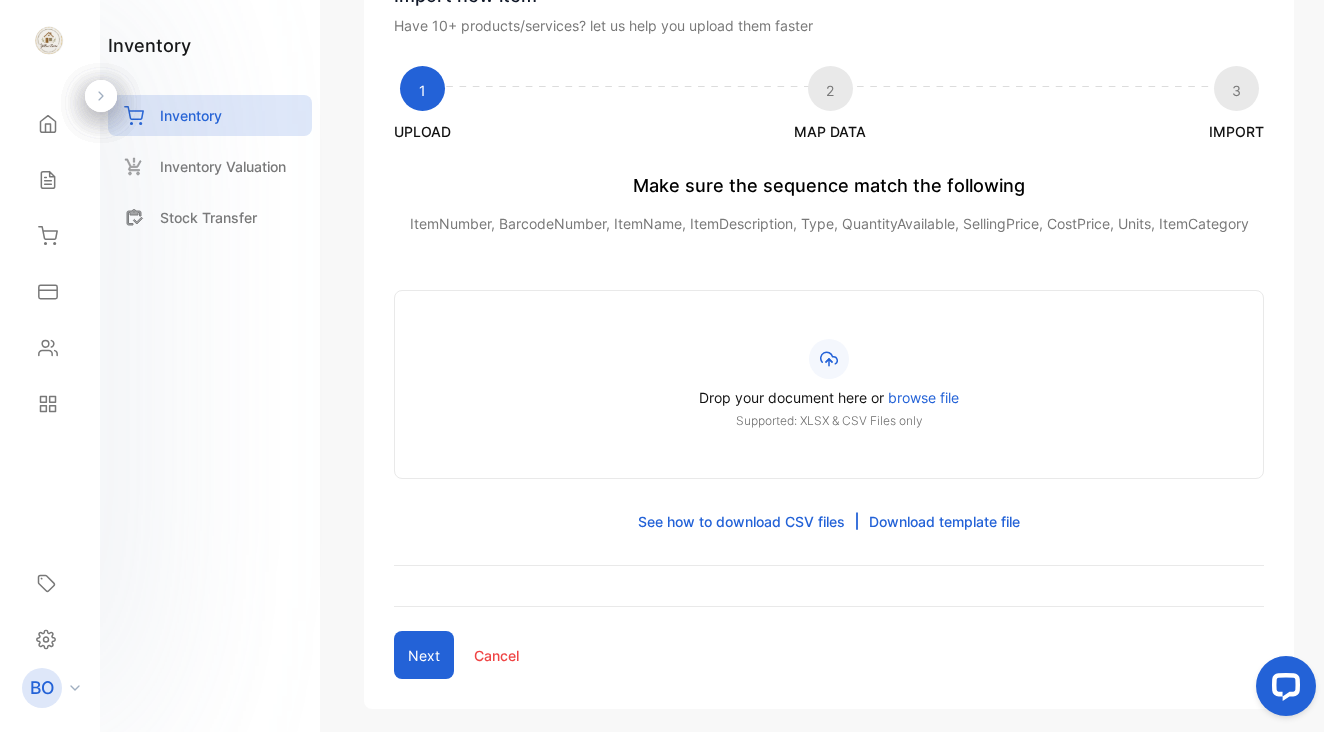 scroll, scrollTop: 148, scrollLeft: 0, axis: vertical 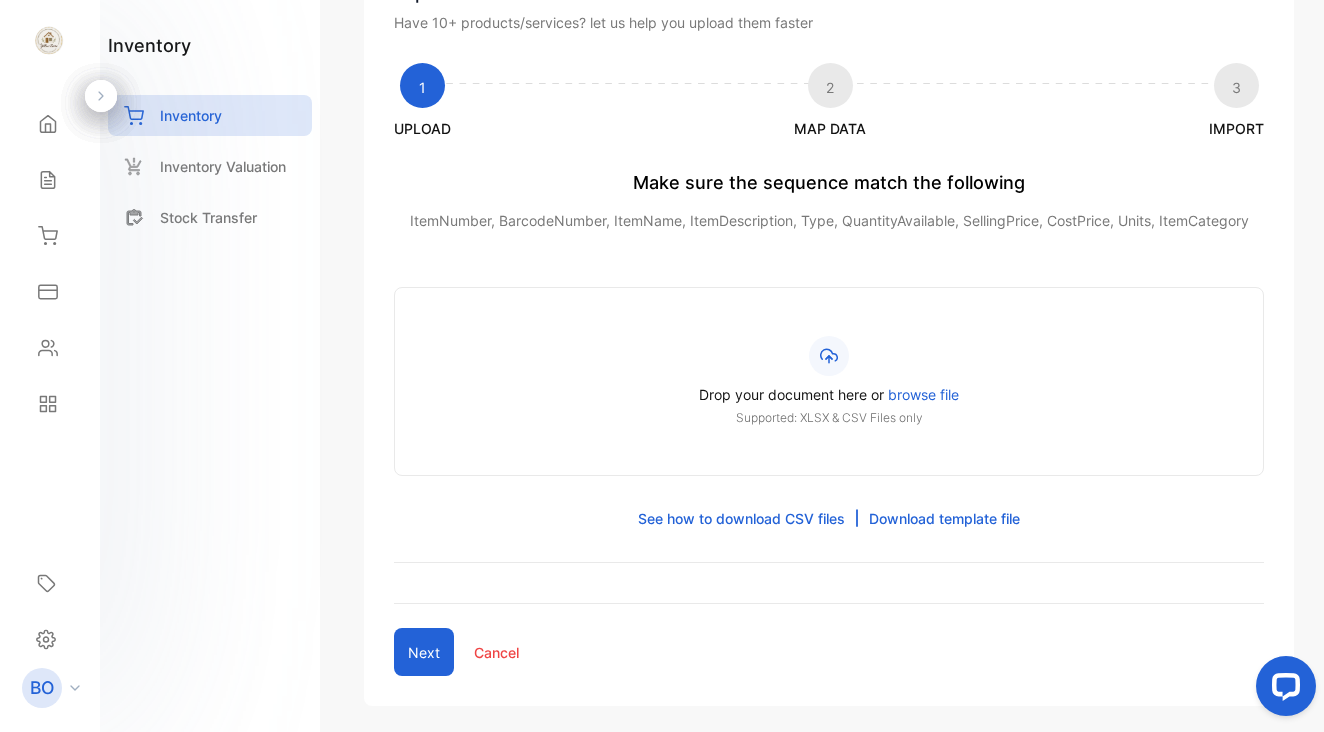 click on "Download template file" at bounding box center (944, 518) 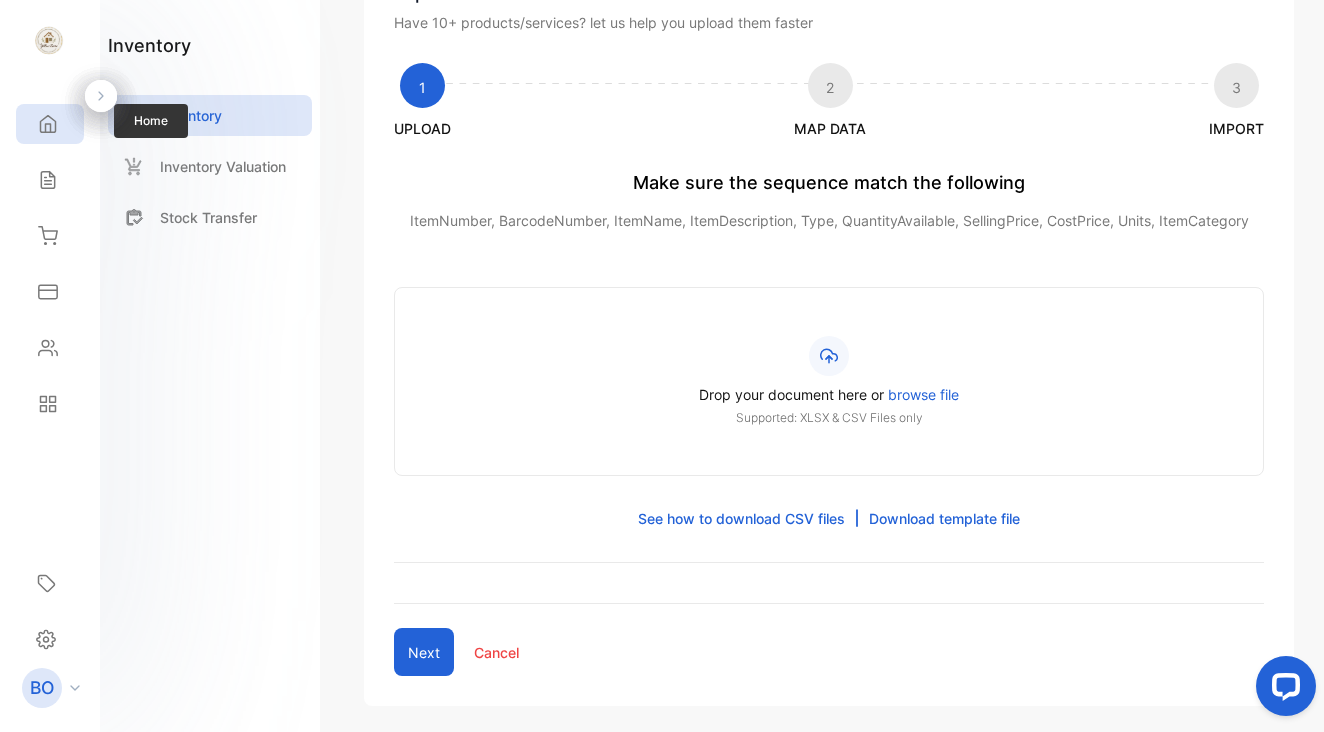 click 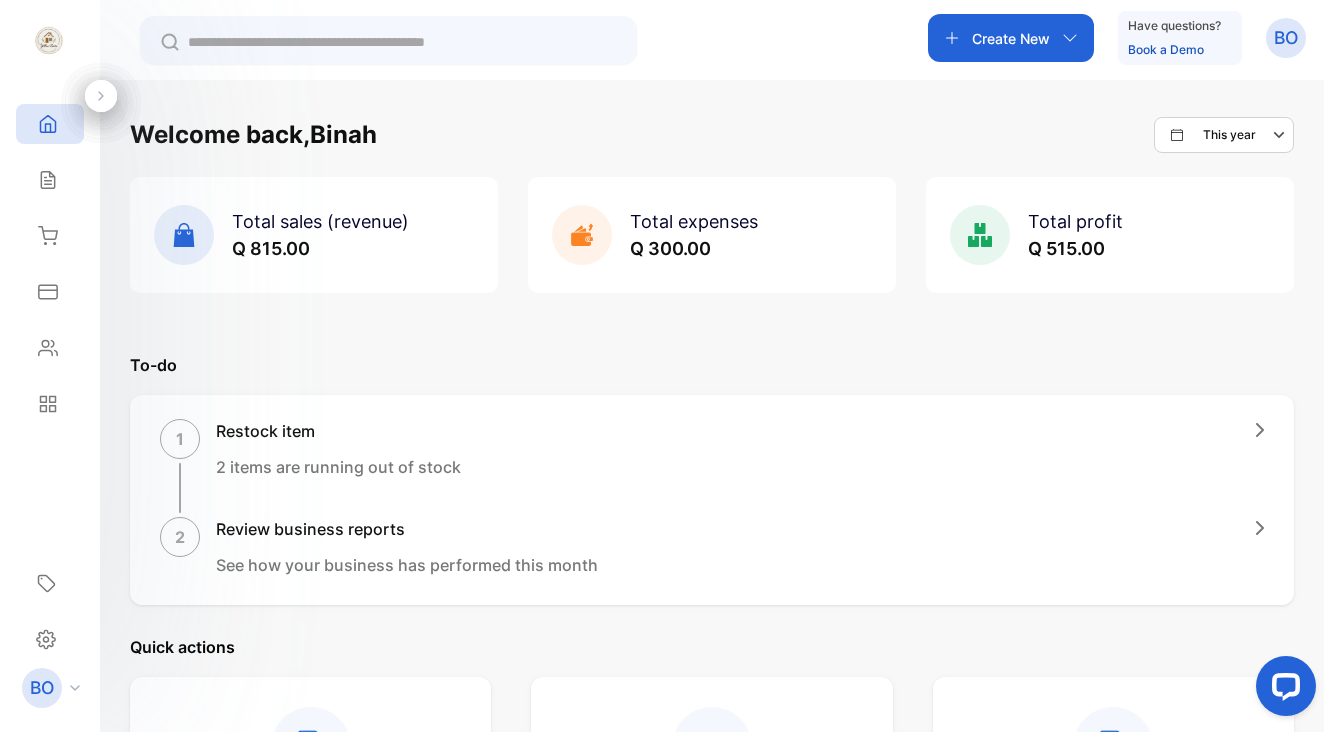 scroll, scrollTop: 0, scrollLeft: 0, axis: both 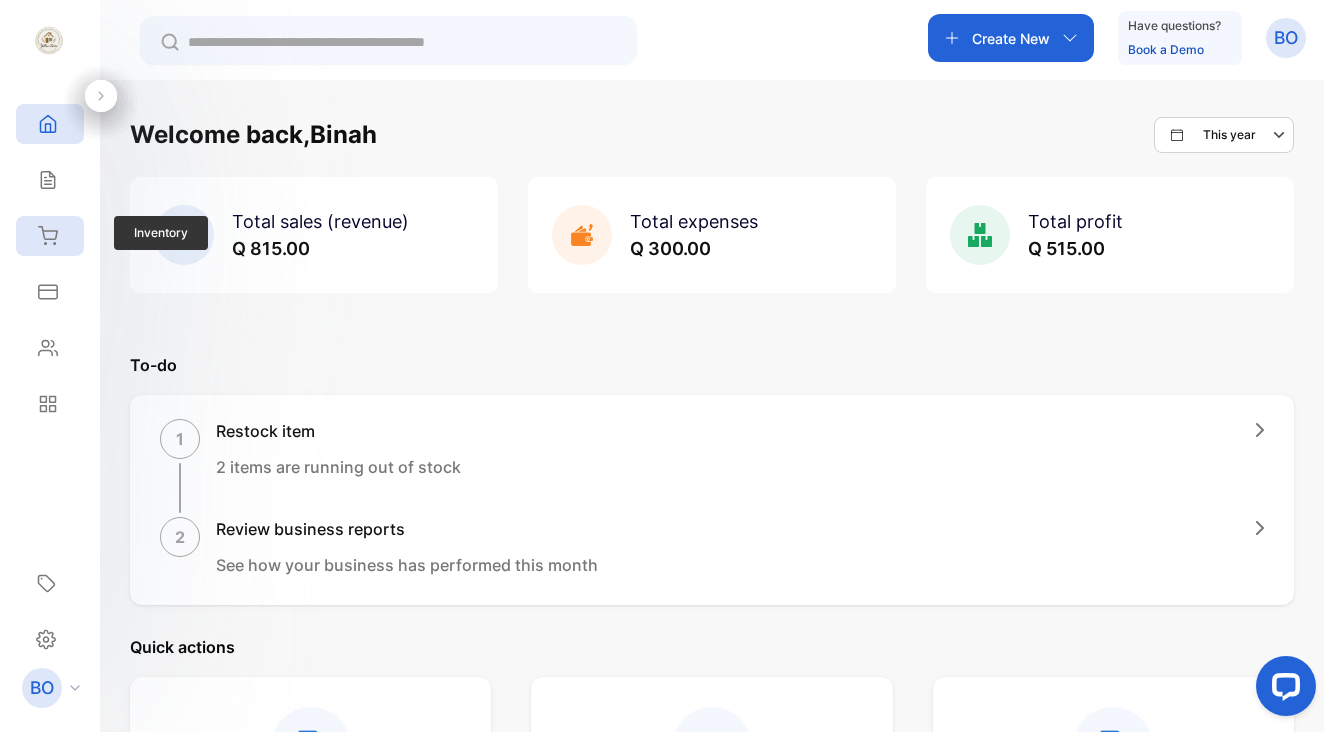 click 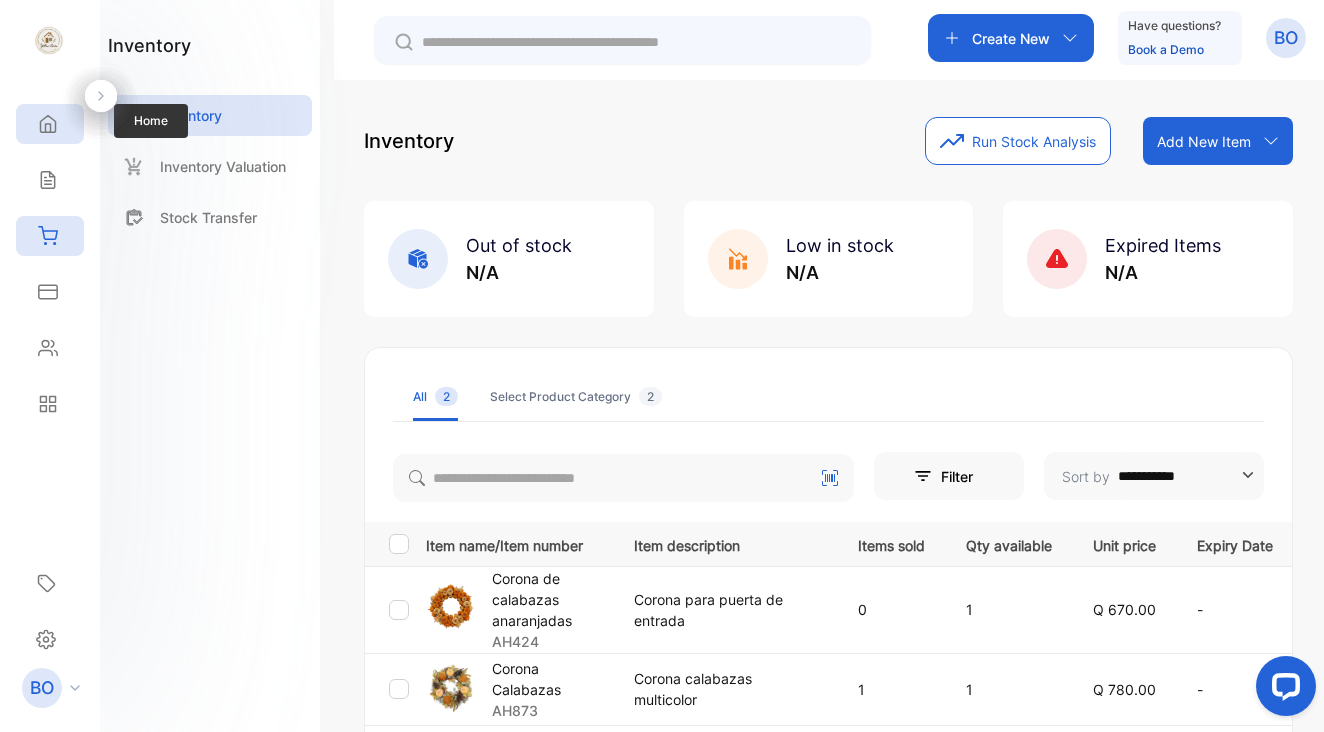 click on "Home" at bounding box center [50, 124] 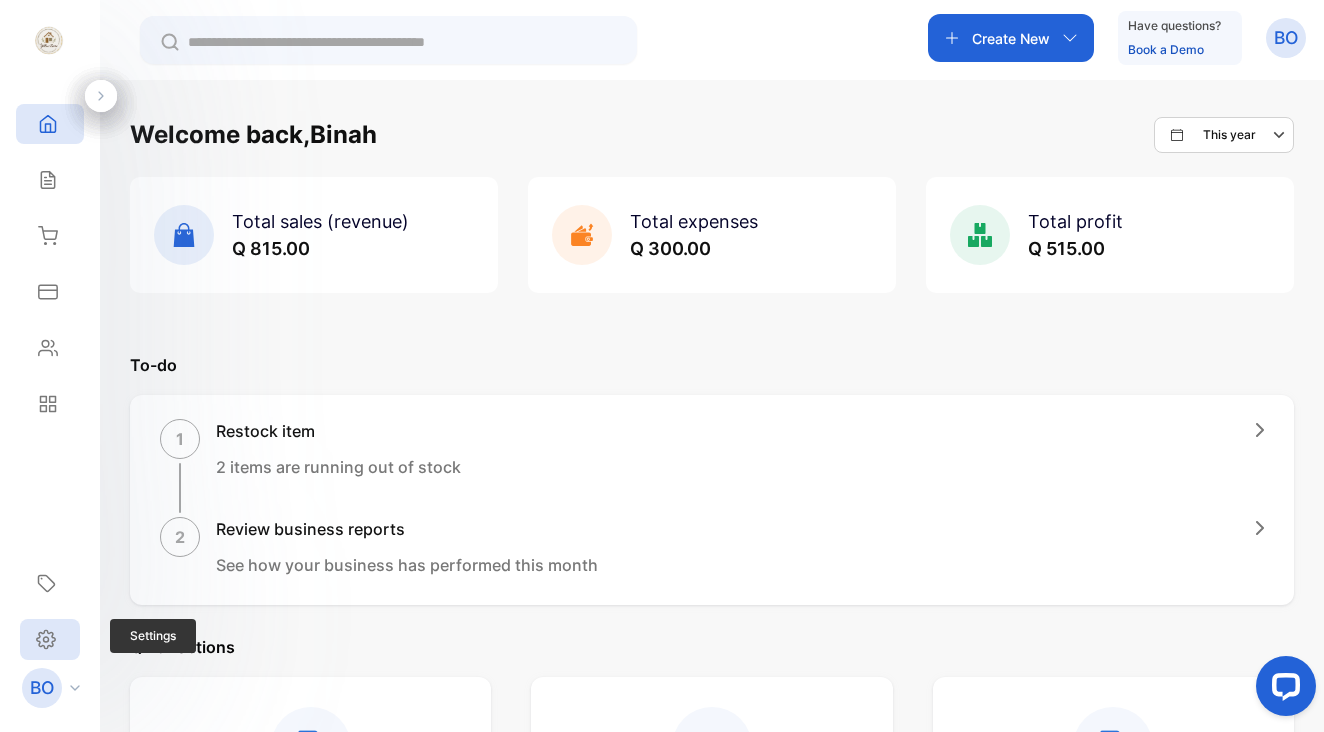 click 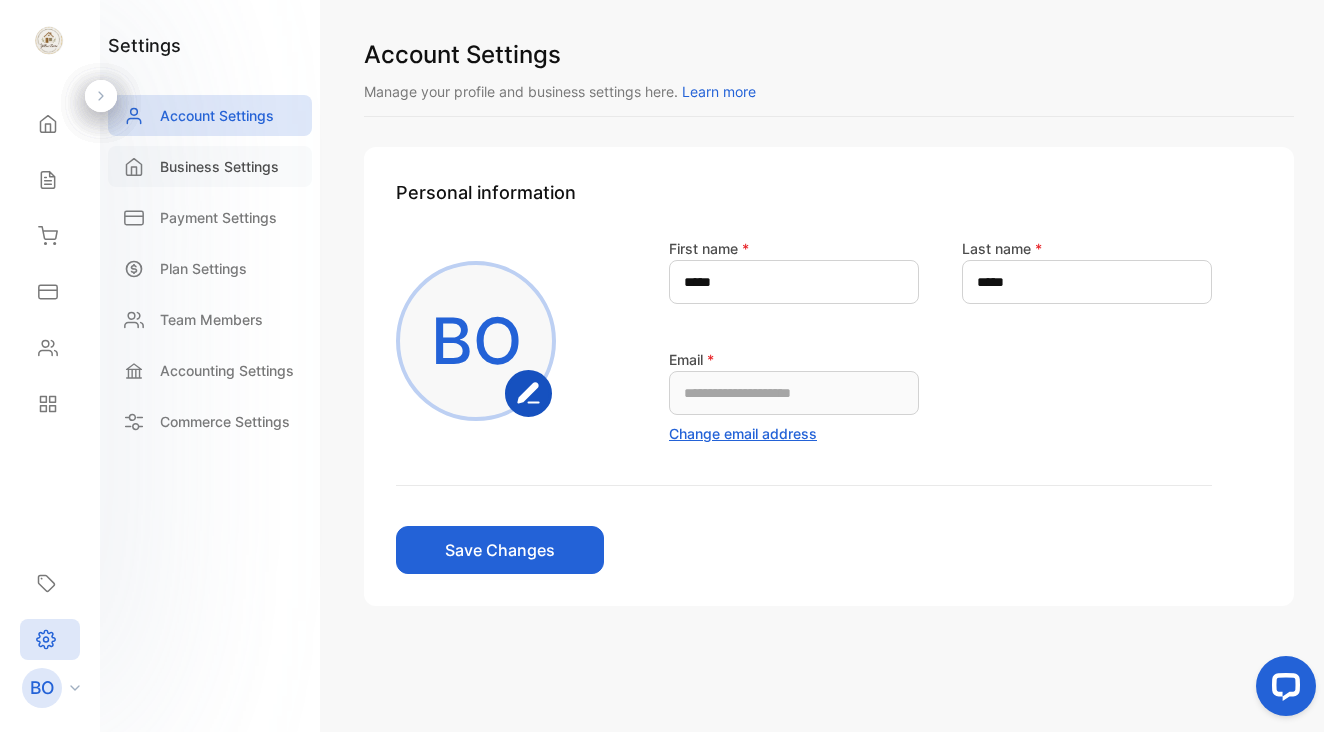 click on "Business Settings" at bounding box center [219, 166] 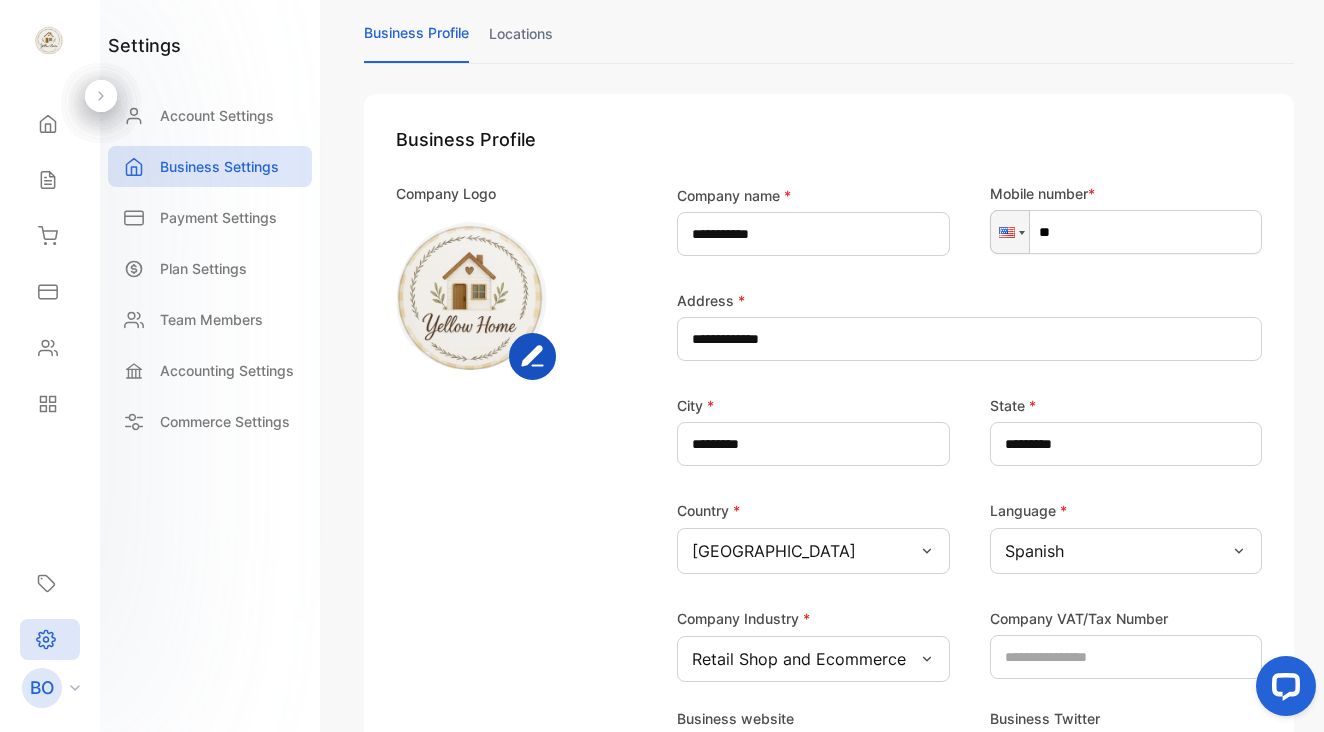 scroll, scrollTop: 170, scrollLeft: 0, axis: vertical 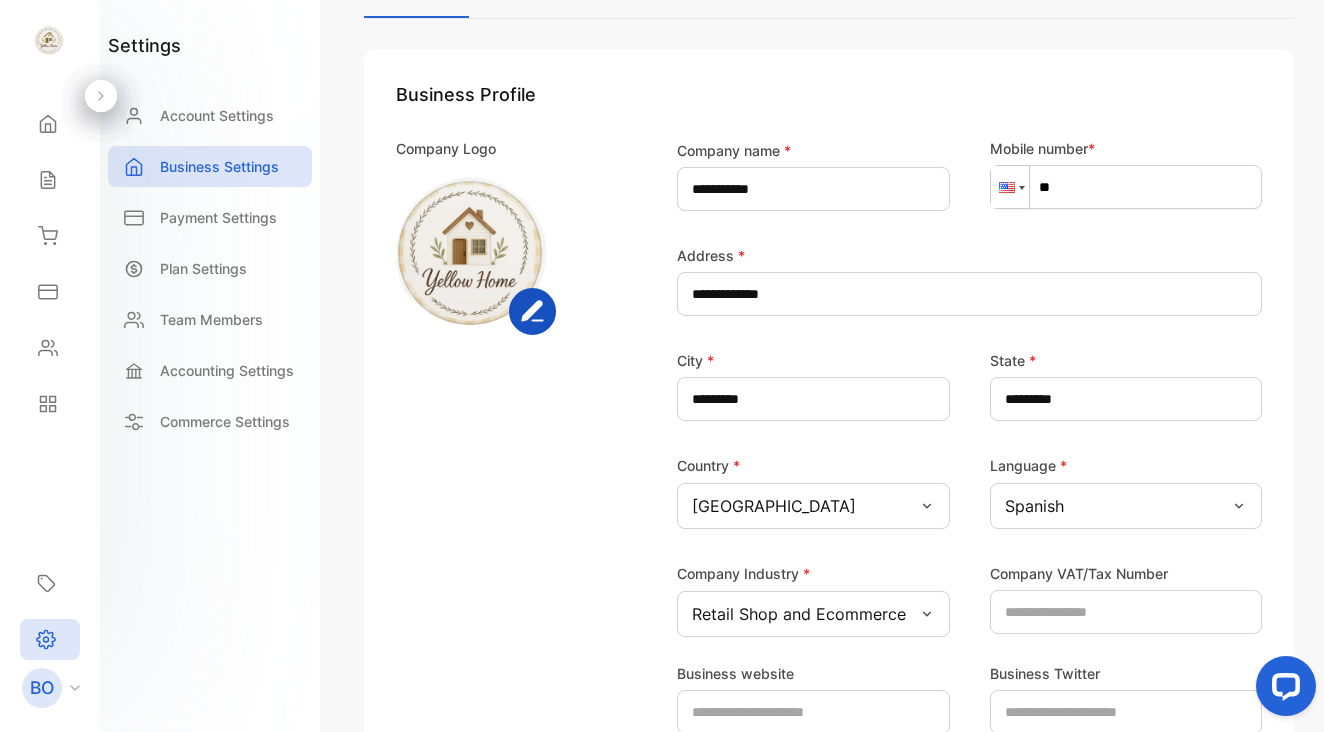 click at bounding box center (1022, 188) 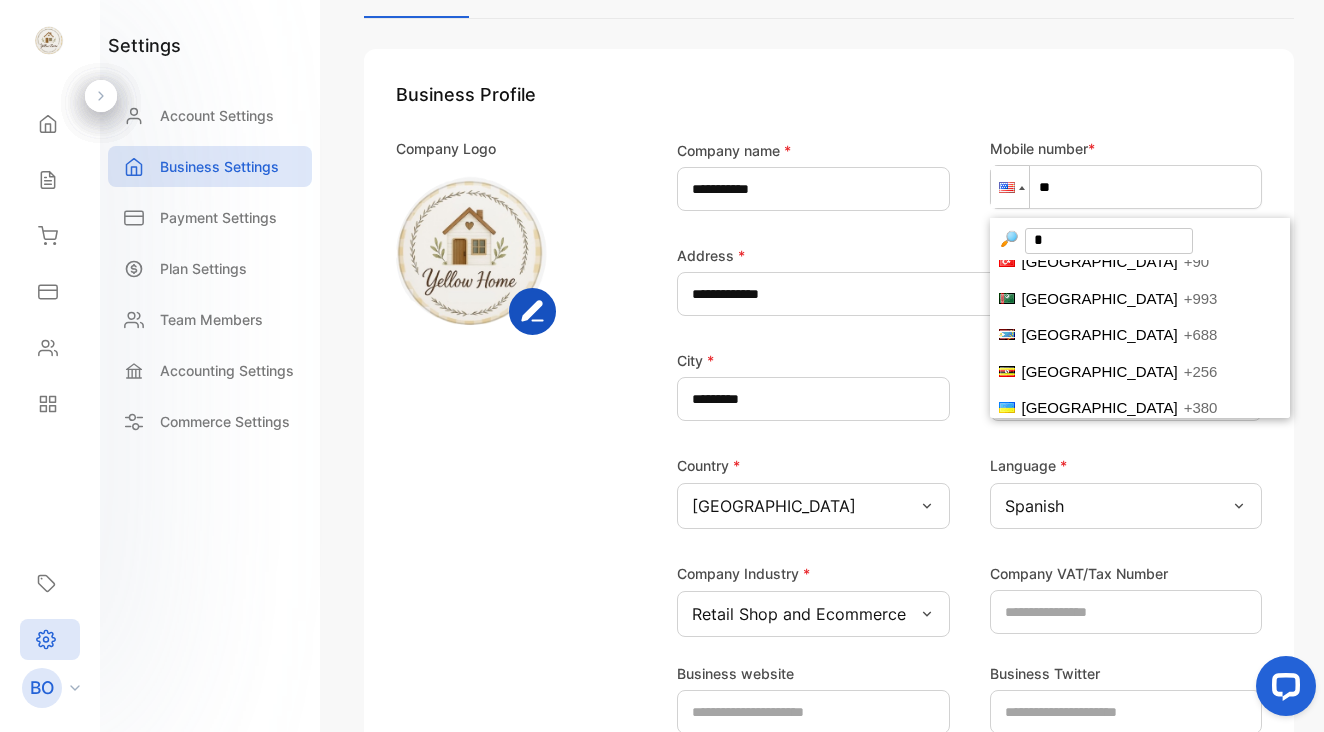 scroll, scrollTop: 0, scrollLeft: 0, axis: both 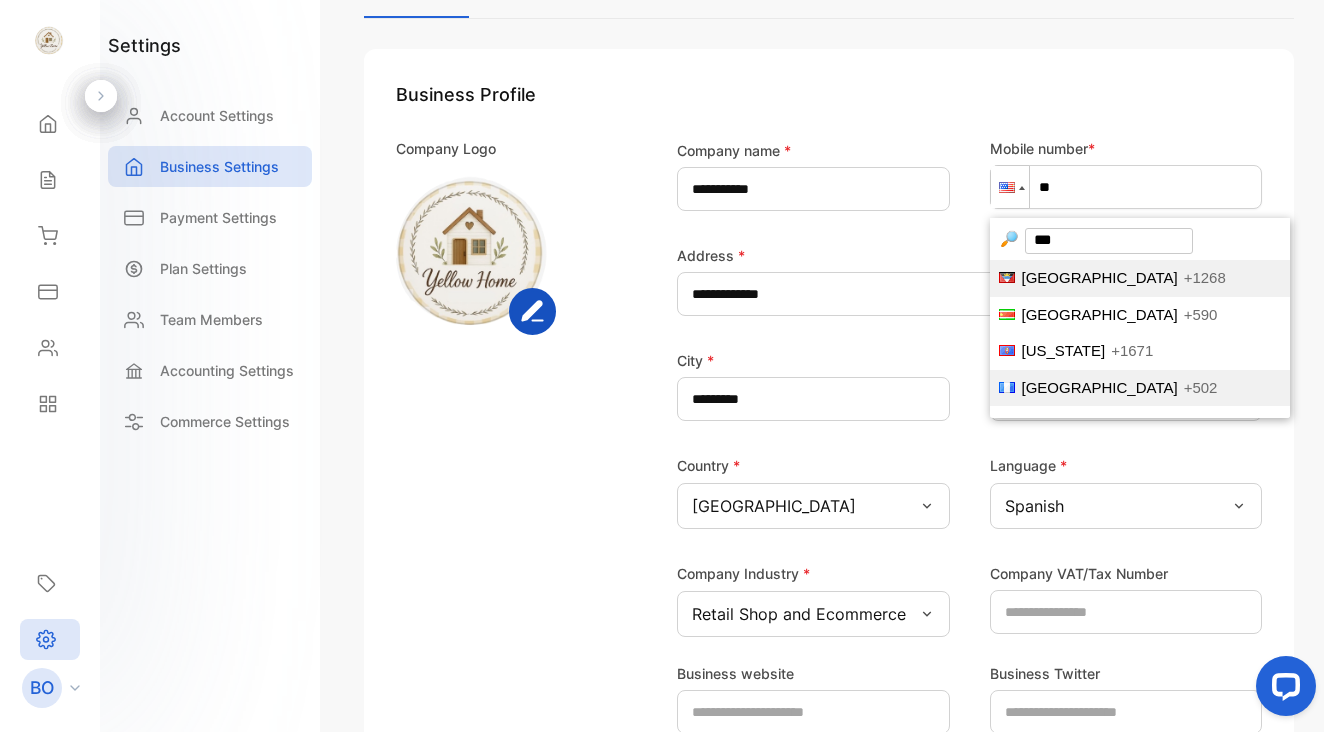 type on "***" 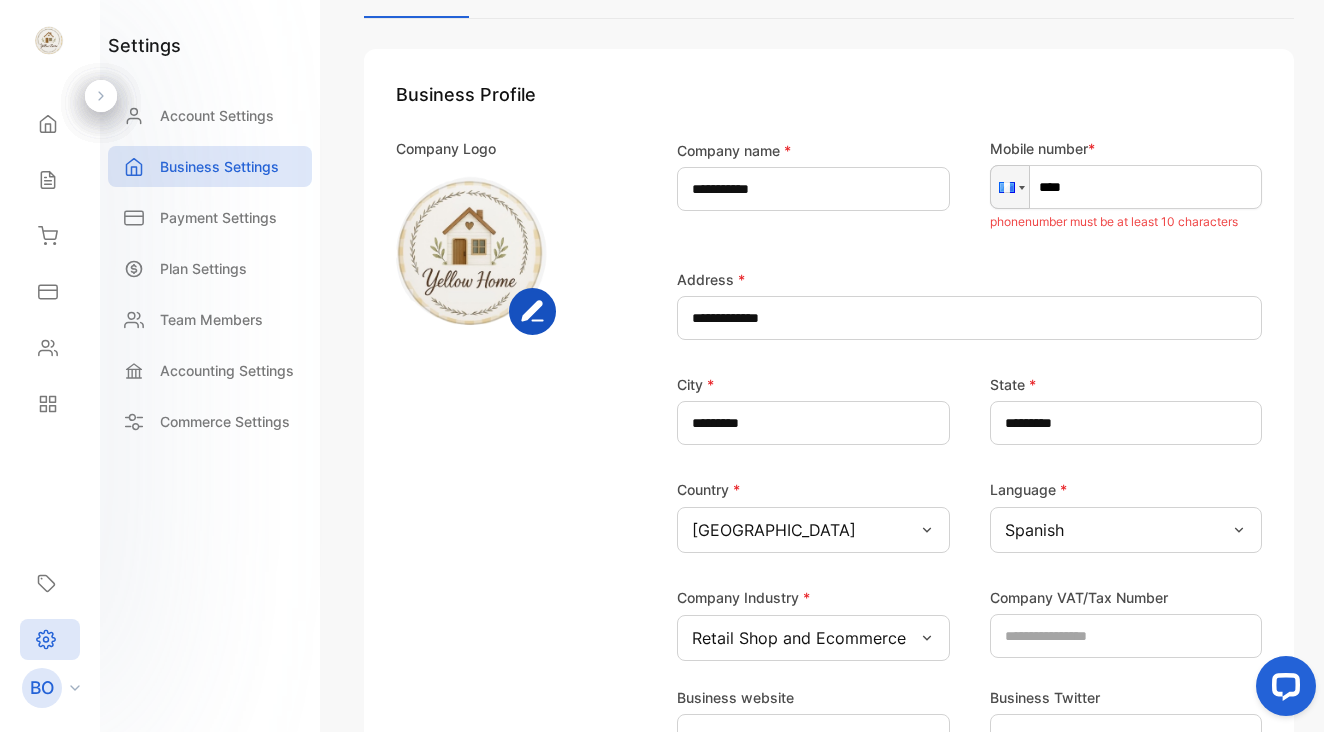 click on "****" at bounding box center [1126, 187] 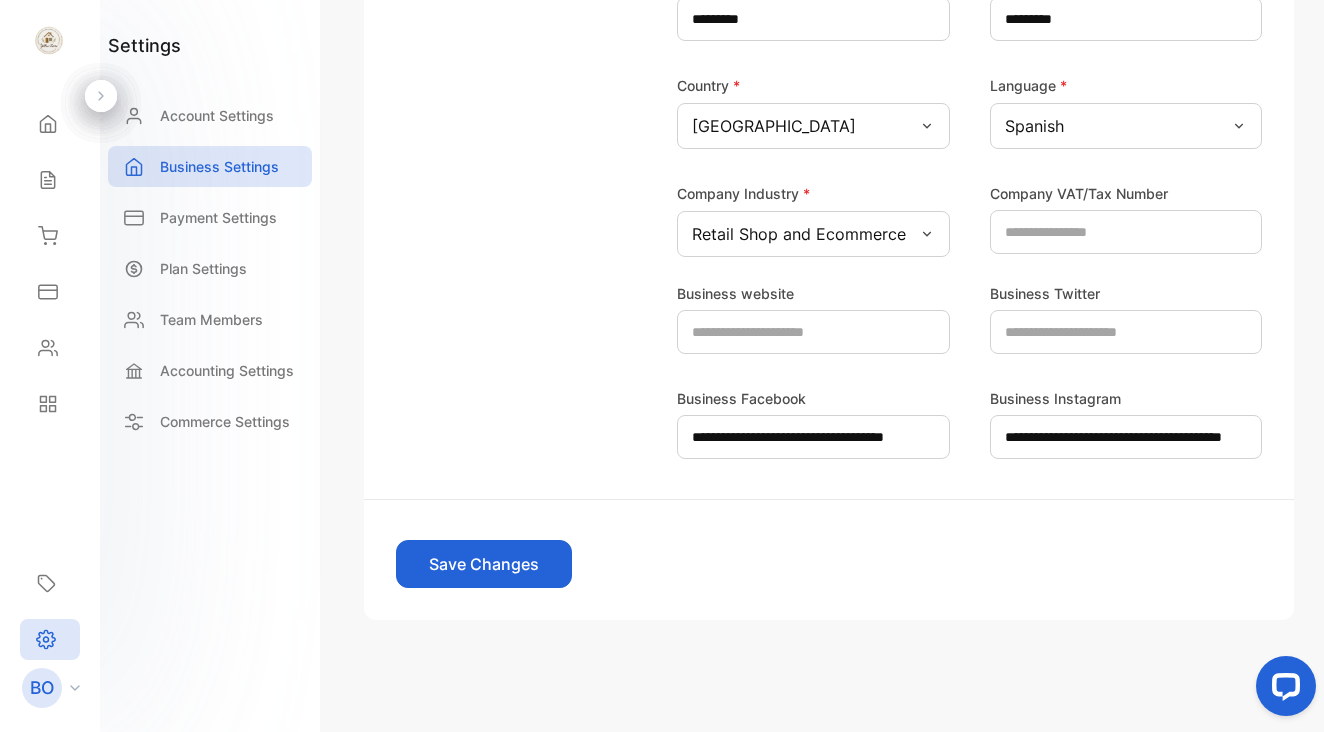 scroll, scrollTop: 550, scrollLeft: 0, axis: vertical 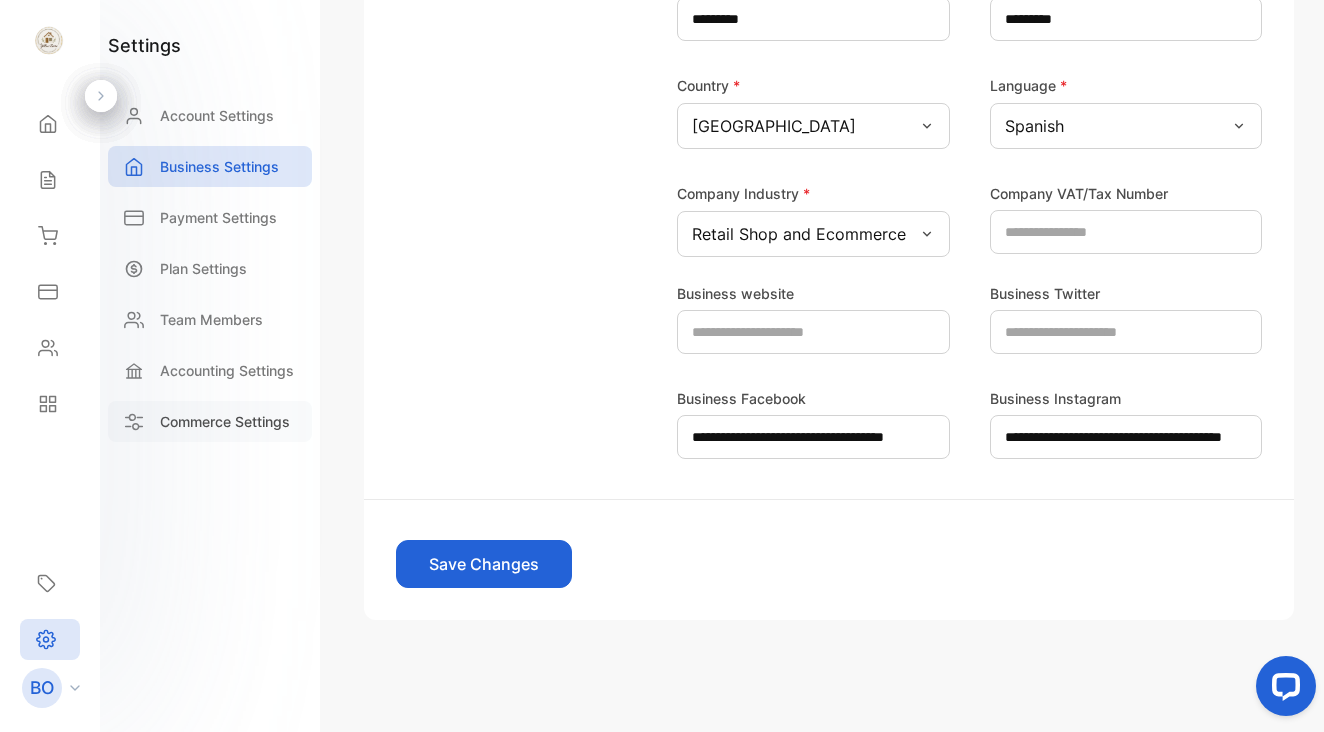 click on "Commerce Settings" at bounding box center (225, 421) 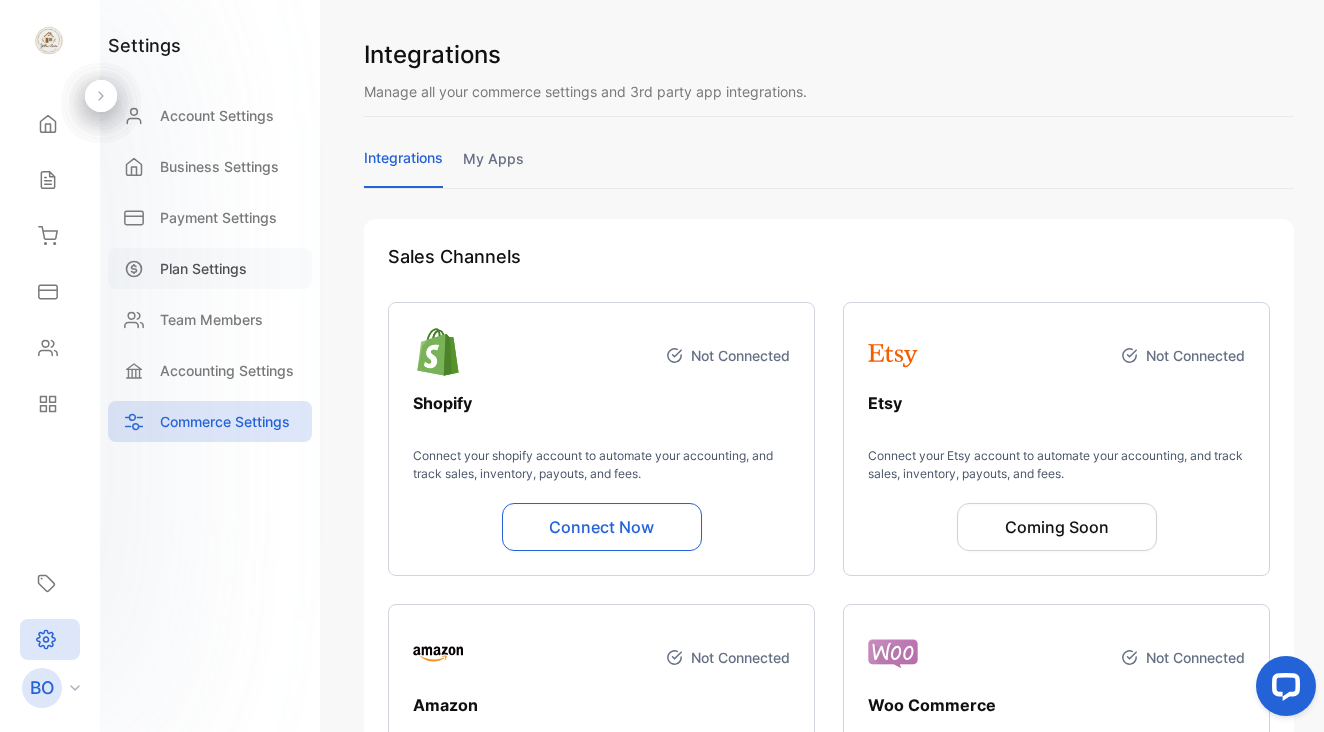 click on "Plan Settings" at bounding box center [203, 268] 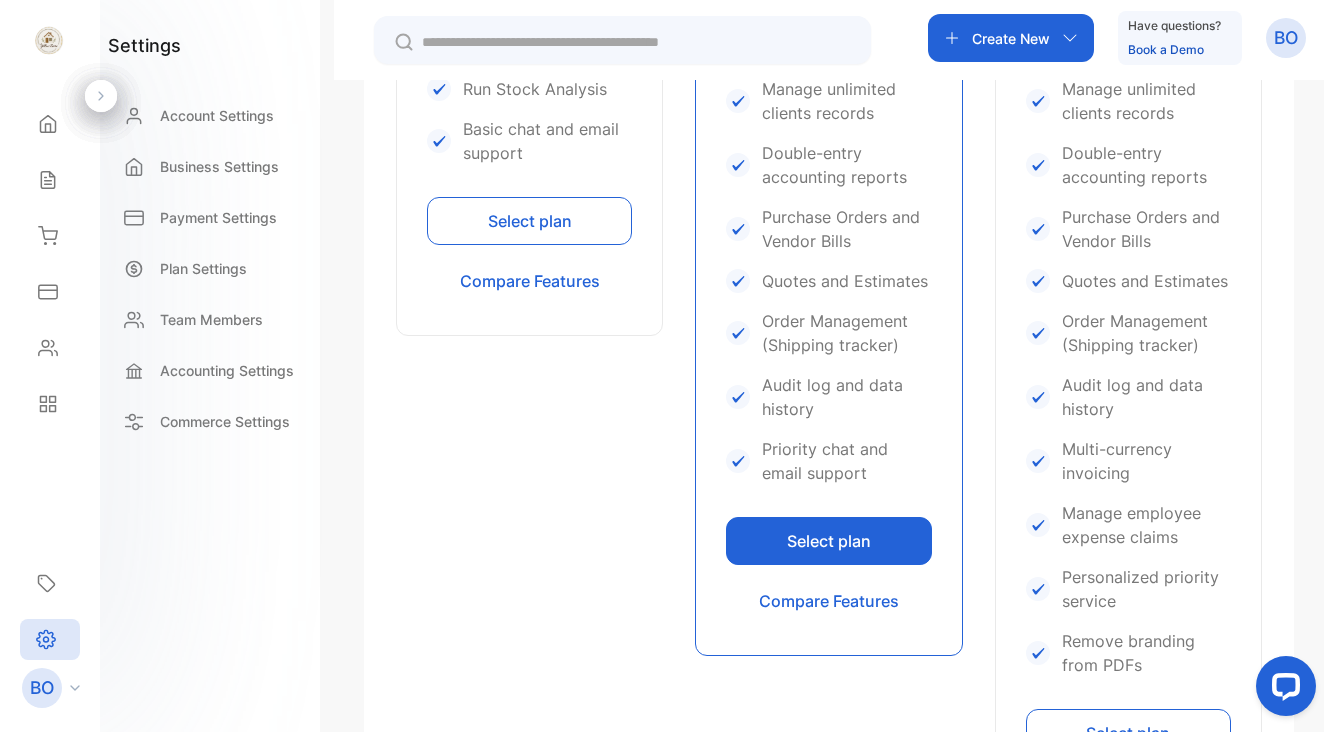 scroll, scrollTop: 933, scrollLeft: 0, axis: vertical 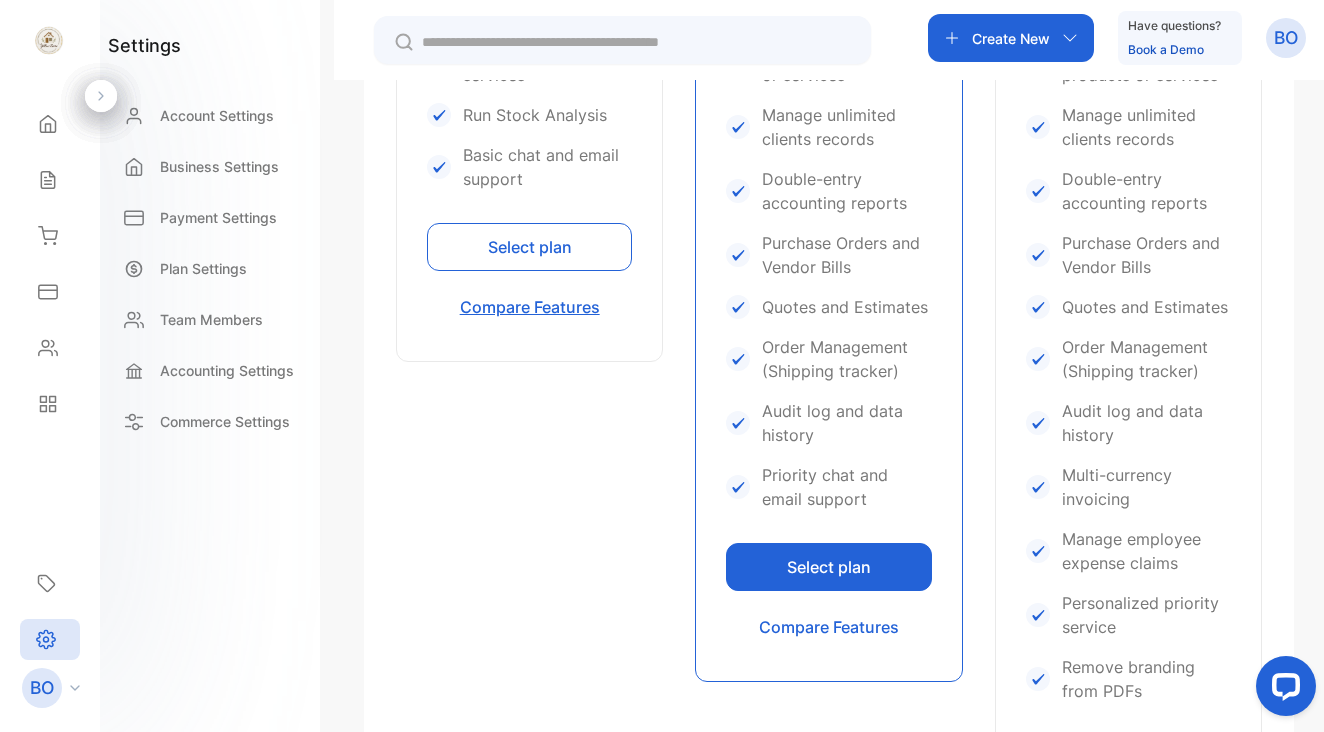 click on "Compare Features" at bounding box center (529, 307) 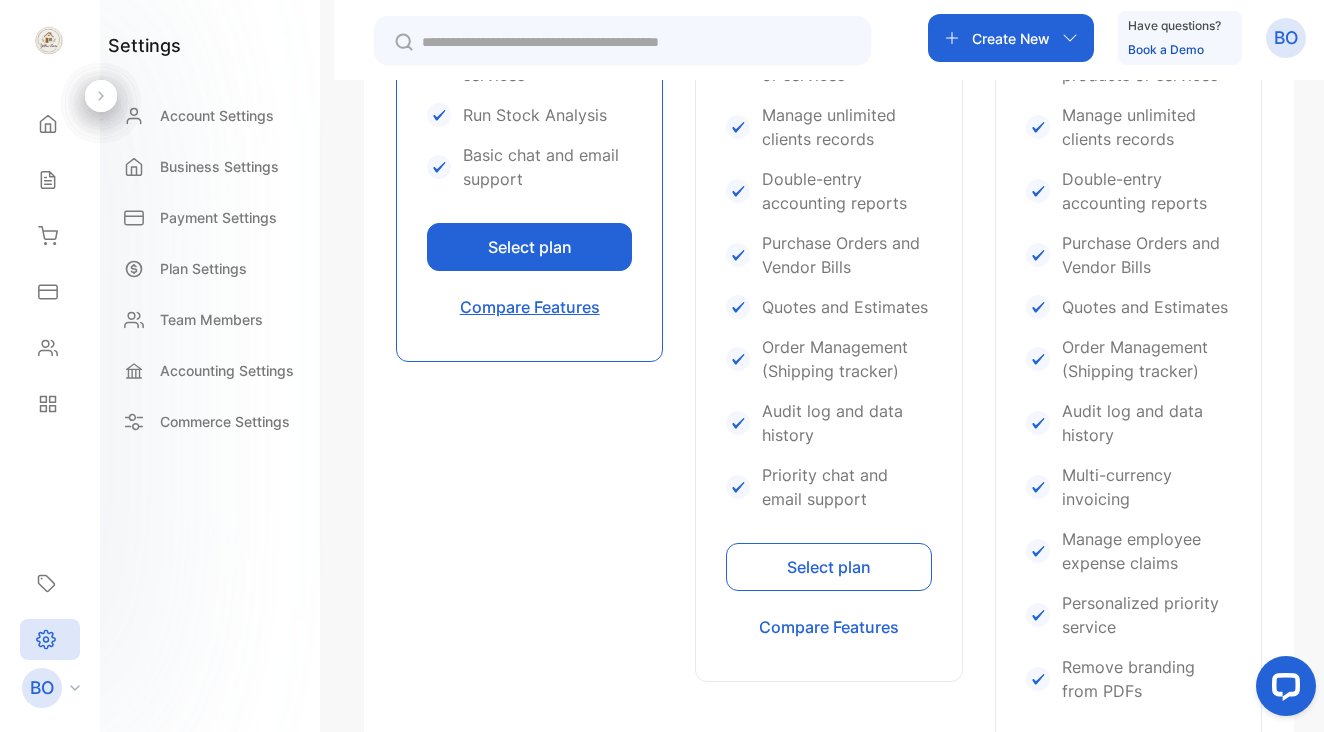 scroll, scrollTop: 120, scrollLeft: 0, axis: vertical 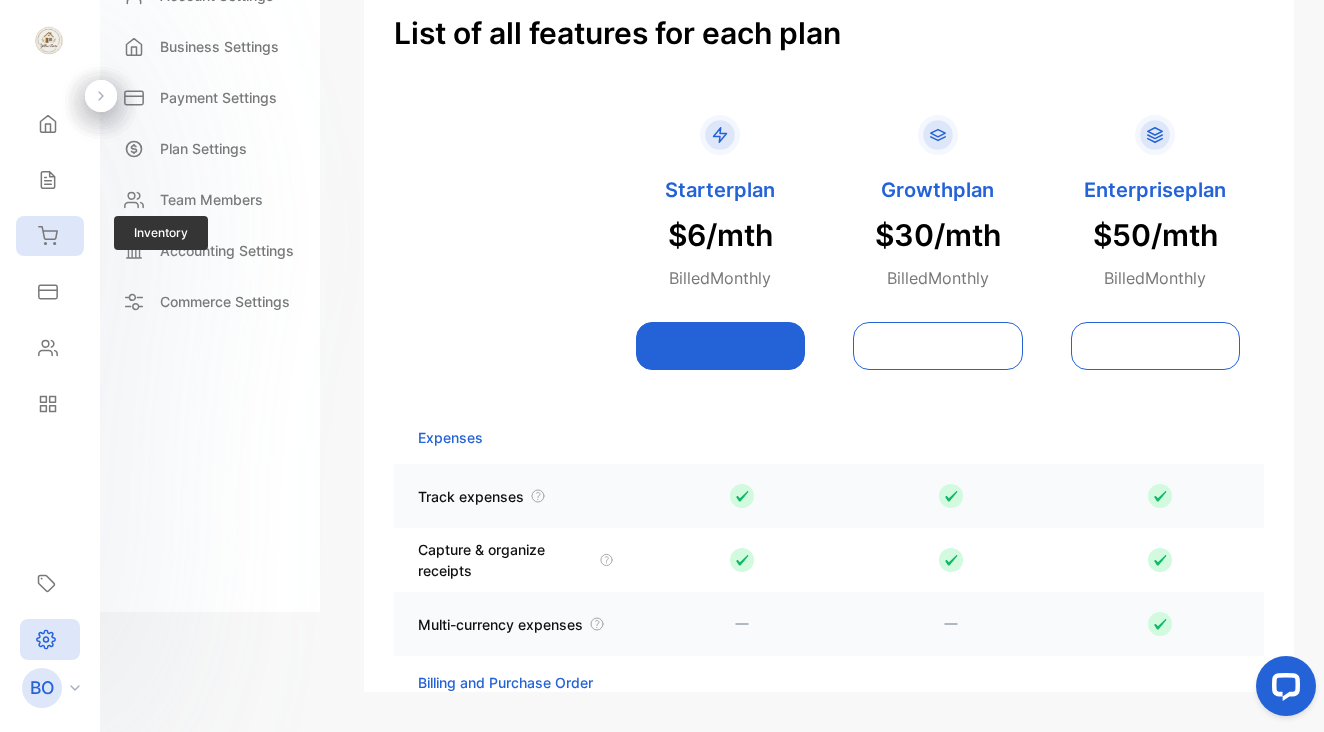 click 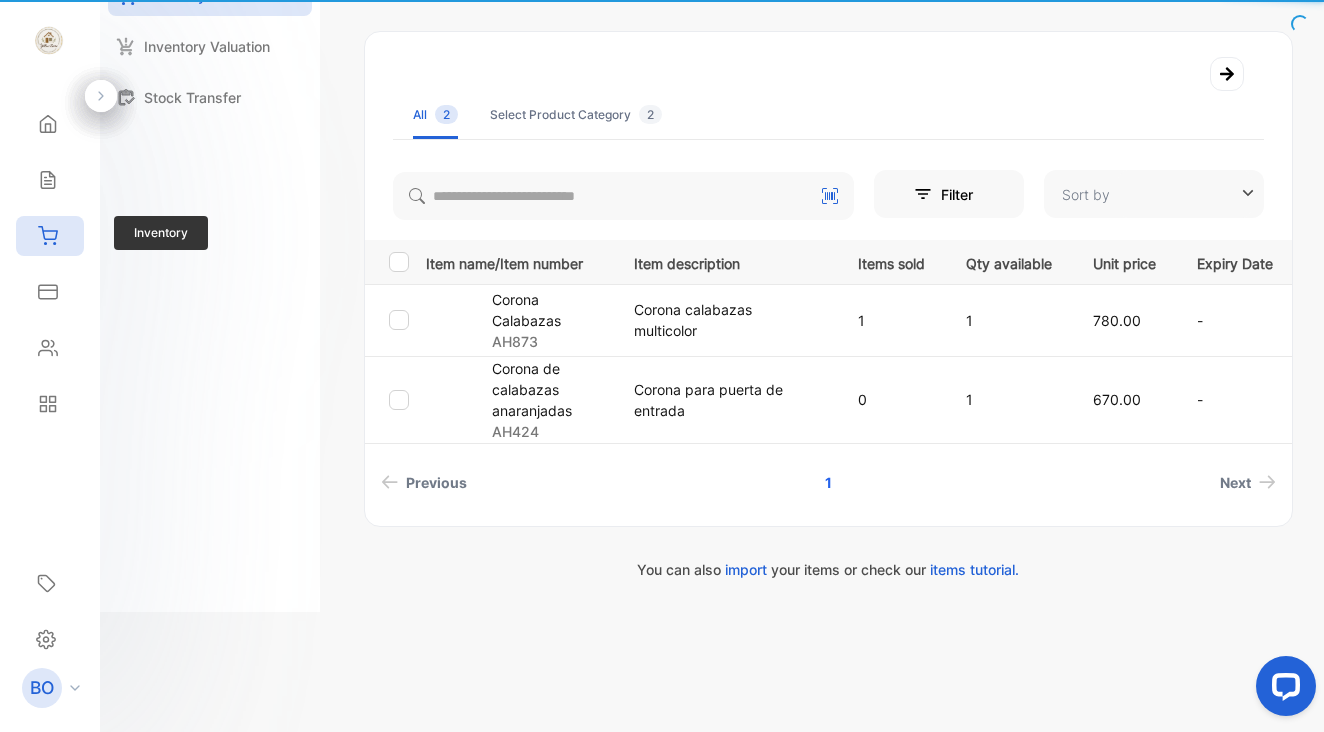type on "**********" 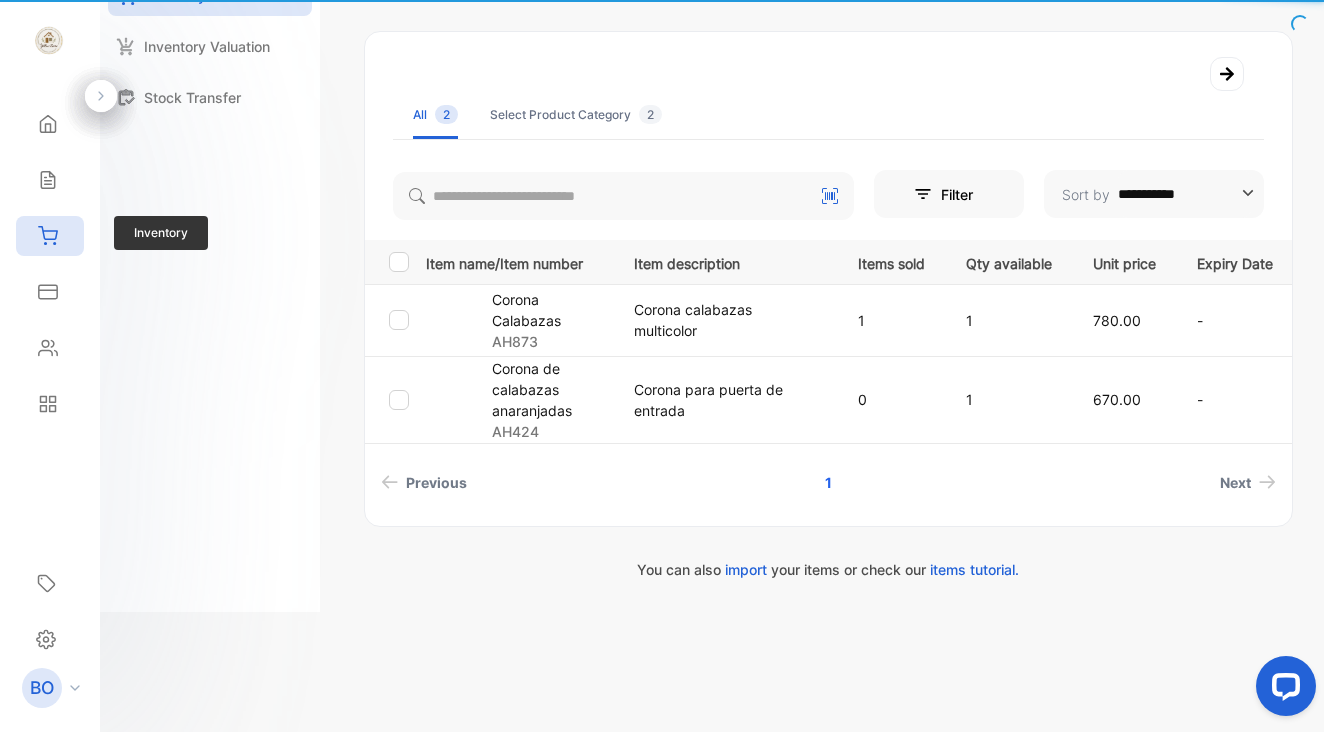 scroll, scrollTop: 0, scrollLeft: 0, axis: both 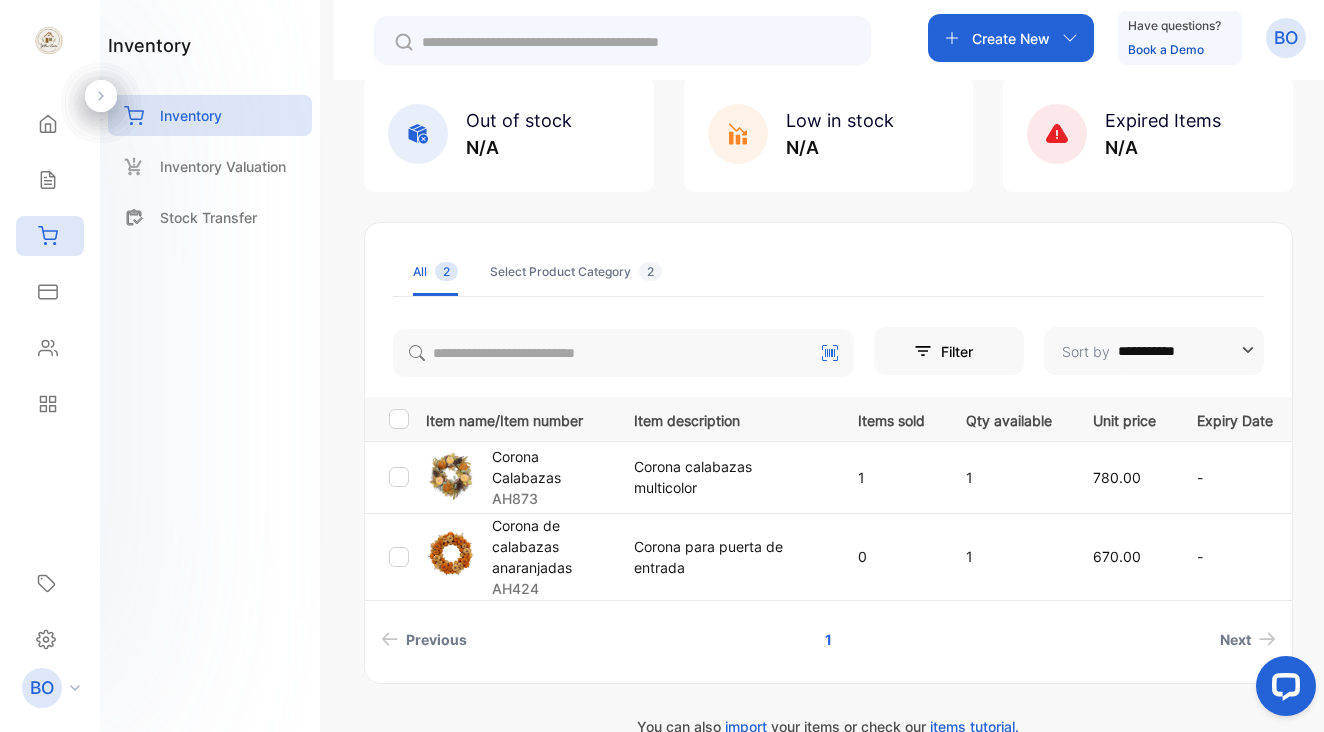 click 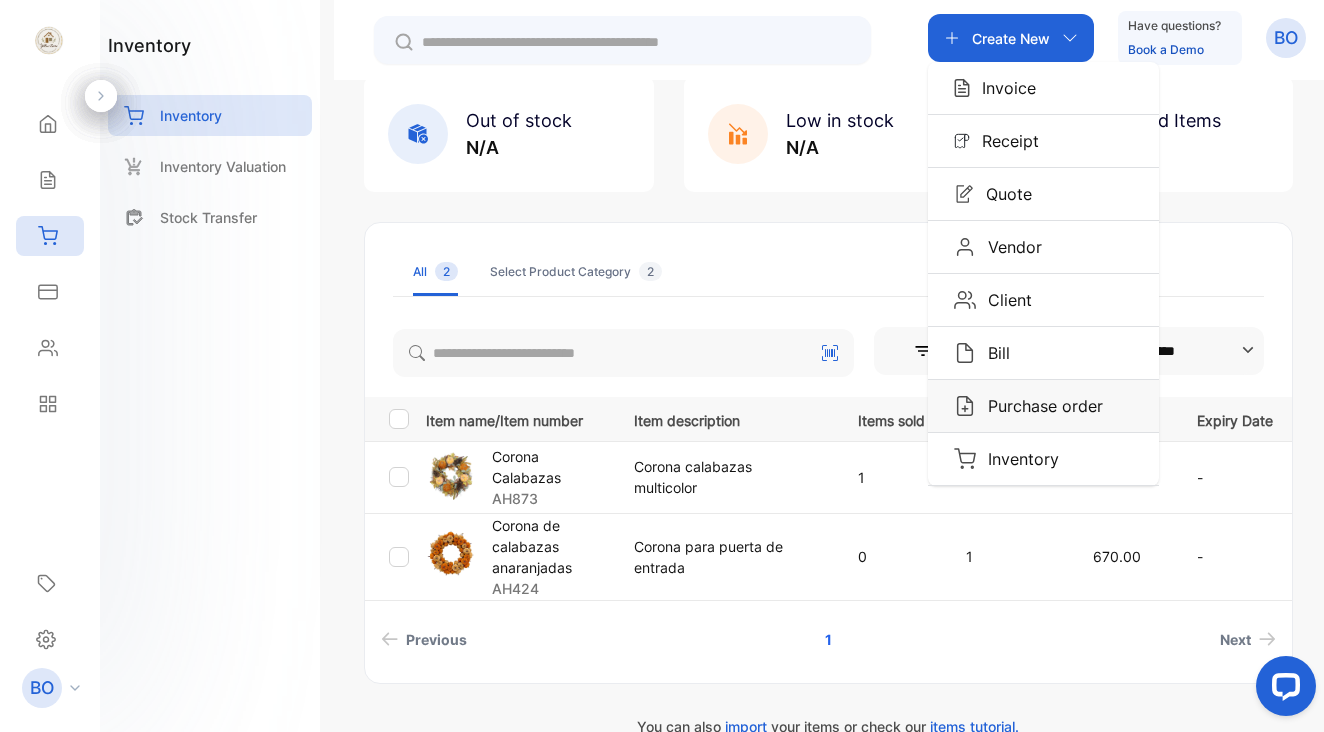 click on "Purchase order" at bounding box center [1039, 406] 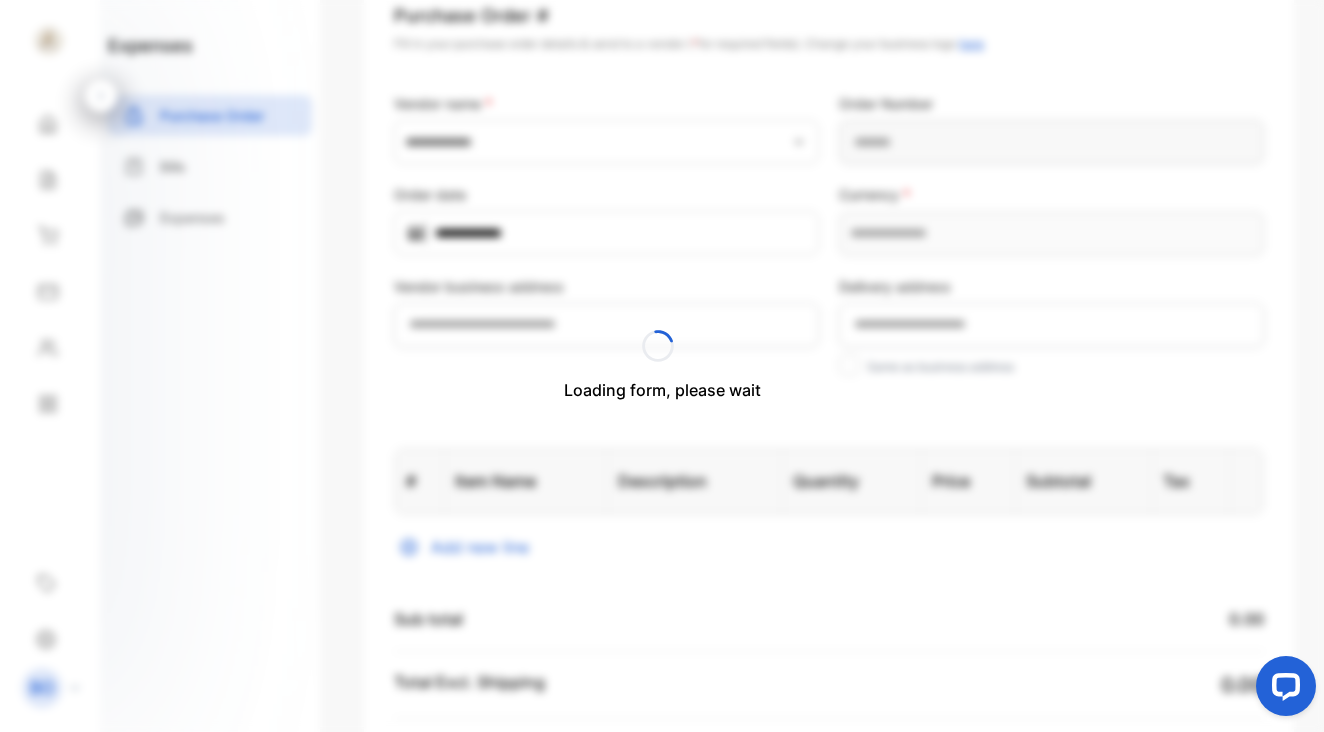 click on "Loading form, please wait" at bounding box center (662, 366) 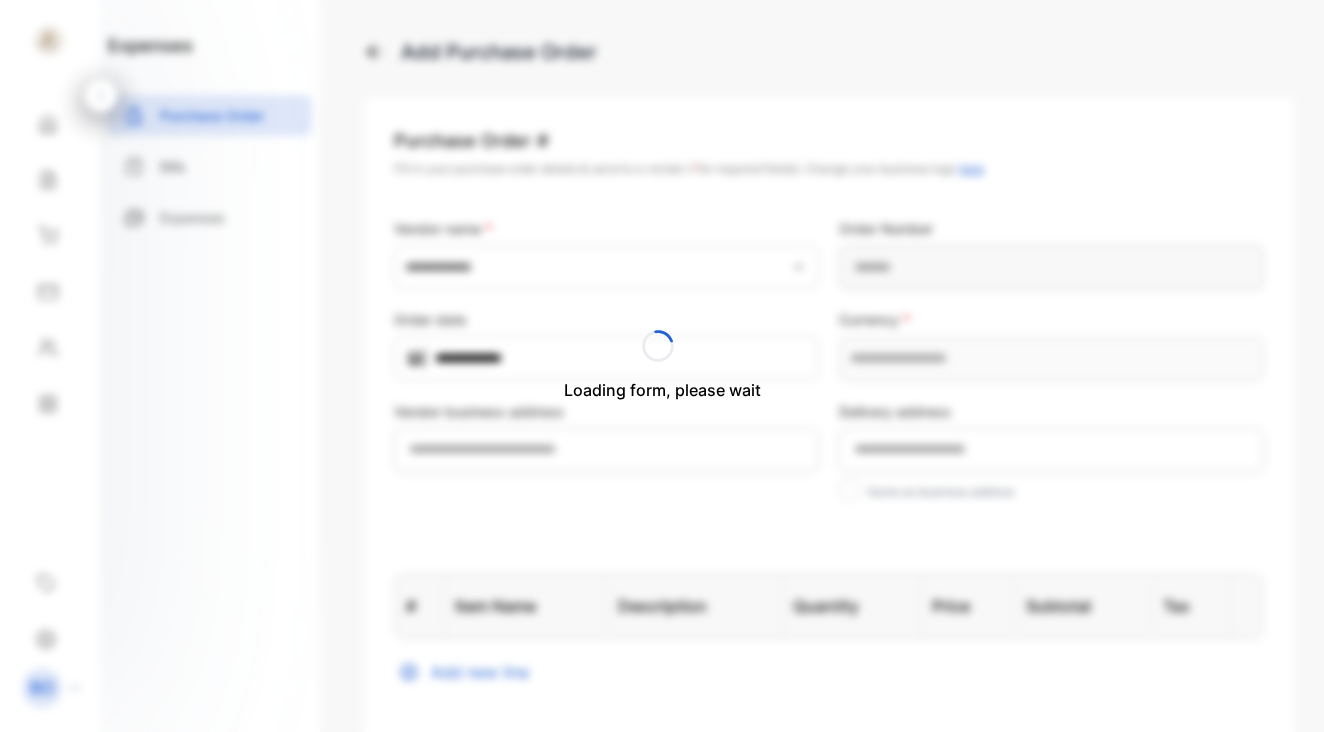 type on "**********" 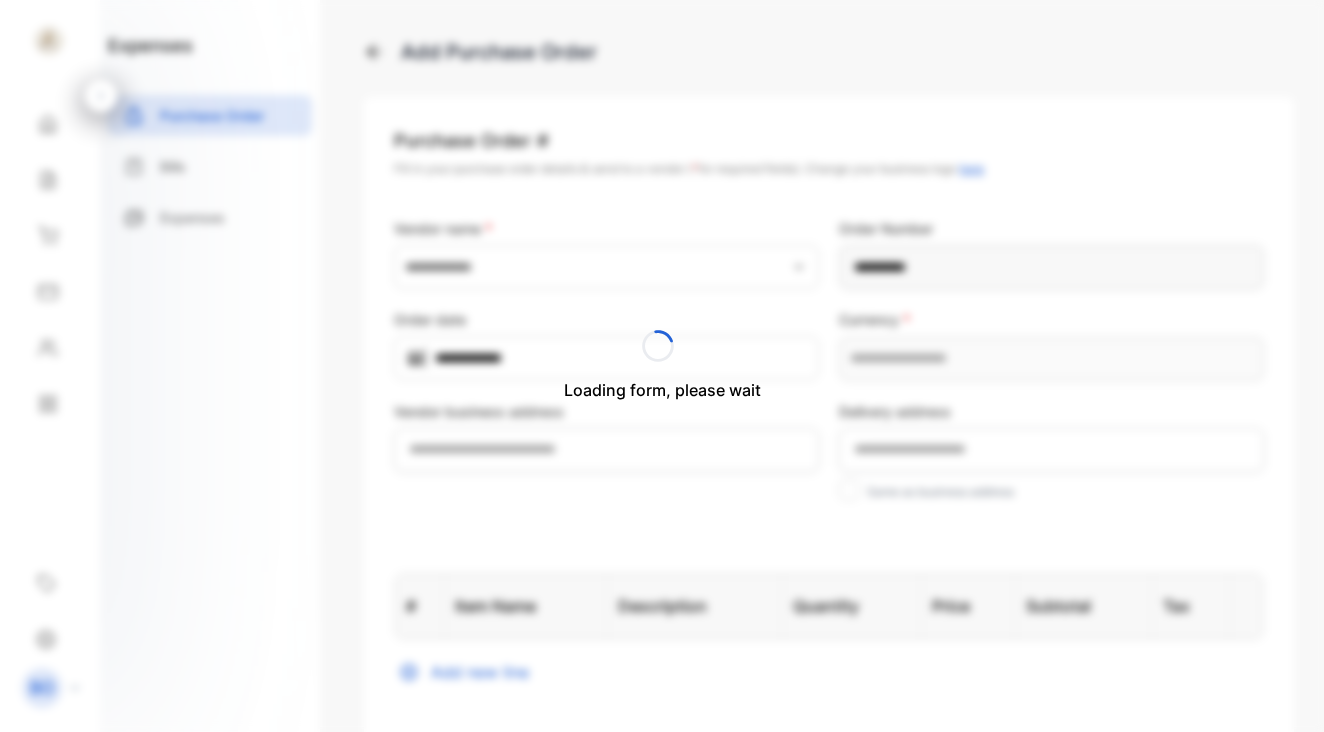 type on "**********" 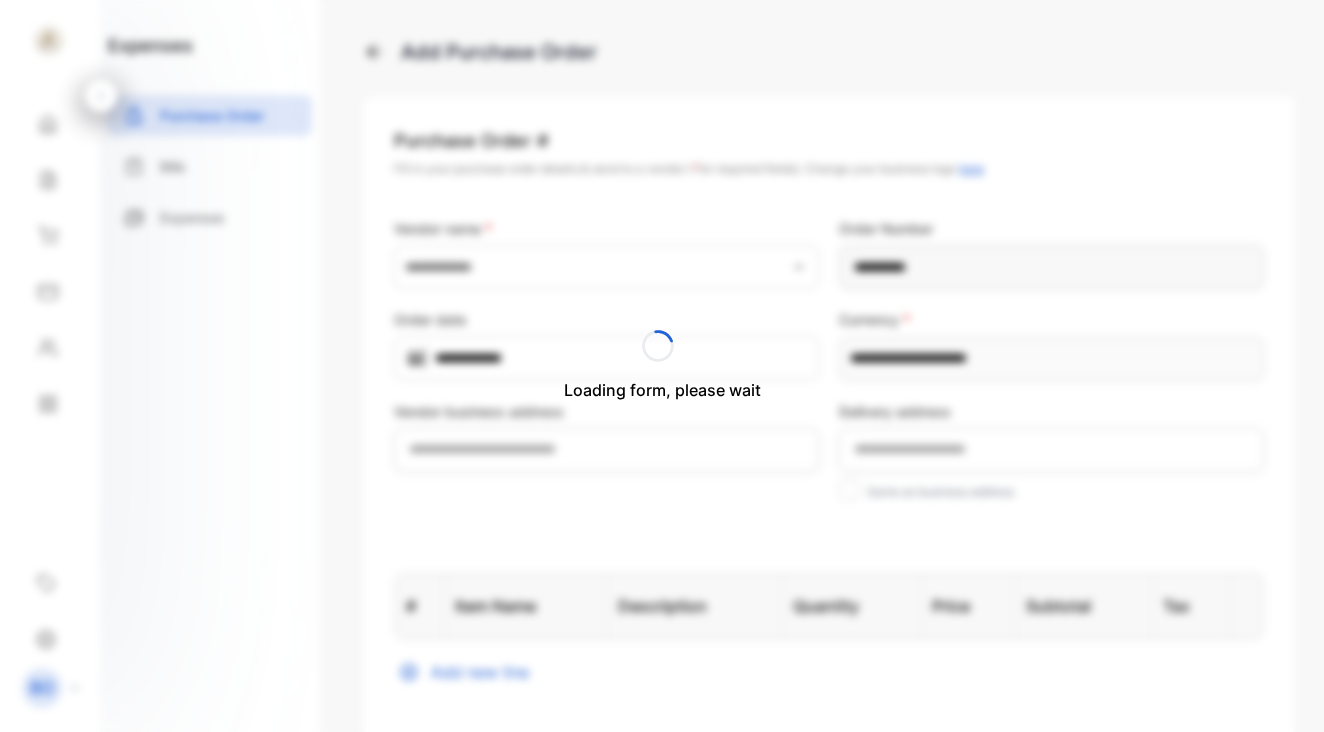 scroll, scrollTop: 0, scrollLeft: 0, axis: both 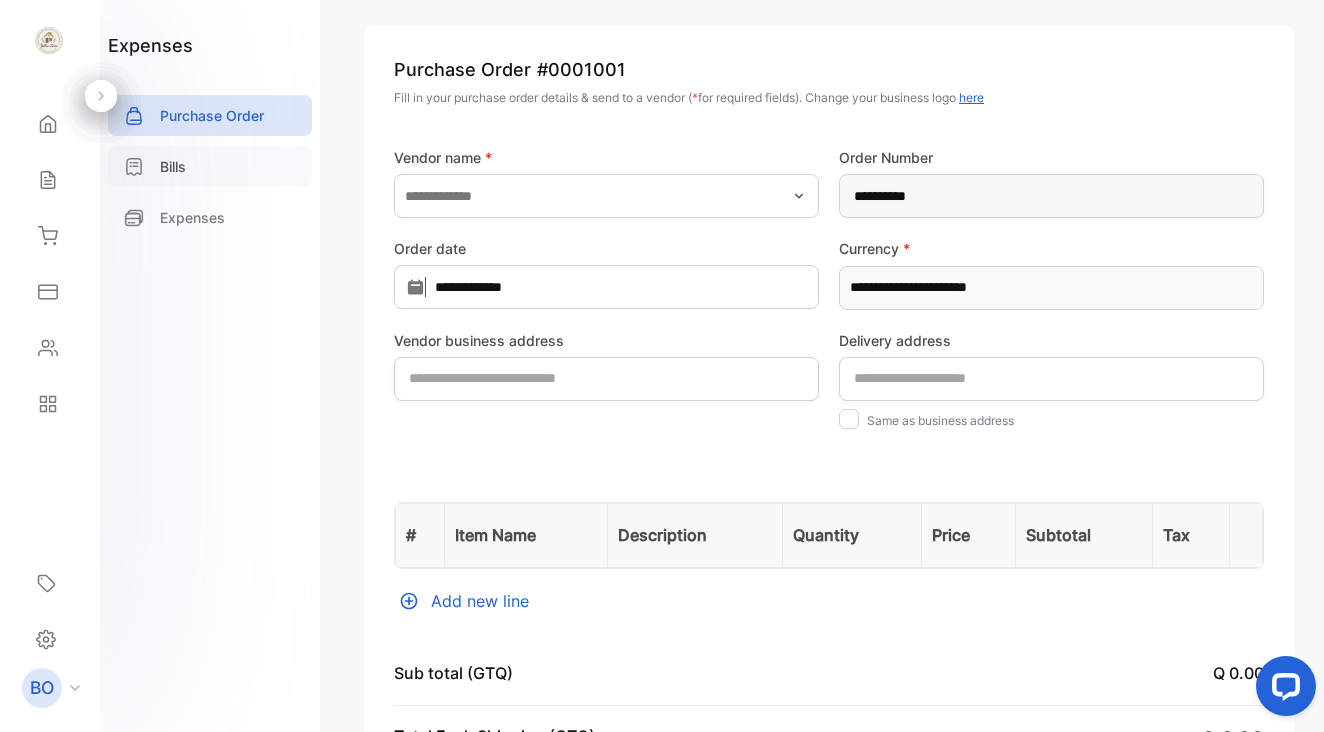 click on "Bills" at bounding box center (210, 166) 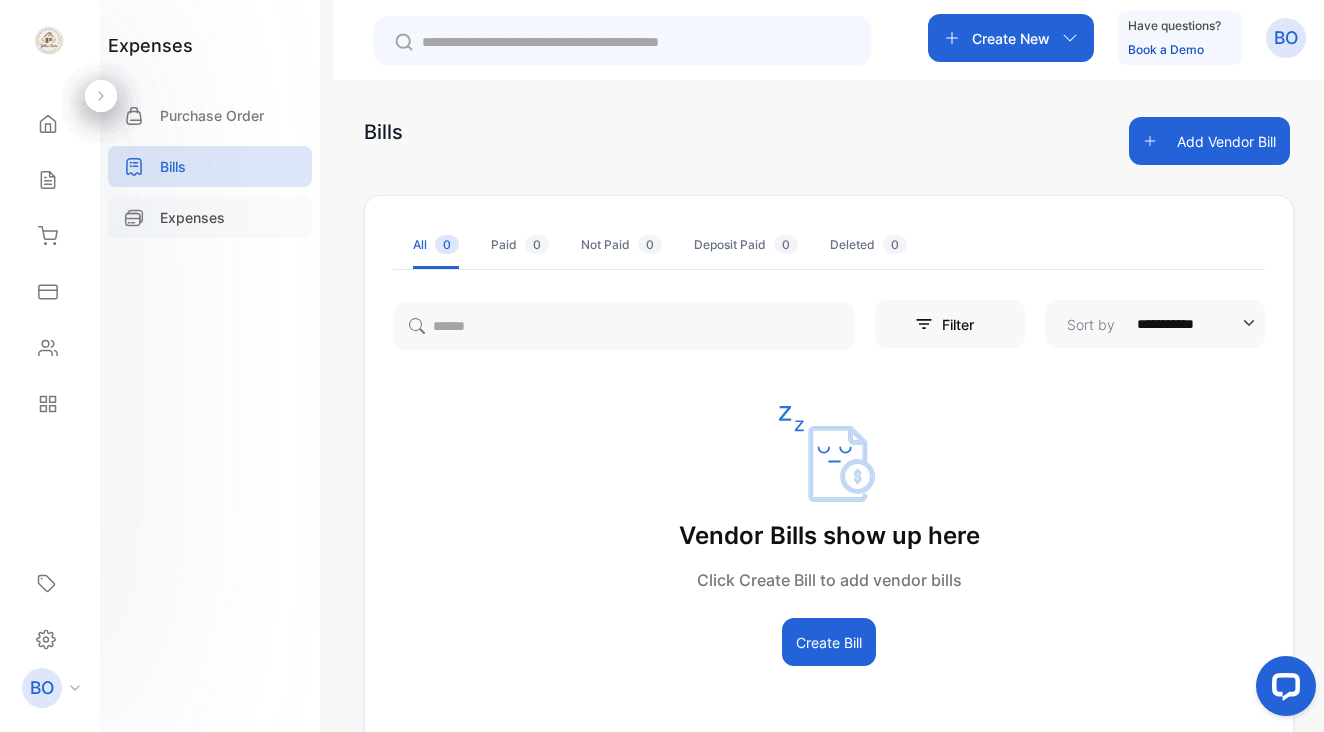 click on "Expenses" at bounding box center (192, 217) 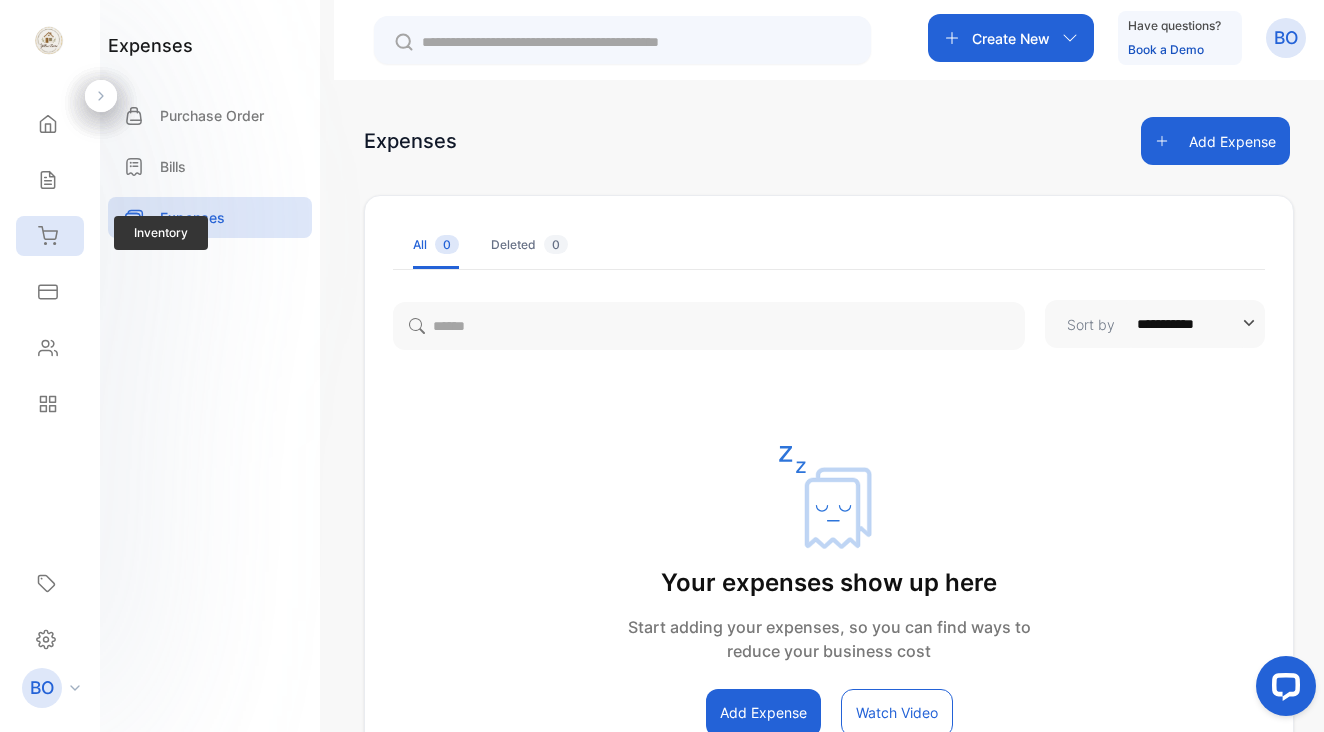 click 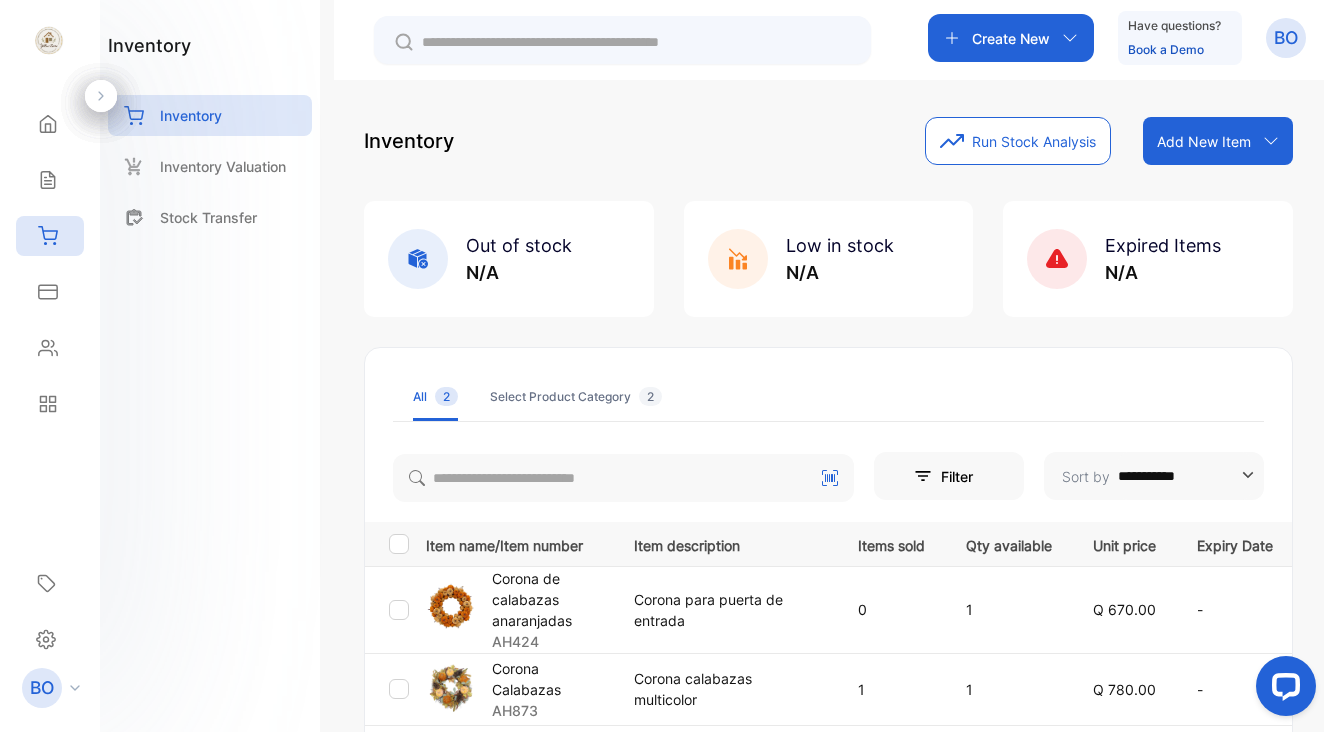 click 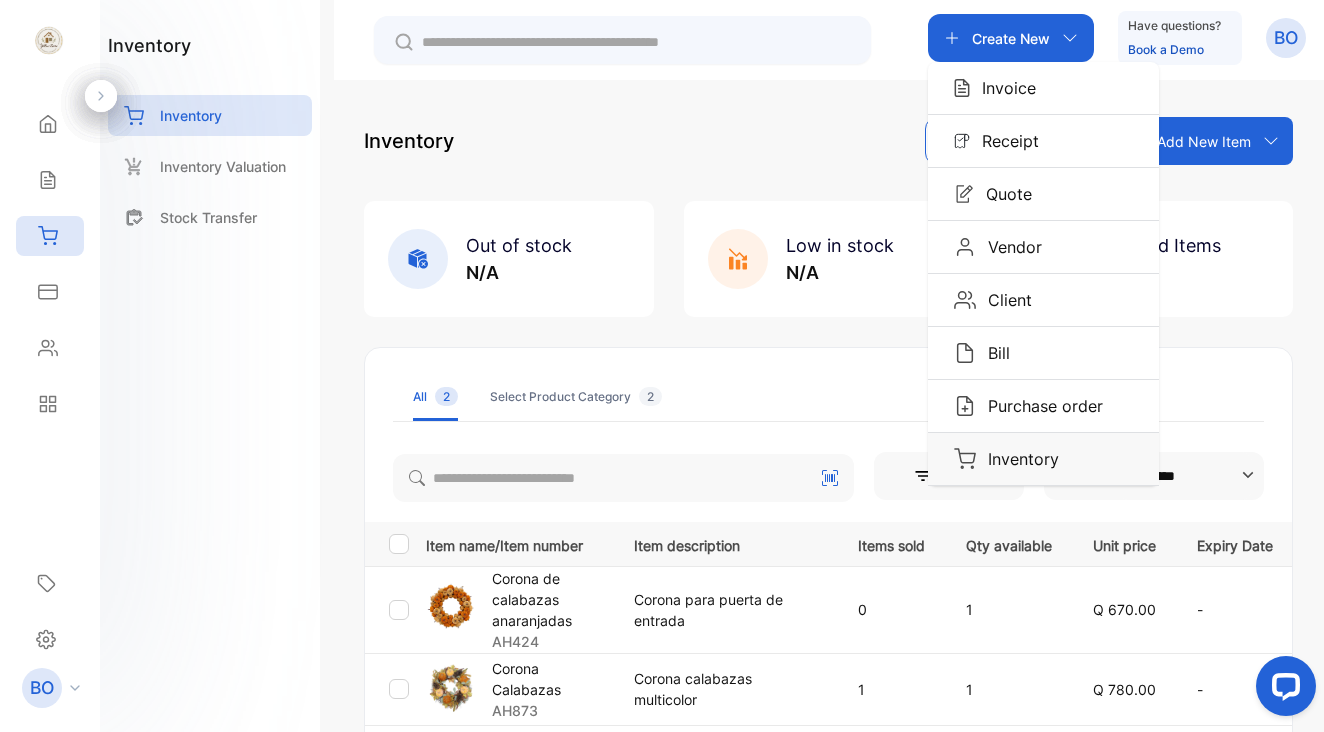click on "Inventory" at bounding box center [1017, 459] 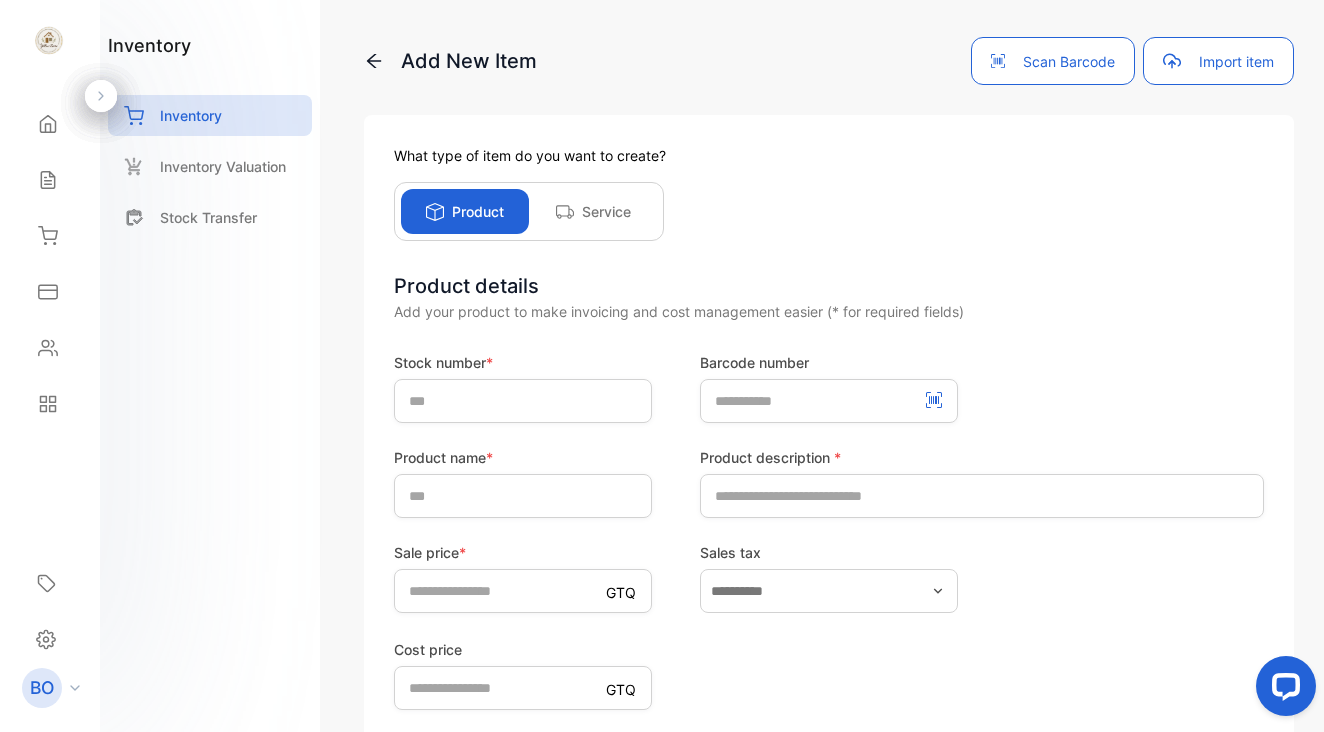 click on "Import item" at bounding box center (1218, 61) 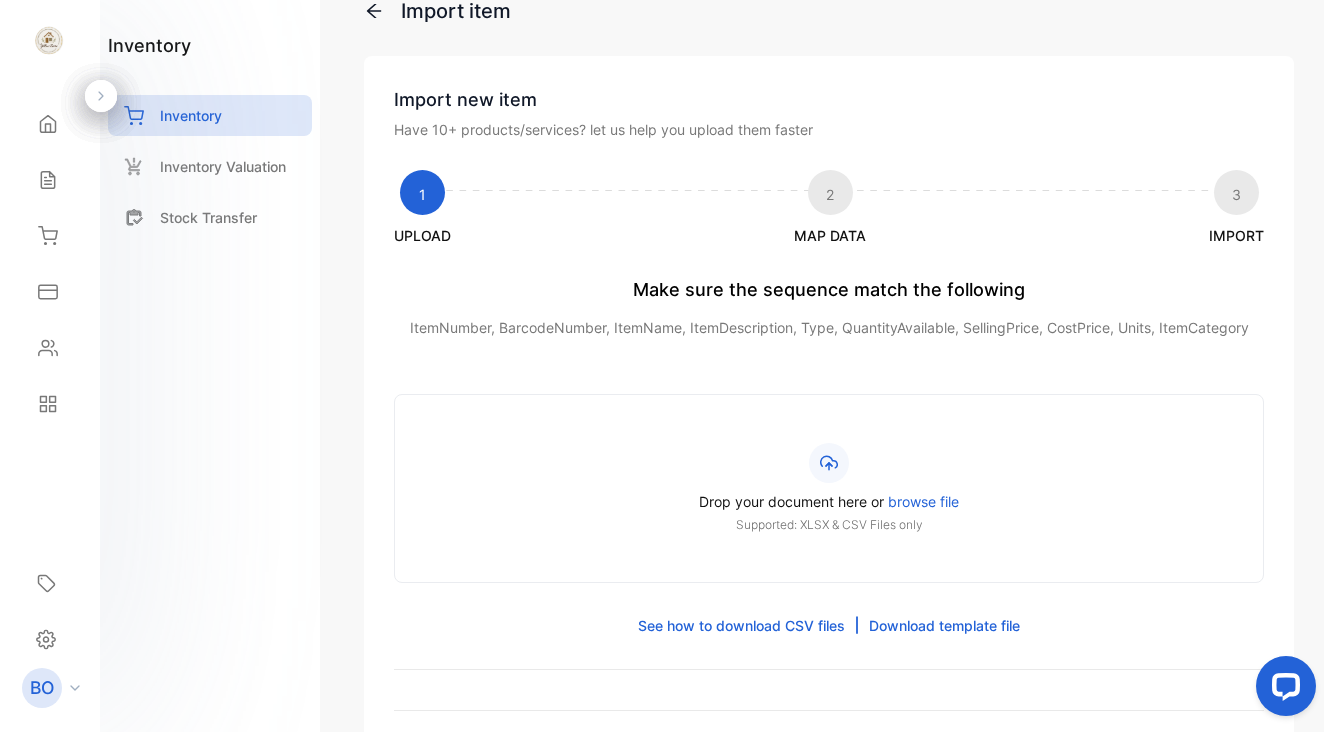 scroll, scrollTop: 40, scrollLeft: 0, axis: vertical 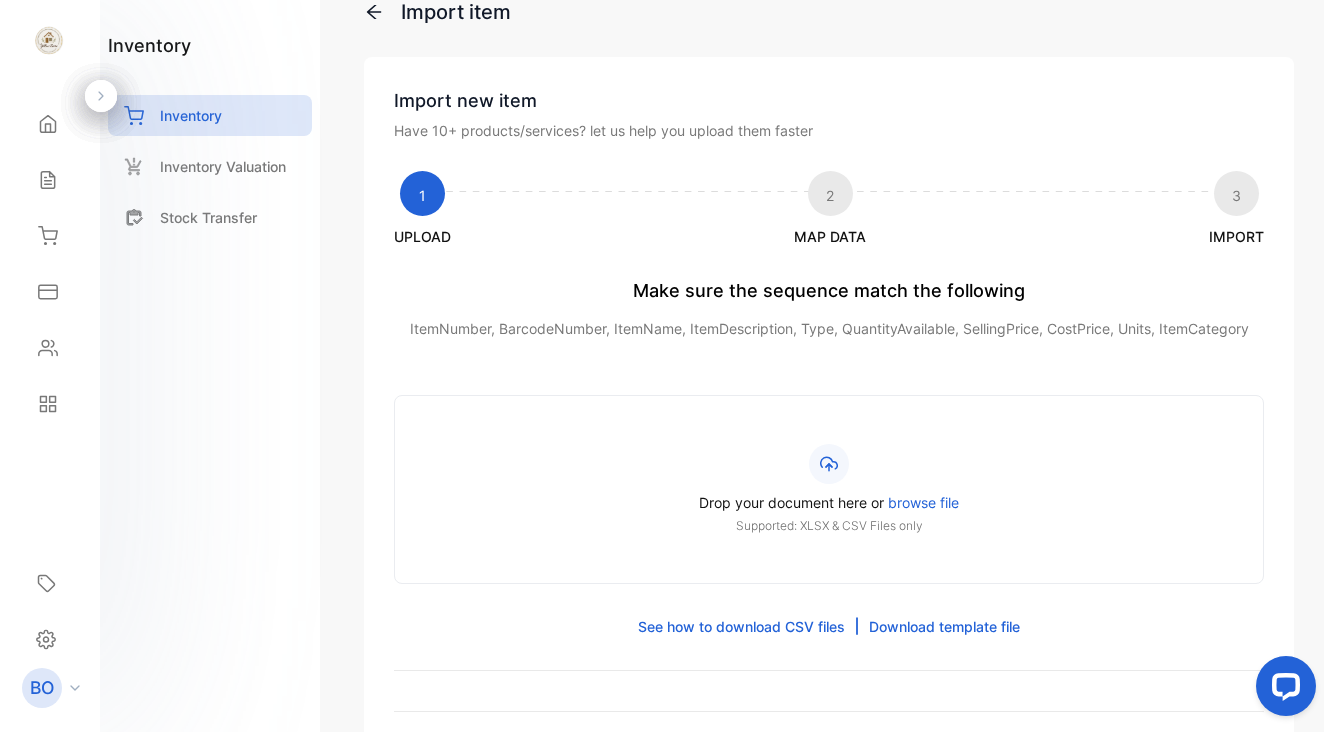 click on "browse file" at bounding box center (923, 502) 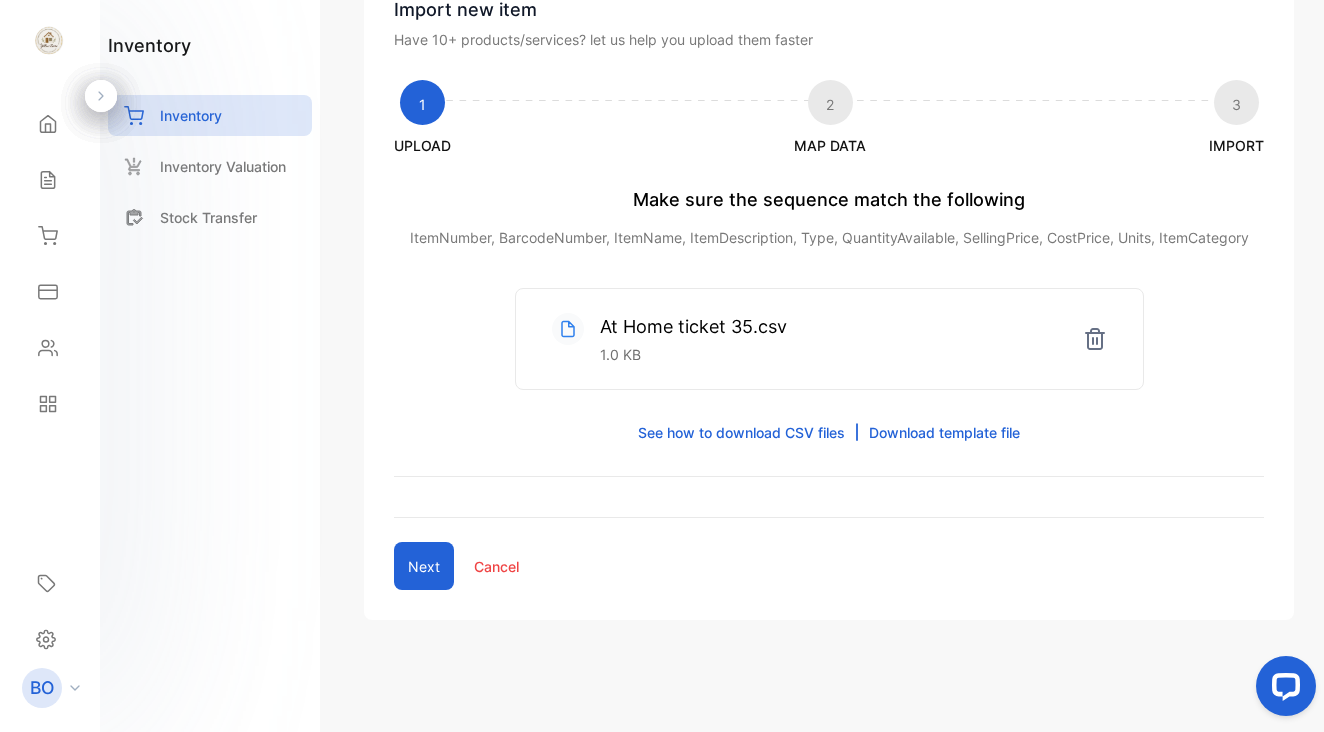 scroll, scrollTop: 131, scrollLeft: 0, axis: vertical 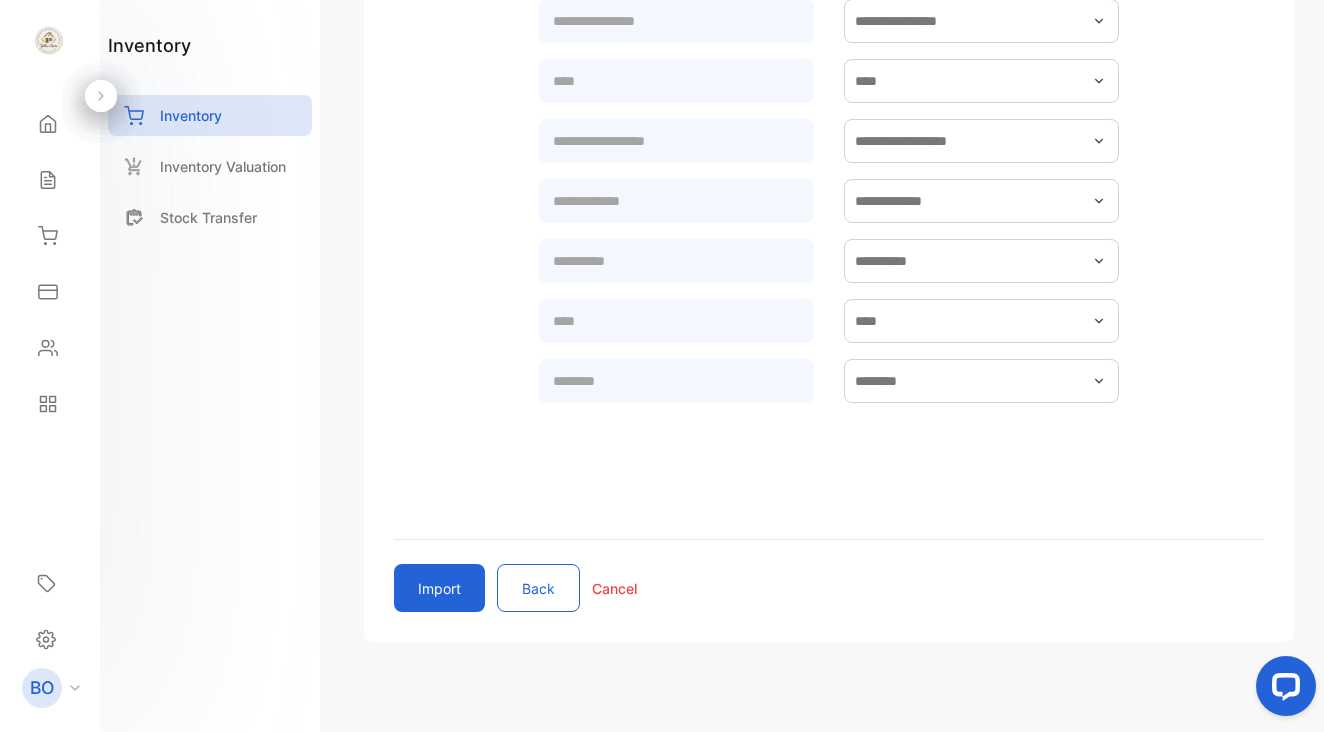 click on "Import" at bounding box center [439, 588] 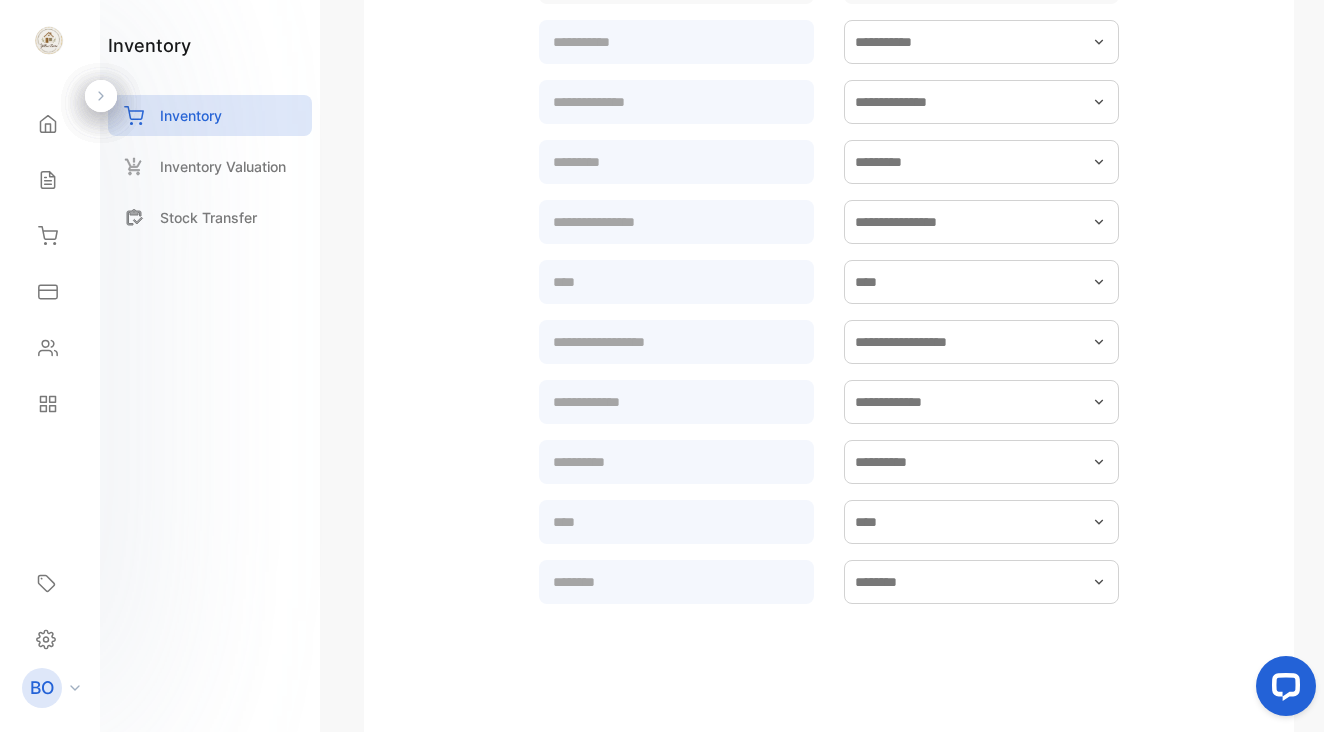 scroll, scrollTop: 672, scrollLeft: 0, axis: vertical 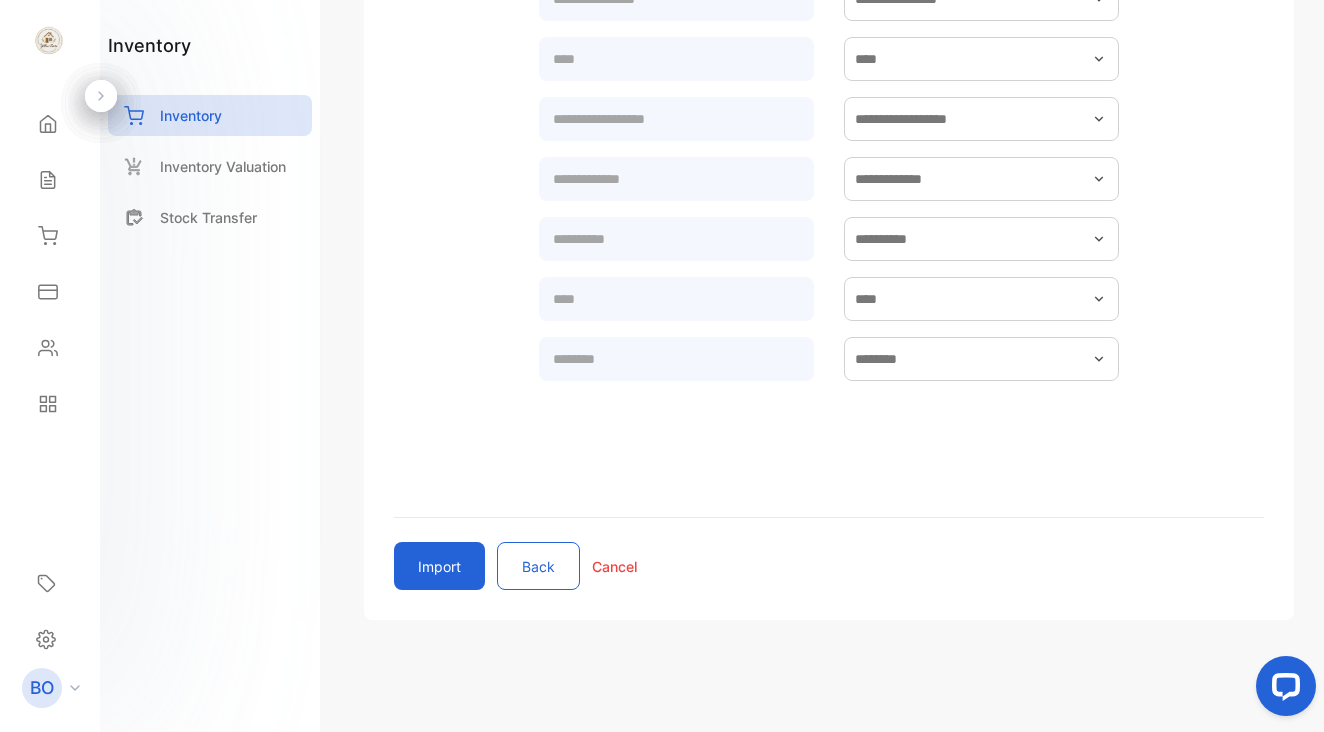 click on "Cancel" at bounding box center [614, 566] 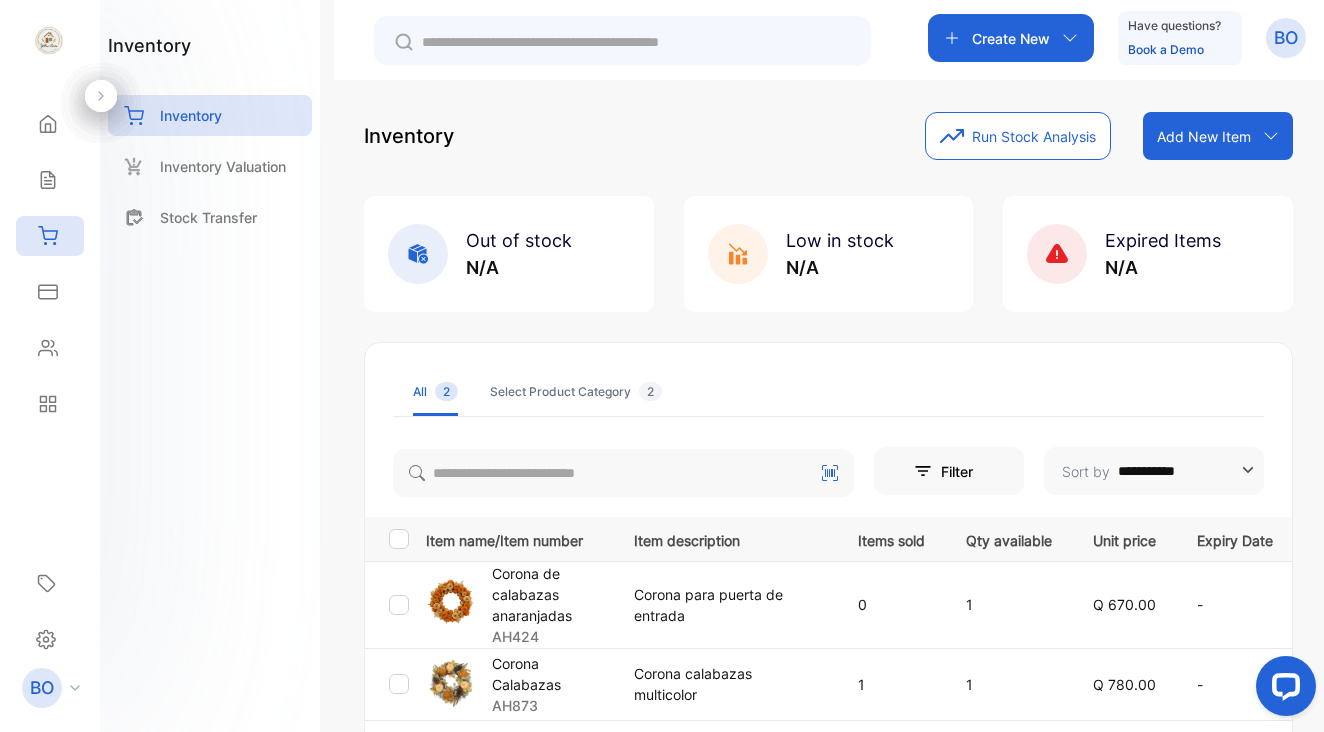 scroll, scrollTop: 2, scrollLeft: 0, axis: vertical 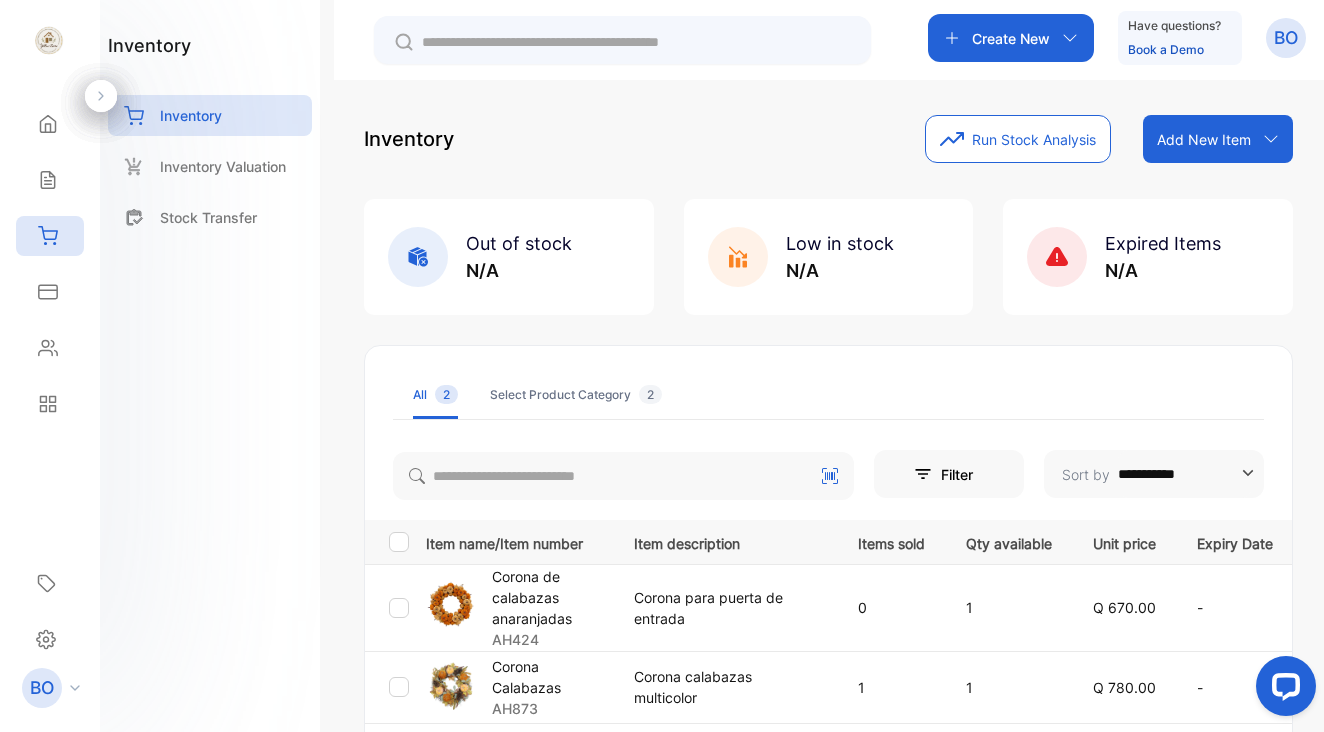 click on "Add New Item" at bounding box center (1218, 139) 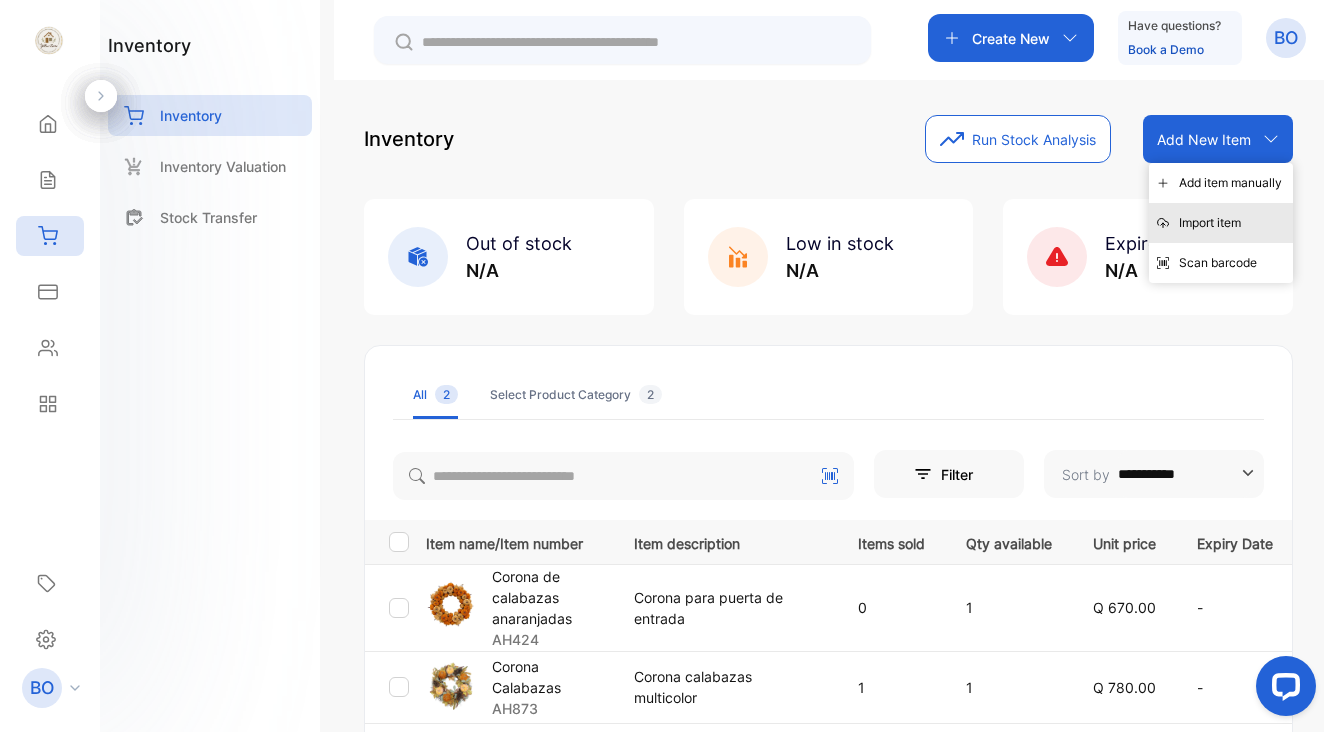 click on "Import item" at bounding box center (1221, 223) 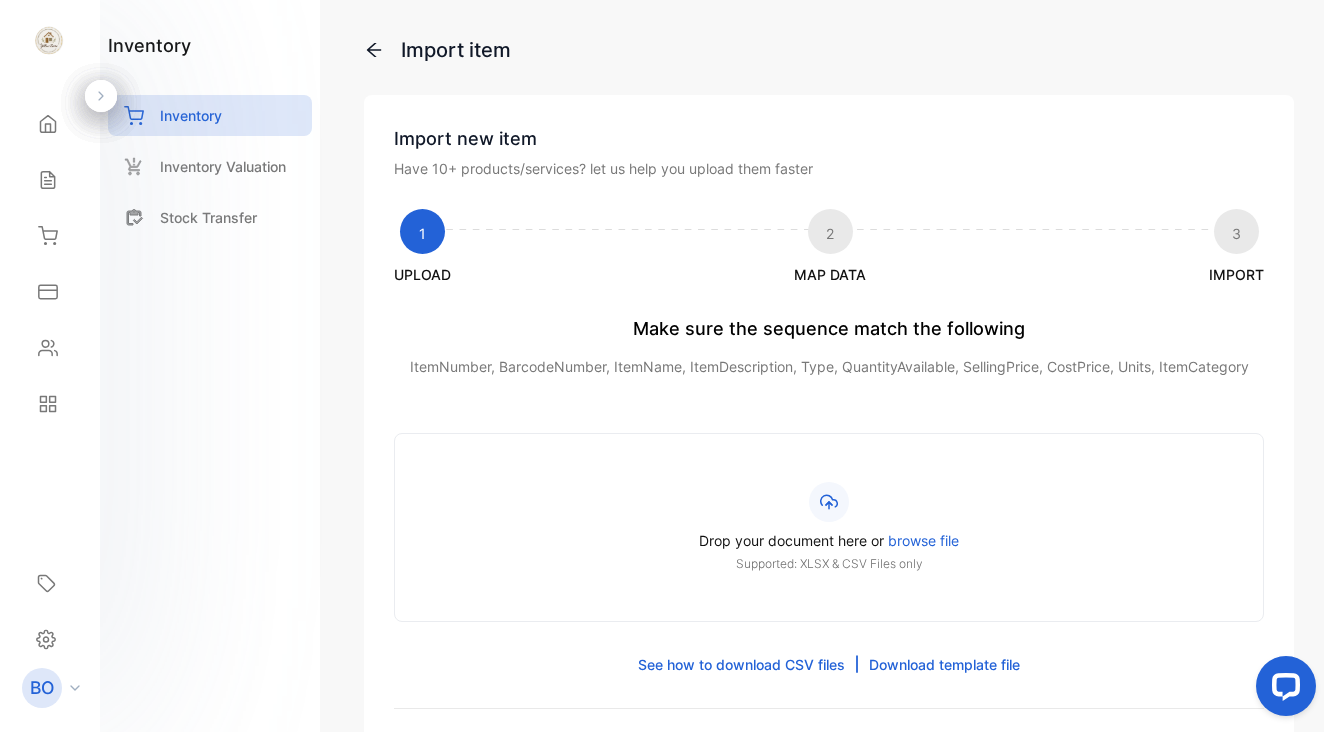 click on "browse file" at bounding box center [923, 540] 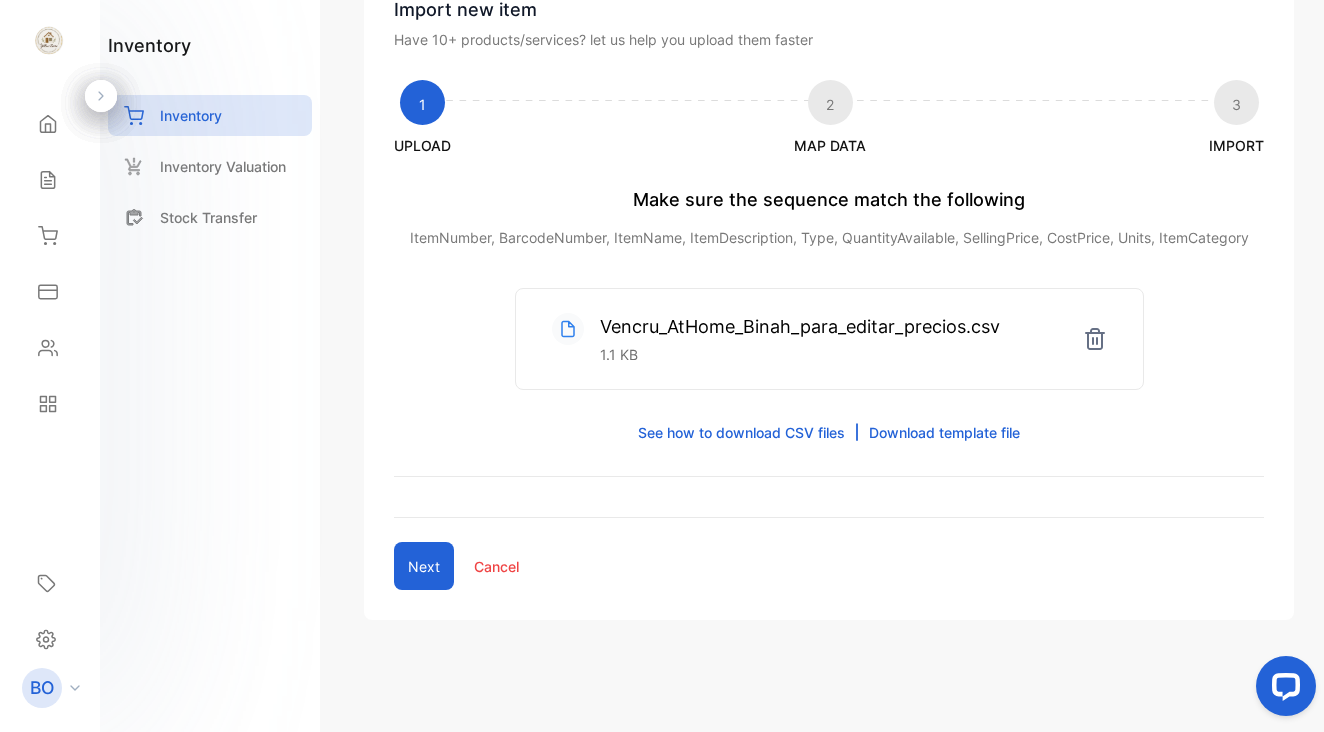 scroll, scrollTop: 131, scrollLeft: 0, axis: vertical 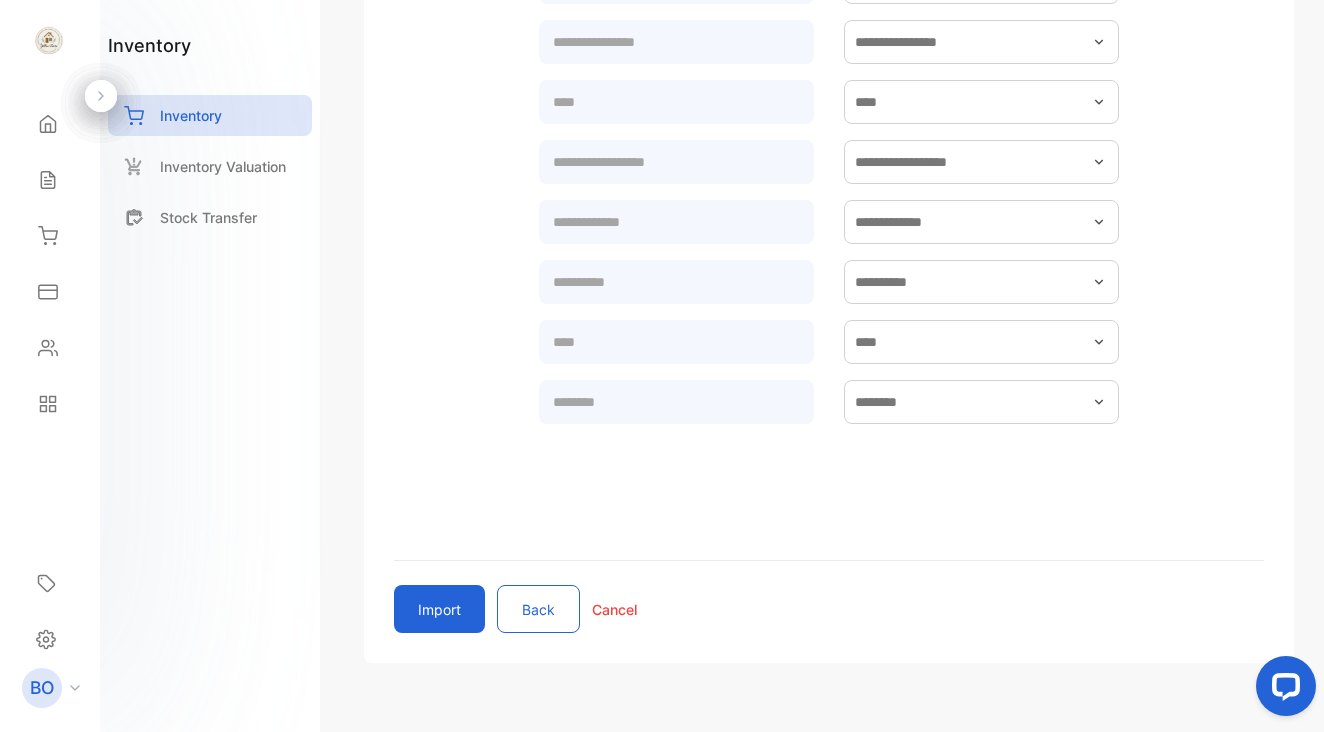 click on "Import" at bounding box center (439, 609) 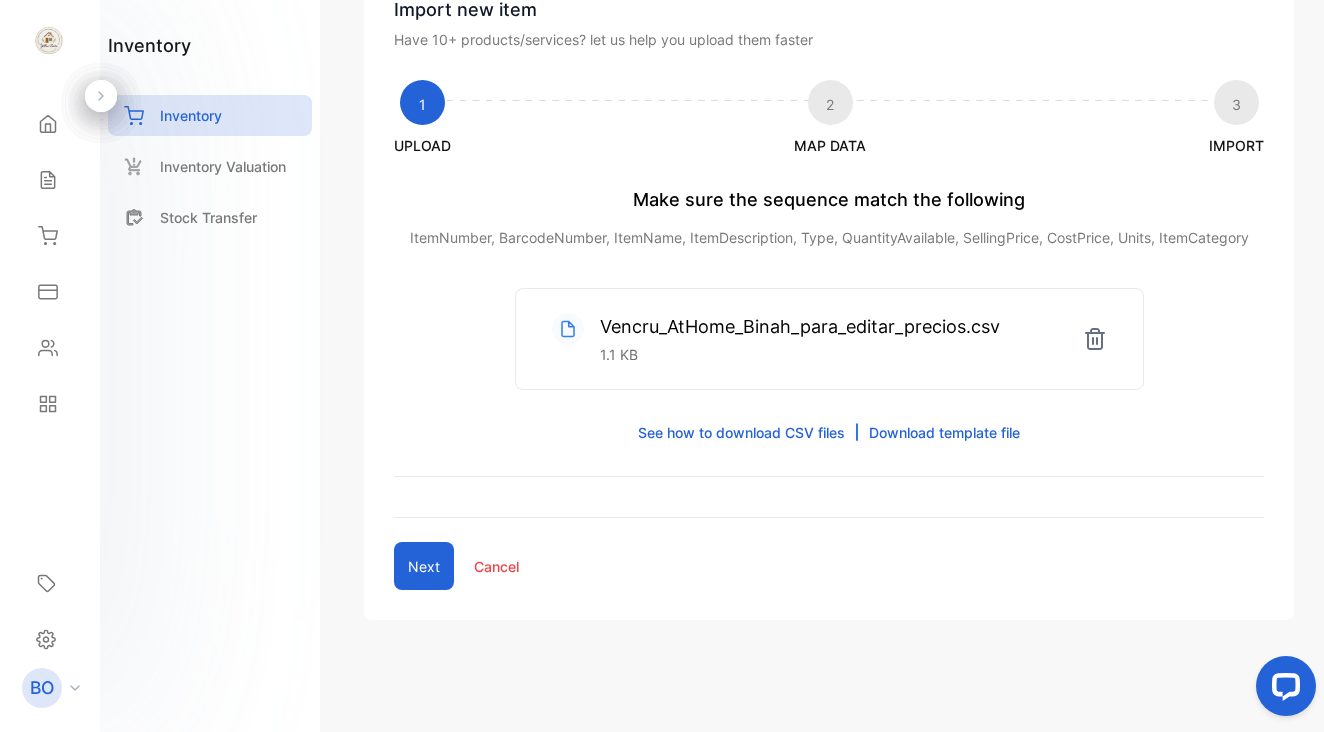 scroll, scrollTop: 131, scrollLeft: 0, axis: vertical 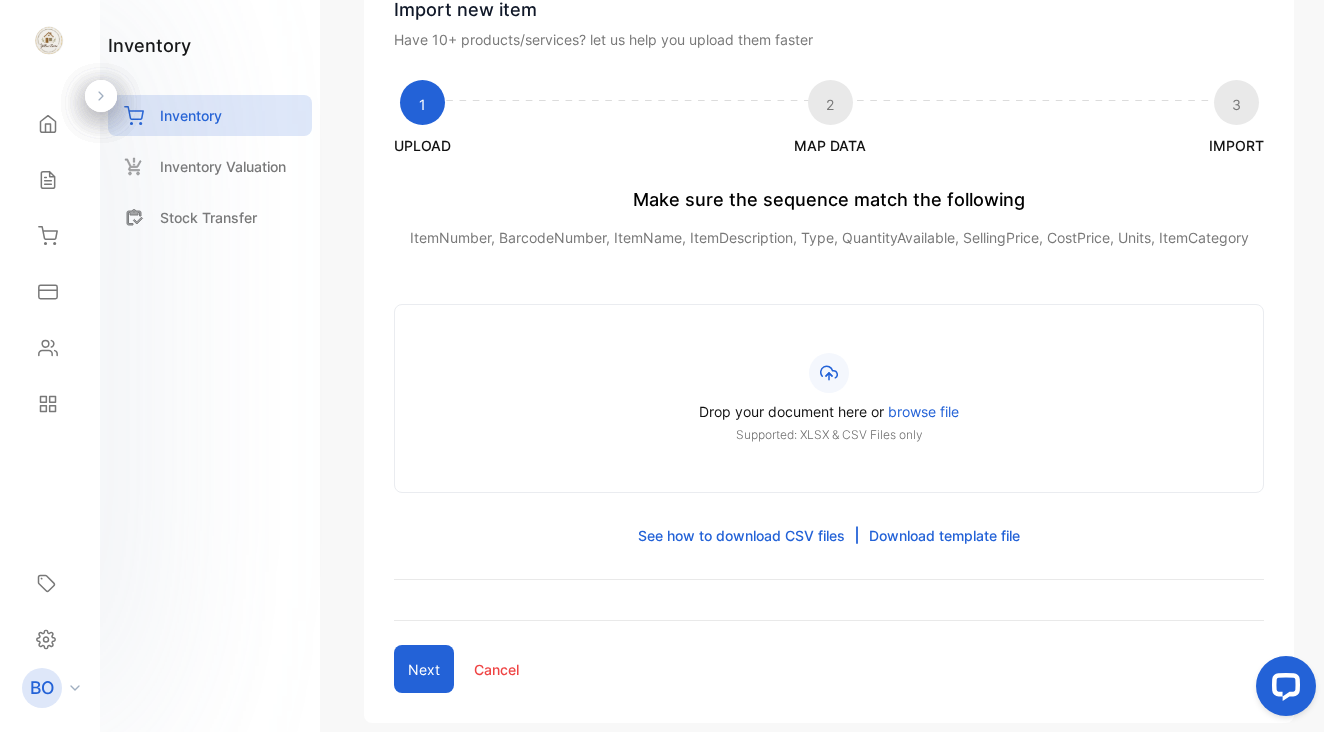 click on "Drop your document here or    browse file" at bounding box center (829, 411) 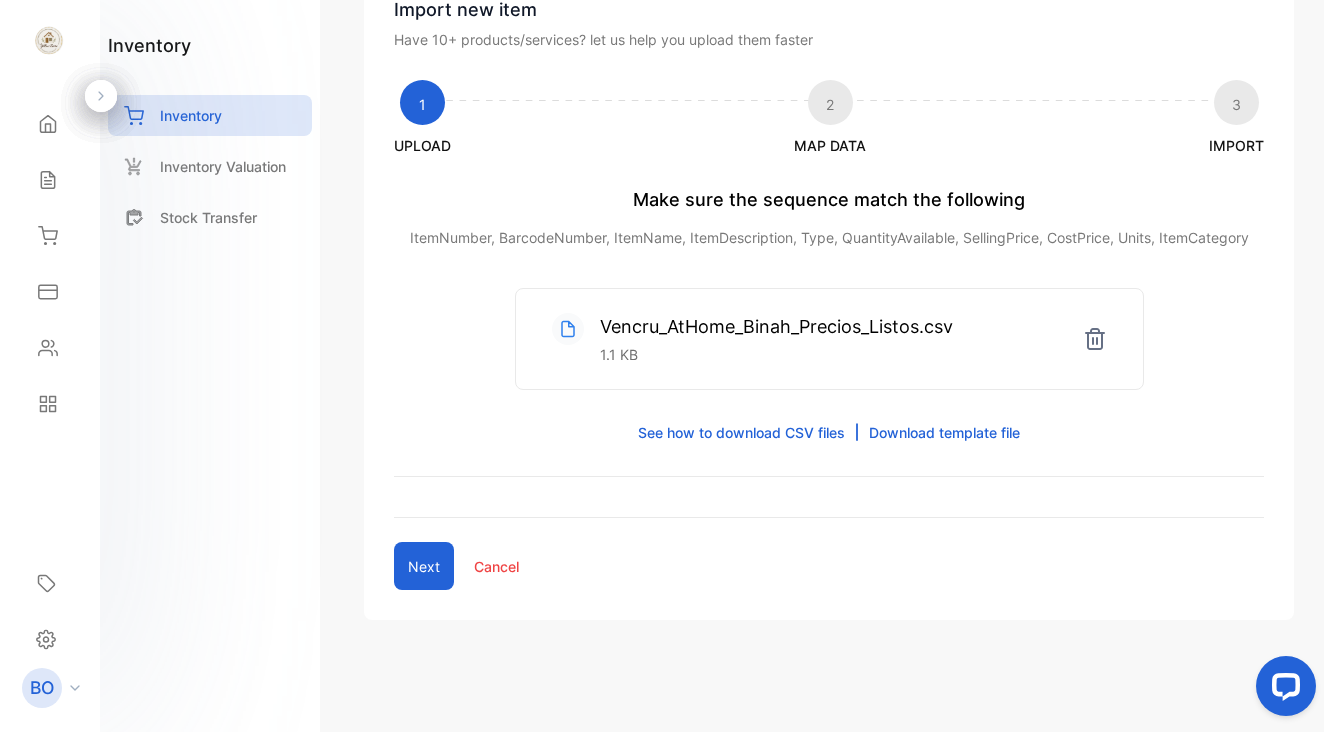 click on "Next" at bounding box center [424, 566] 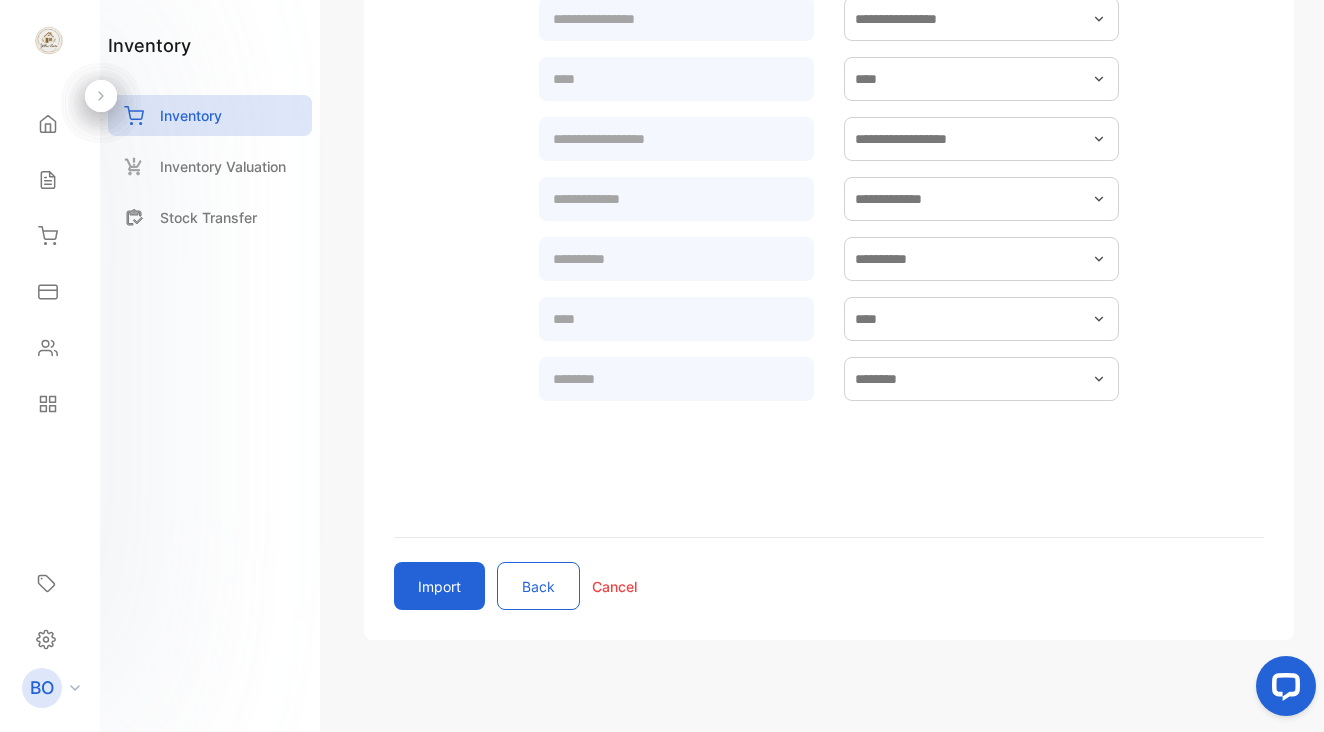 scroll, scrollTop: 664, scrollLeft: 0, axis: vertical 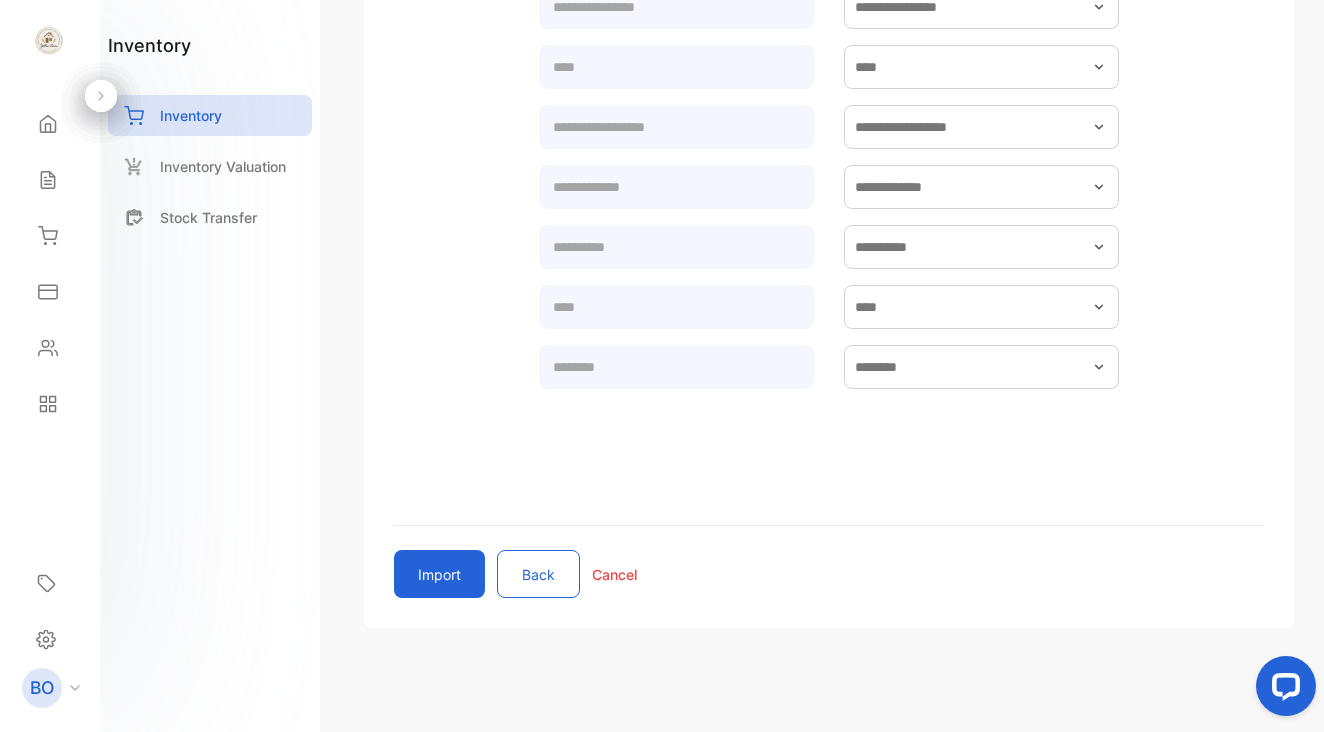 click on "Import" at bounding box center [439, 574] 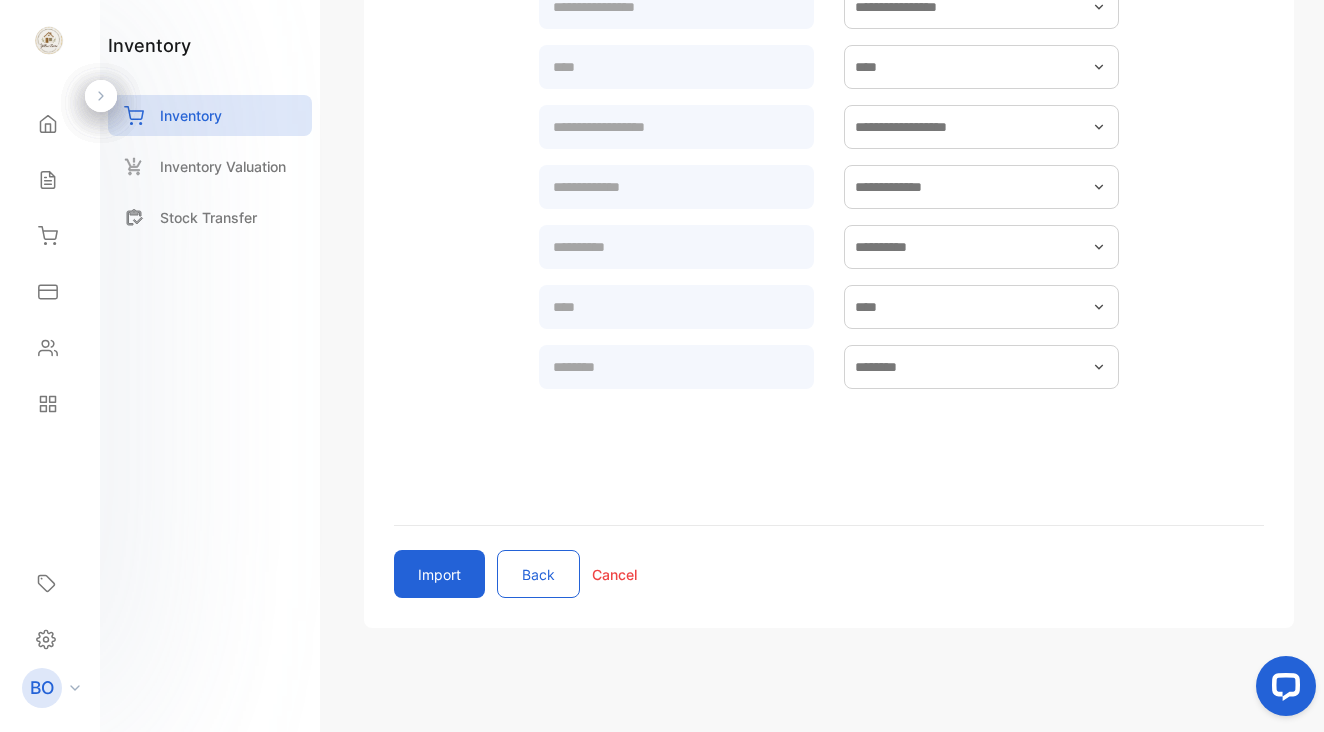 drag, startPoint x: 1058, startPoint y: 37, endPoint x: 556, endPoint y: 570, distance: 732.1837 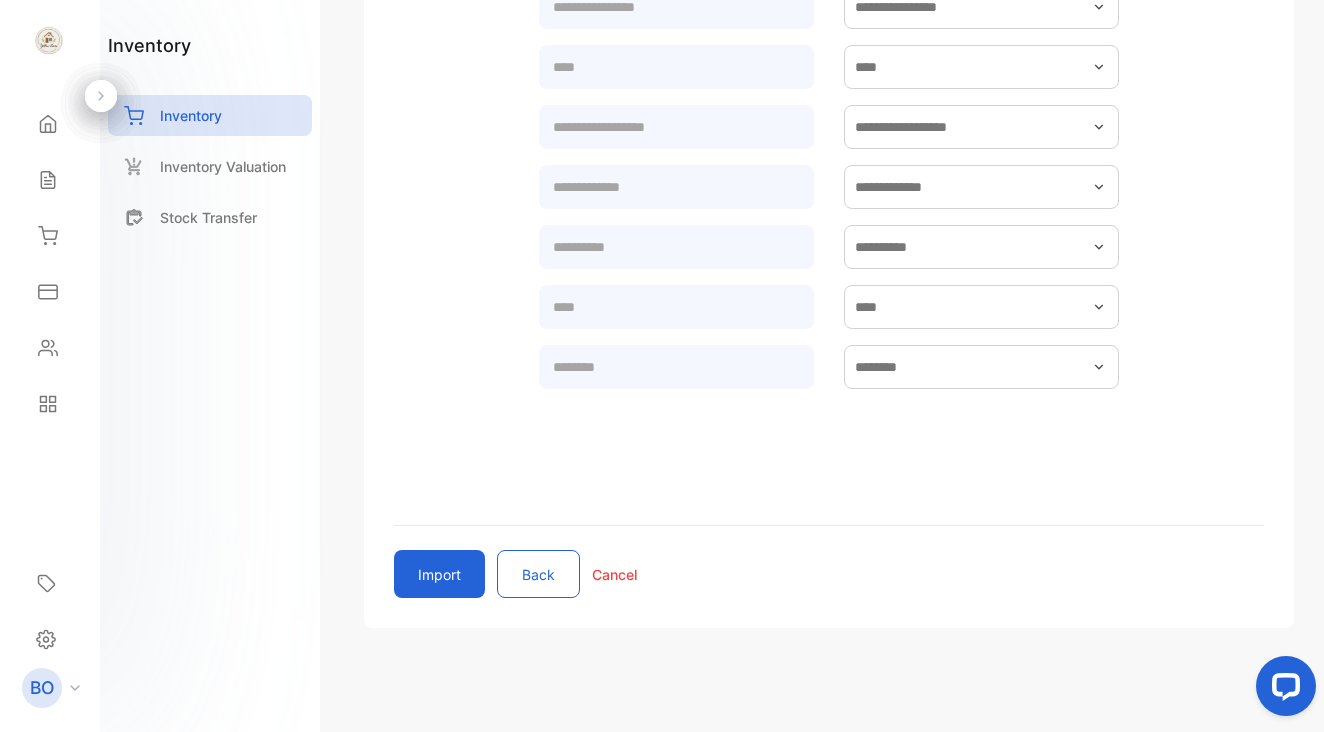click on "Back" at bounding box center (538, 574) 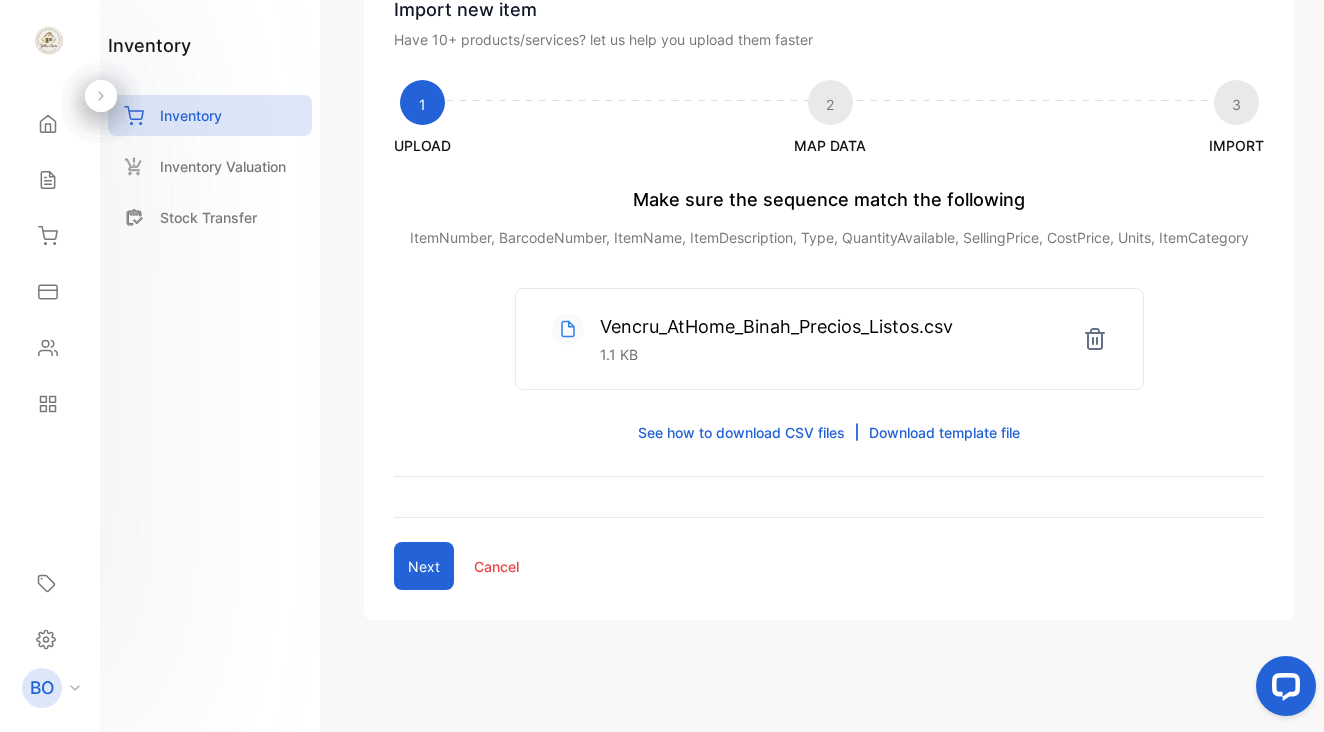 click 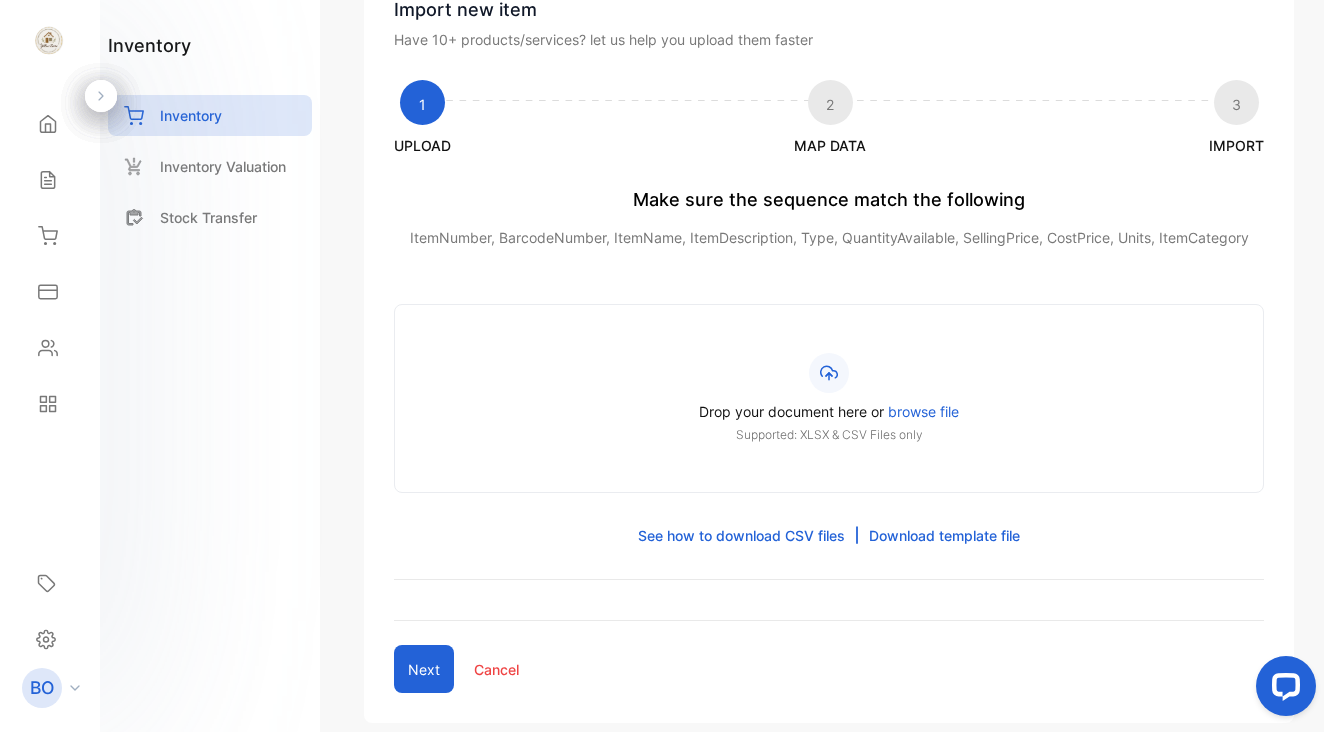 click on "browse file" at bounding box center (923, 411) 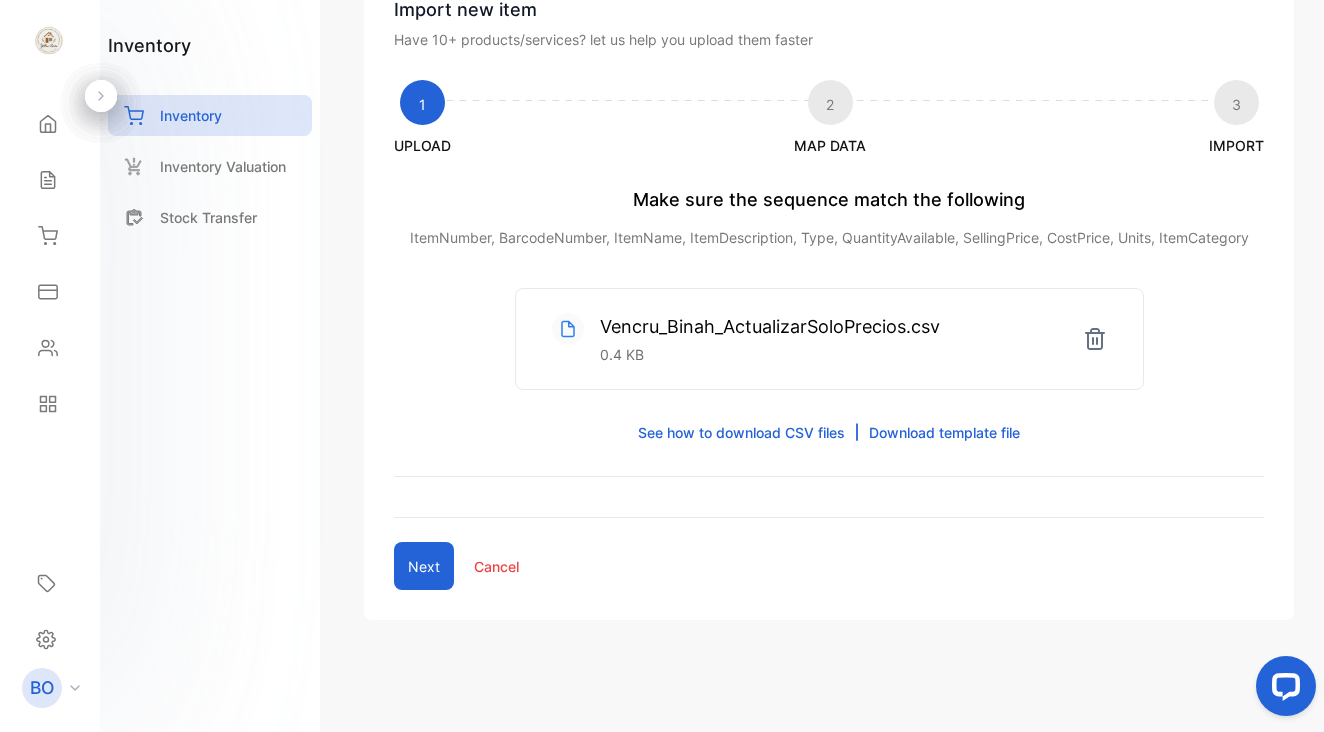 click on "Next" at bounding box center (424, 566) 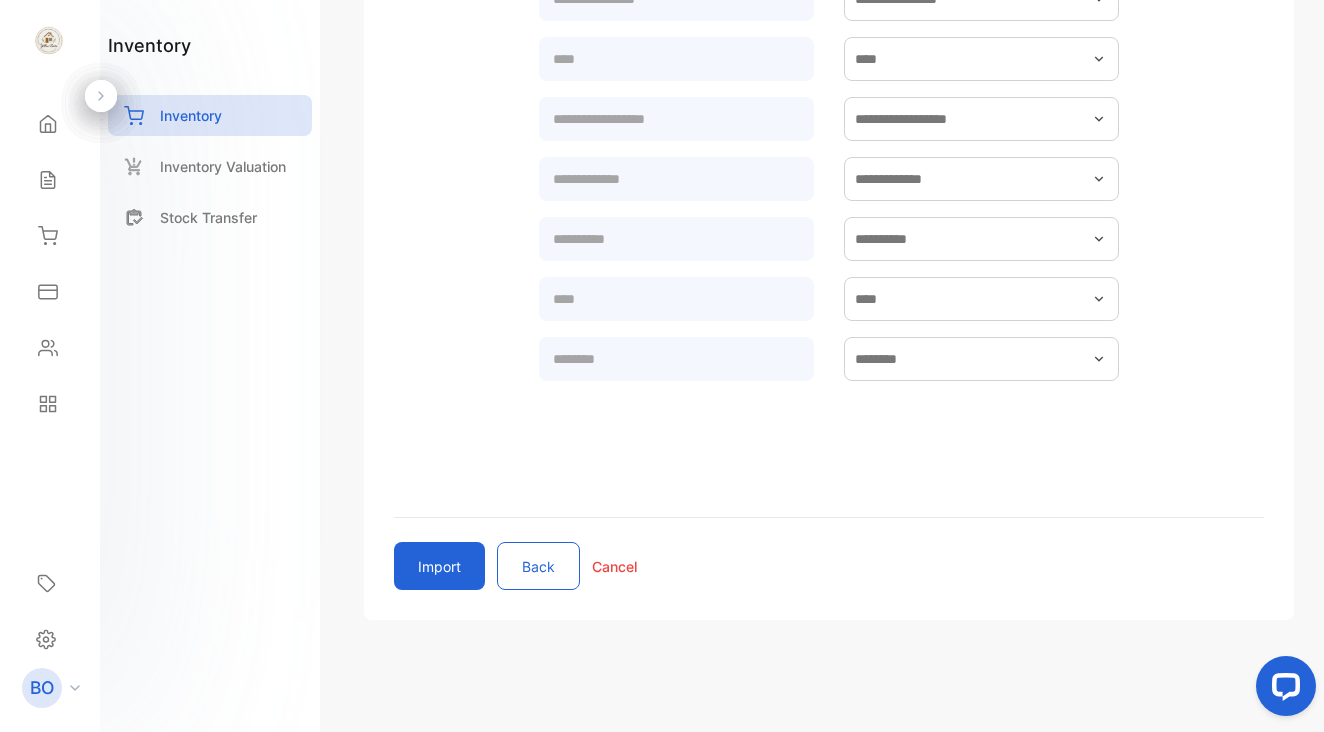 scroll, scrollTop: 672, scrollLeft: 0, axis: vertical 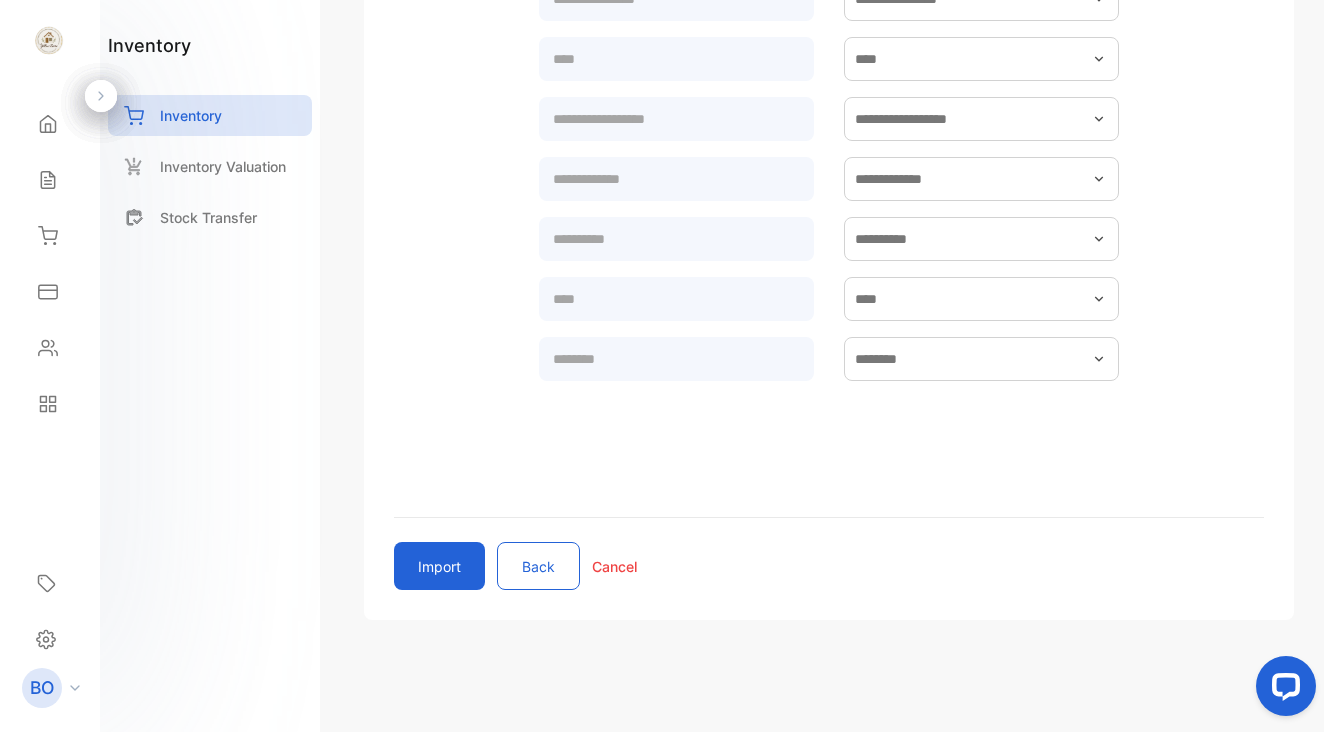 click on "Import" at bounding box center [439, 566] 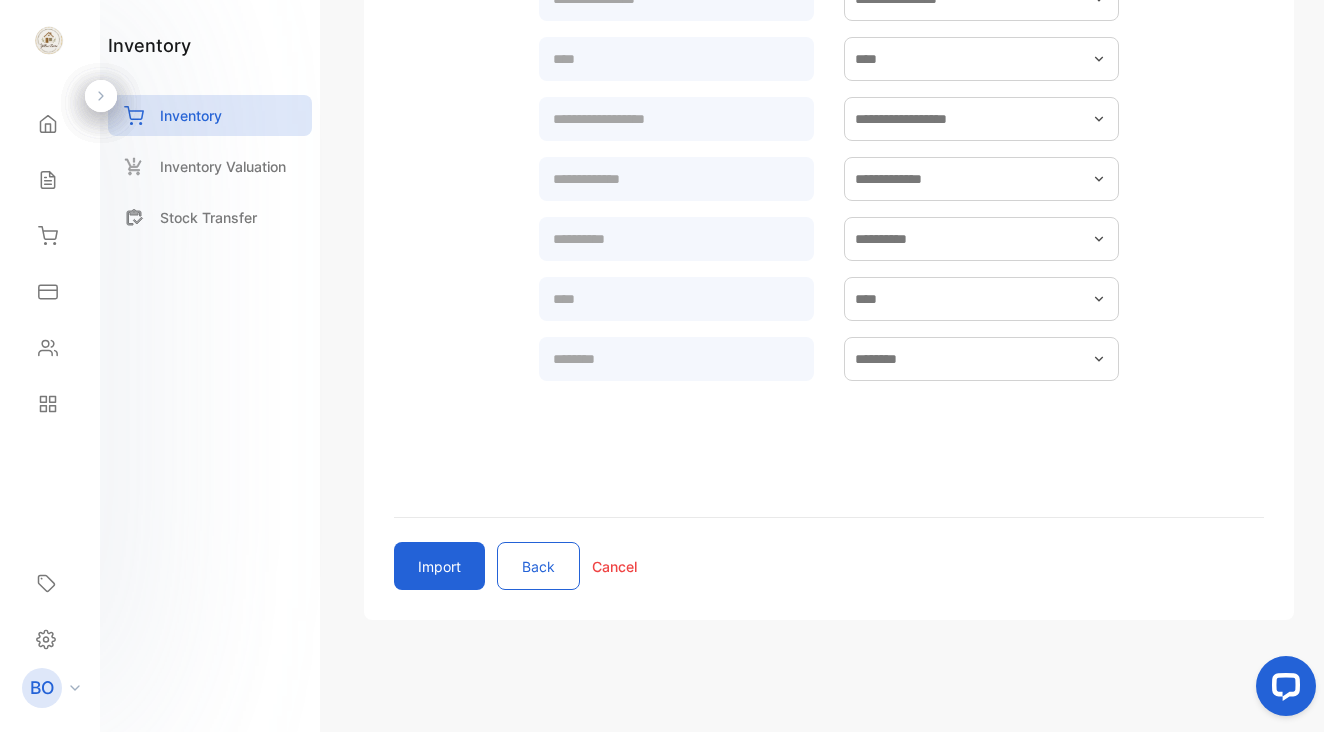scroll, scrollTop: 672, scrollLeft: 0, axis: vertical 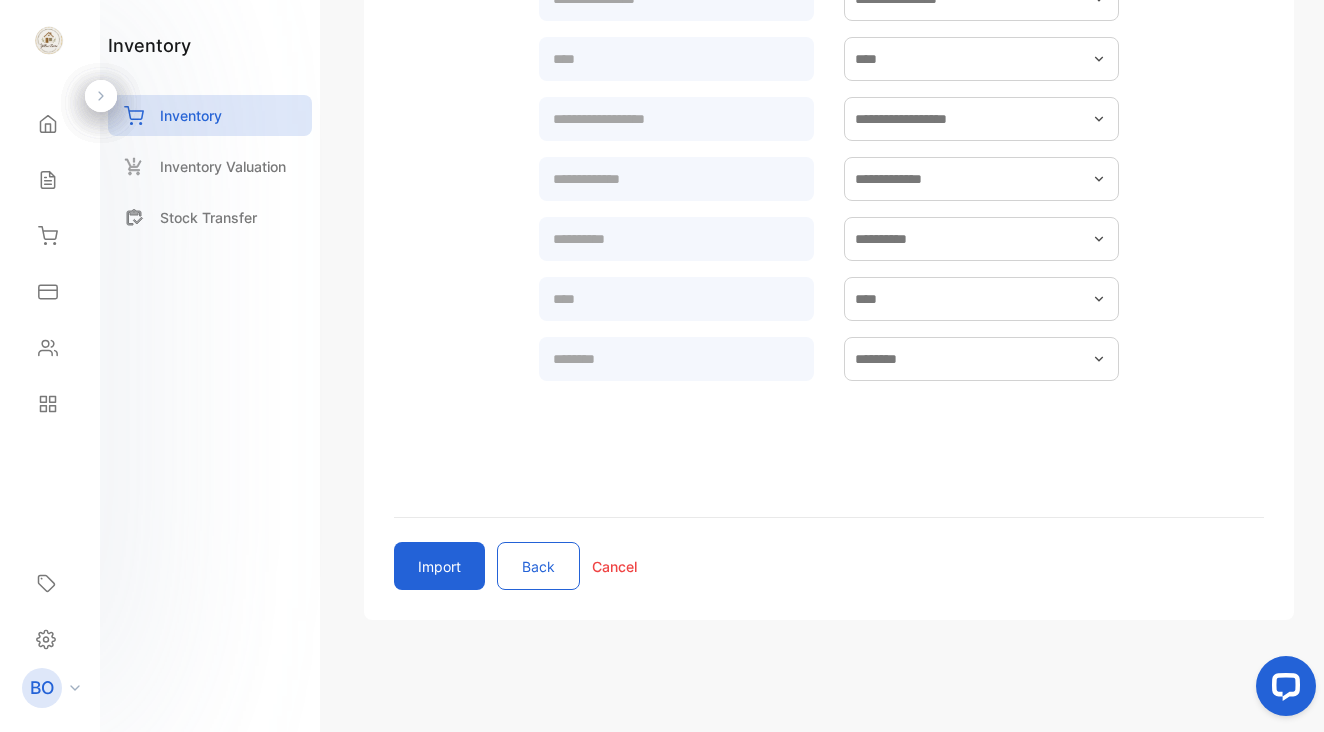 click on "Back" at bounding box center (538, 566) 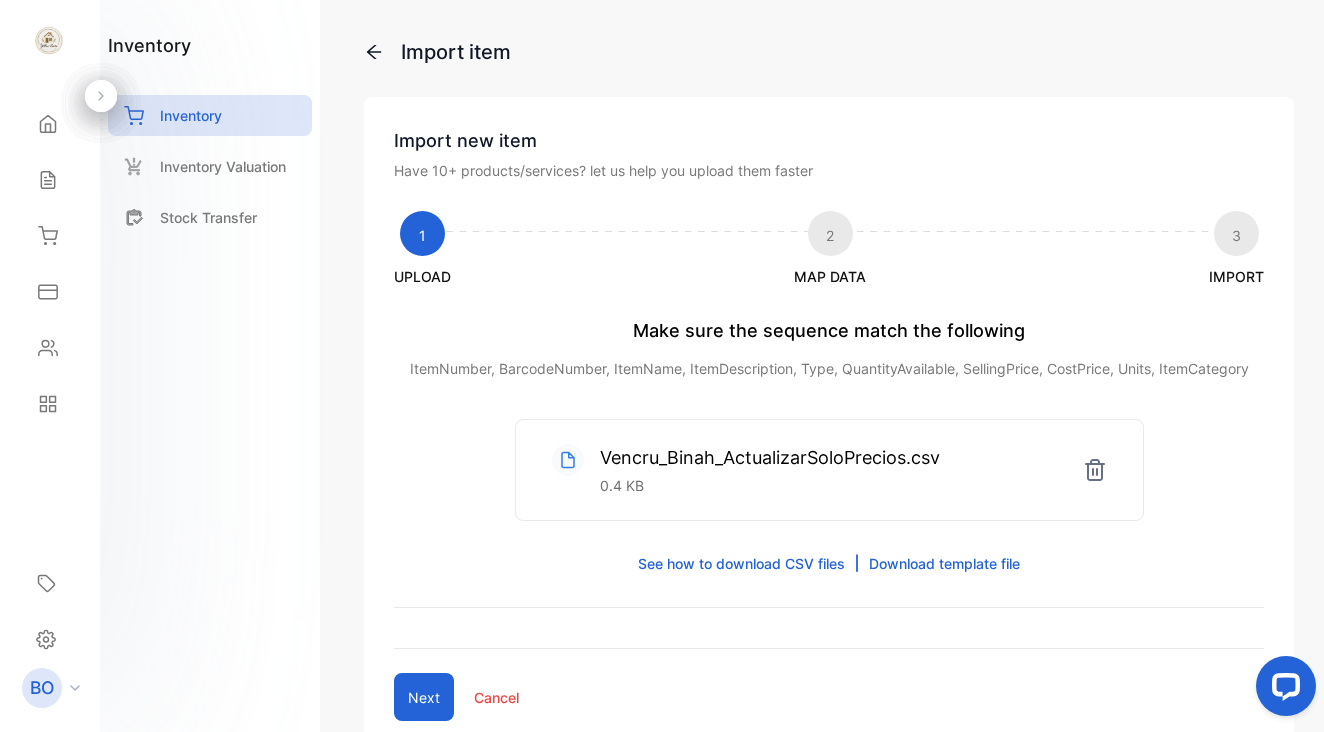 scroll, scrollTop: 0, scrollLeft: 0, axis: both 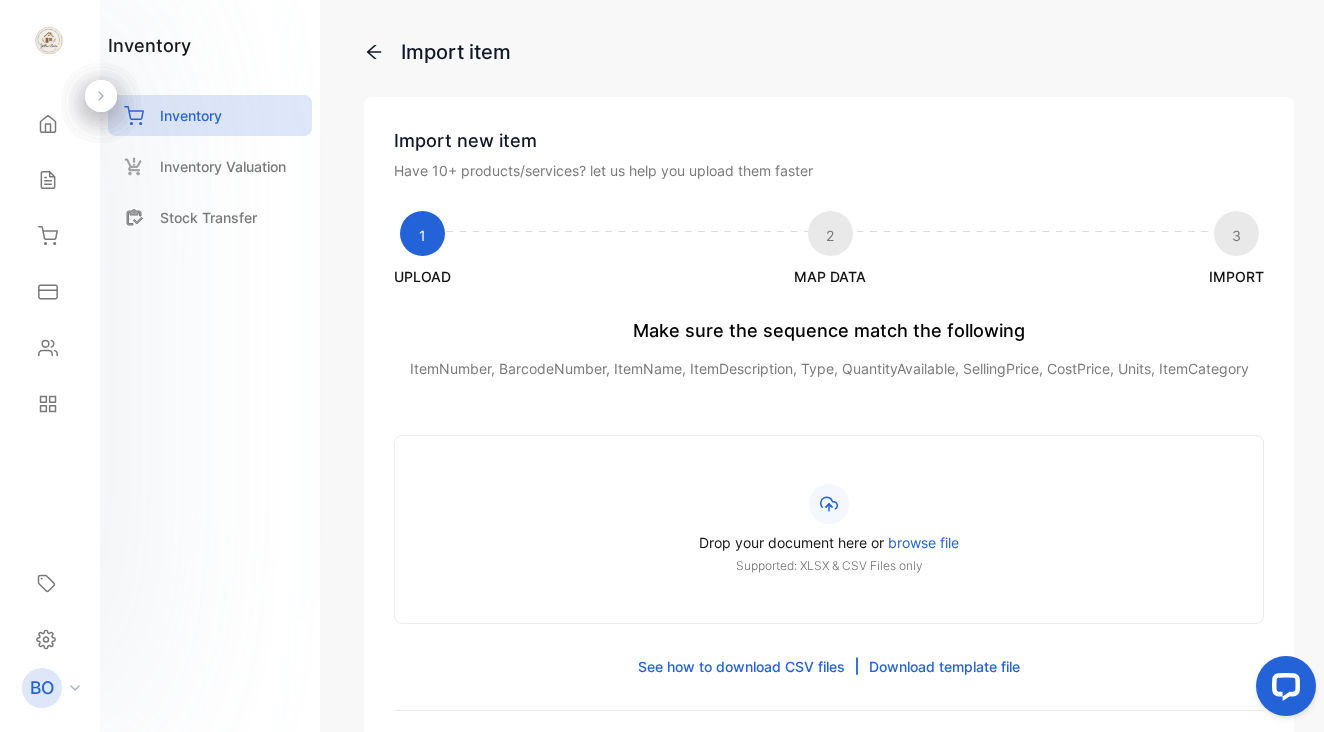 click on "browse file" at bounding box center [923, 542] 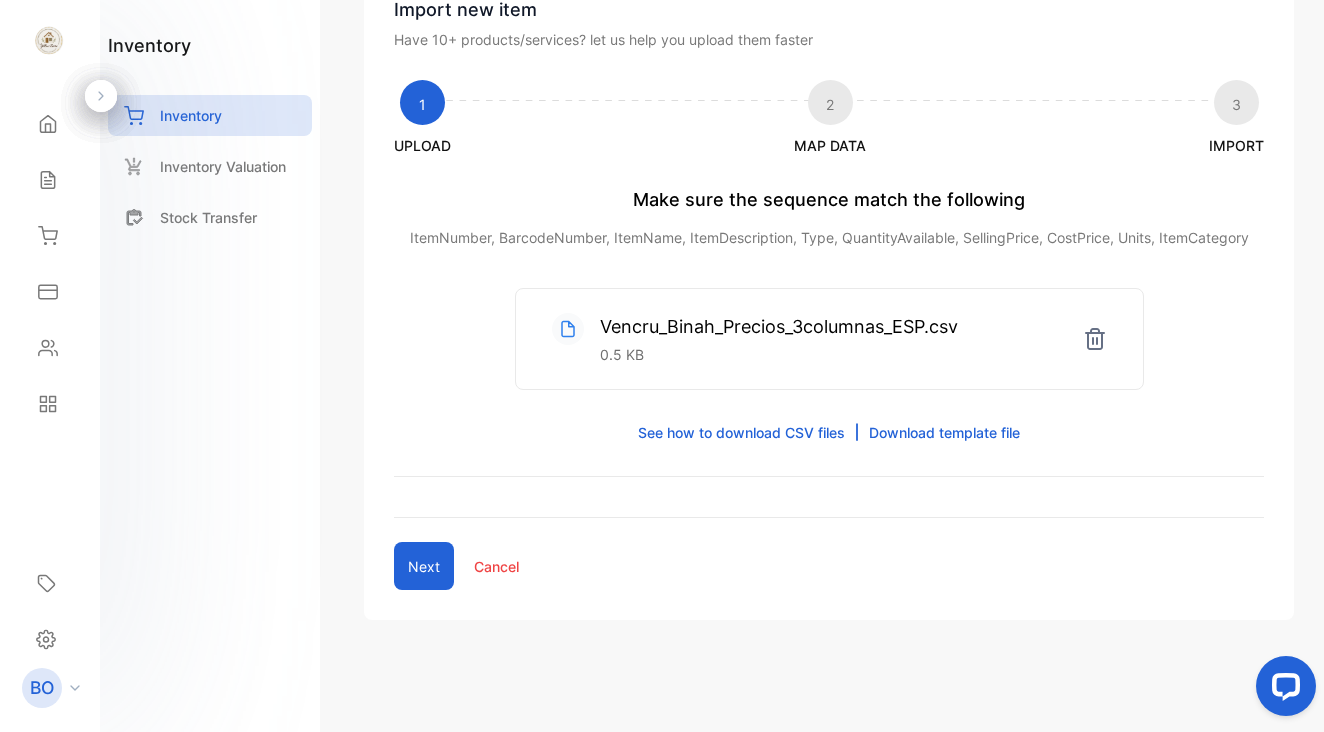 scroll, scrollTop: 131, scrollLeft: 0, axis: vertical 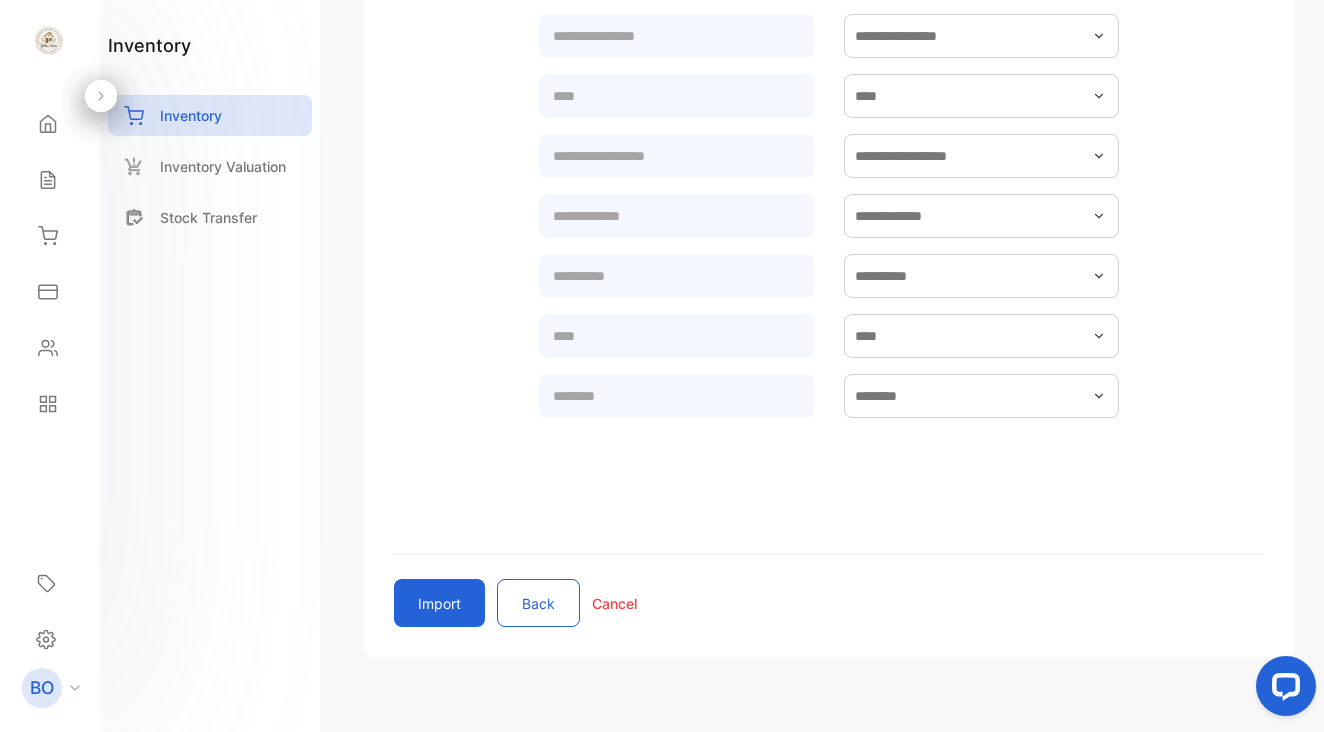 click on "Import" at bounding box center [439, 603] 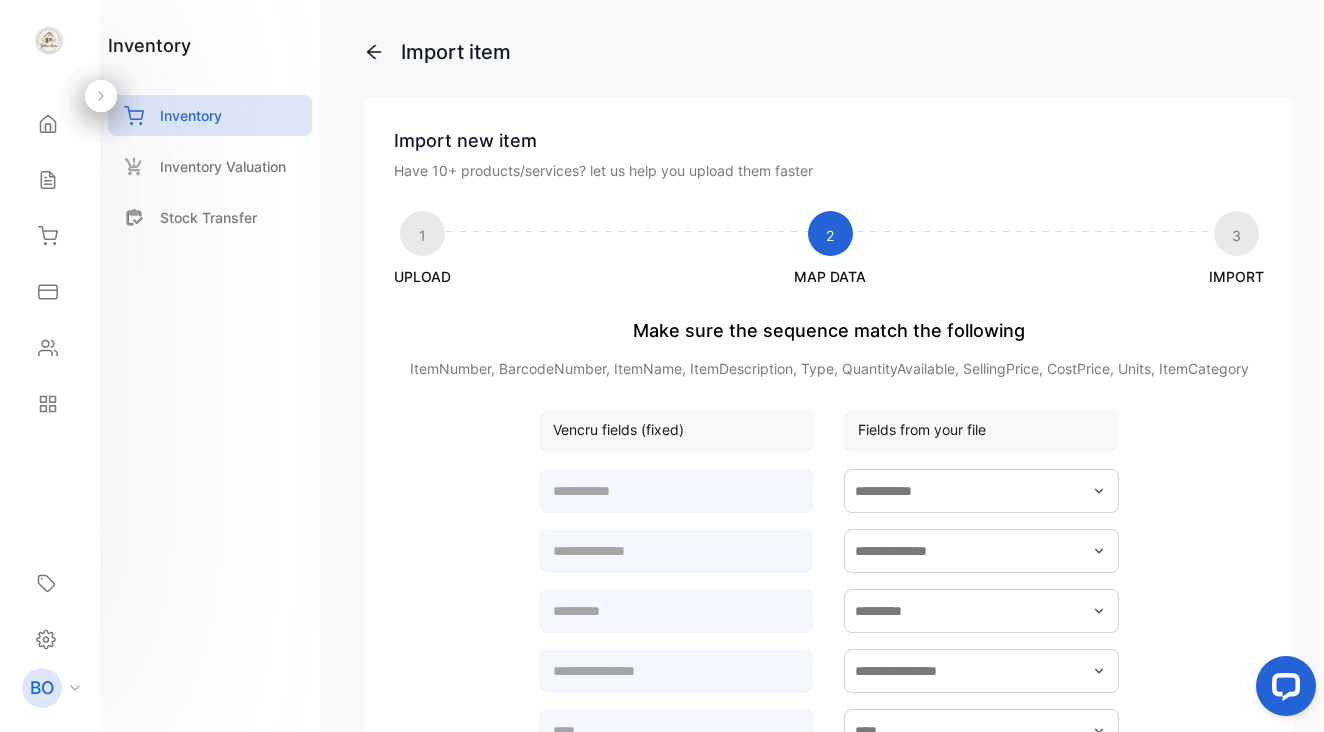 scroll, scrollTop: 0, scrollLeft: 0, axis: both 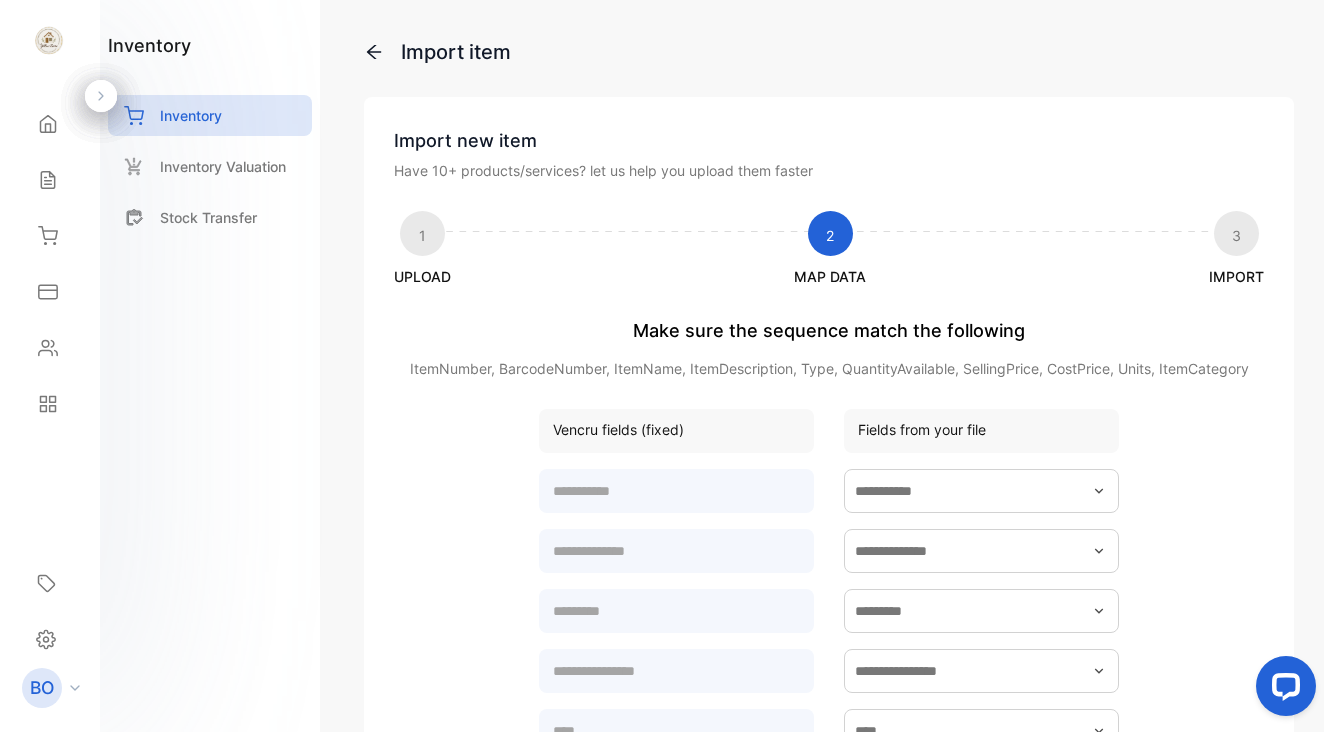 click 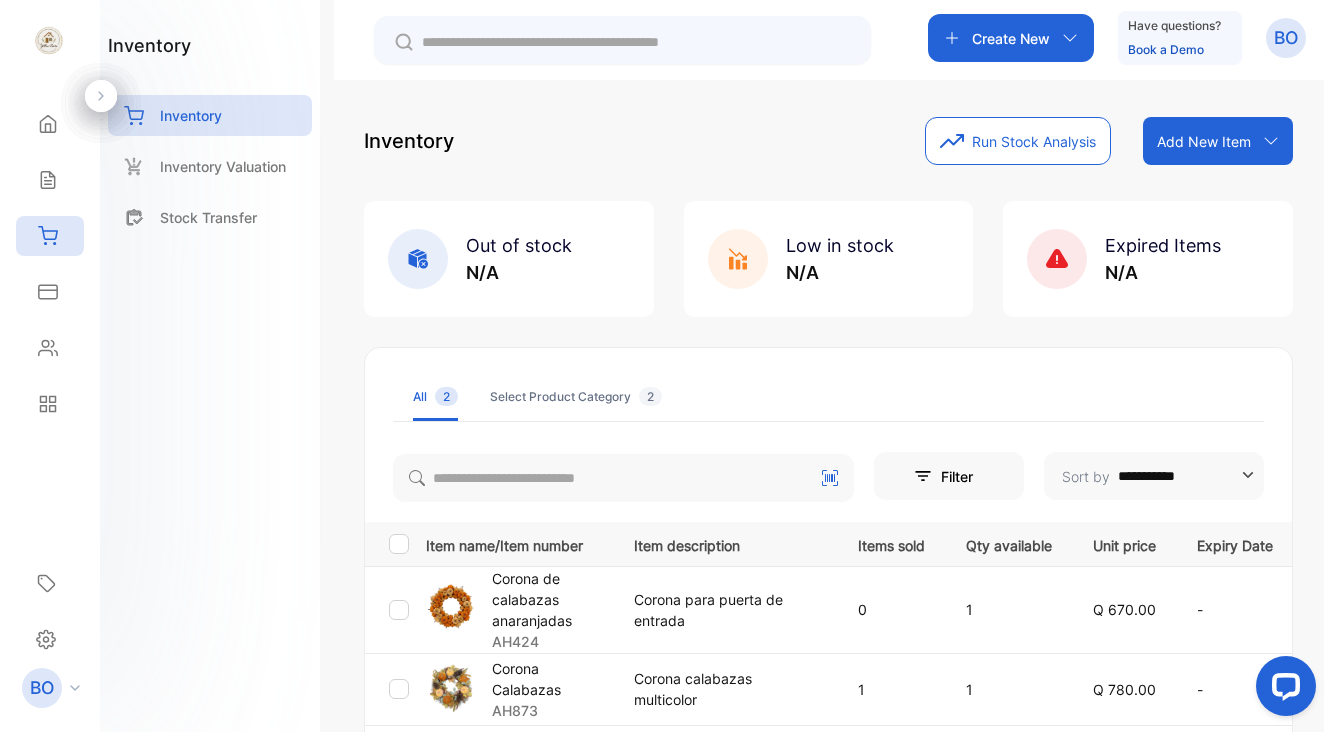 scroll, scrollTop: 0, scrollLeft: 0, axis: both 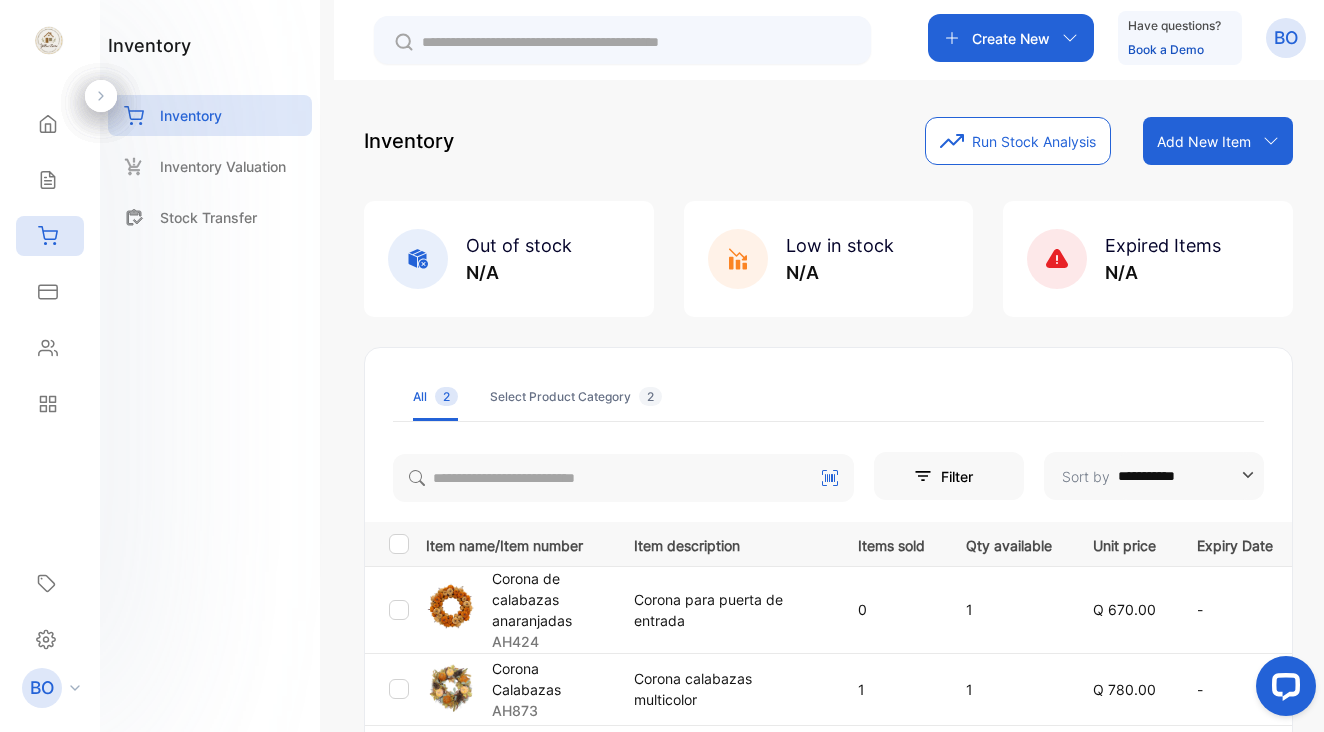 click 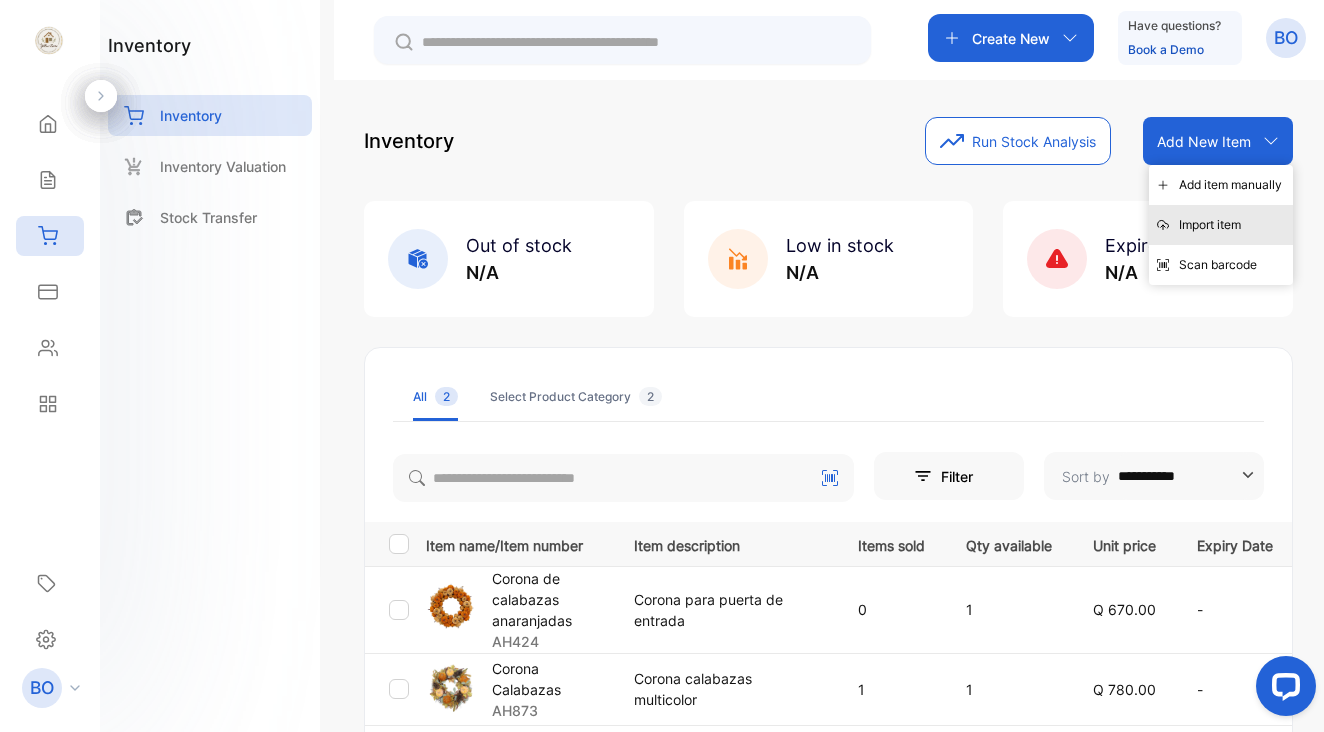 click on "Import item" at bounding box center [1221, 225] 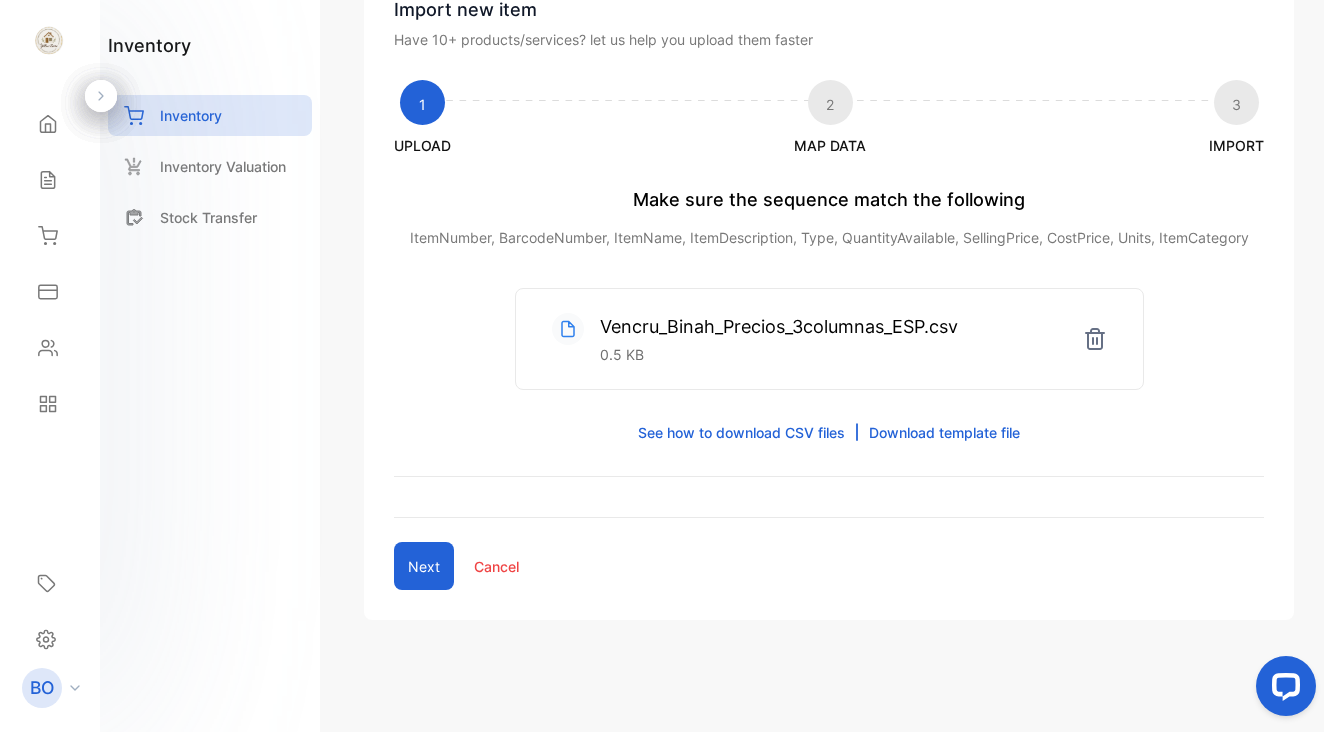 scroll, scrollTop: 131, scrollLeft: 0, axis: vertical 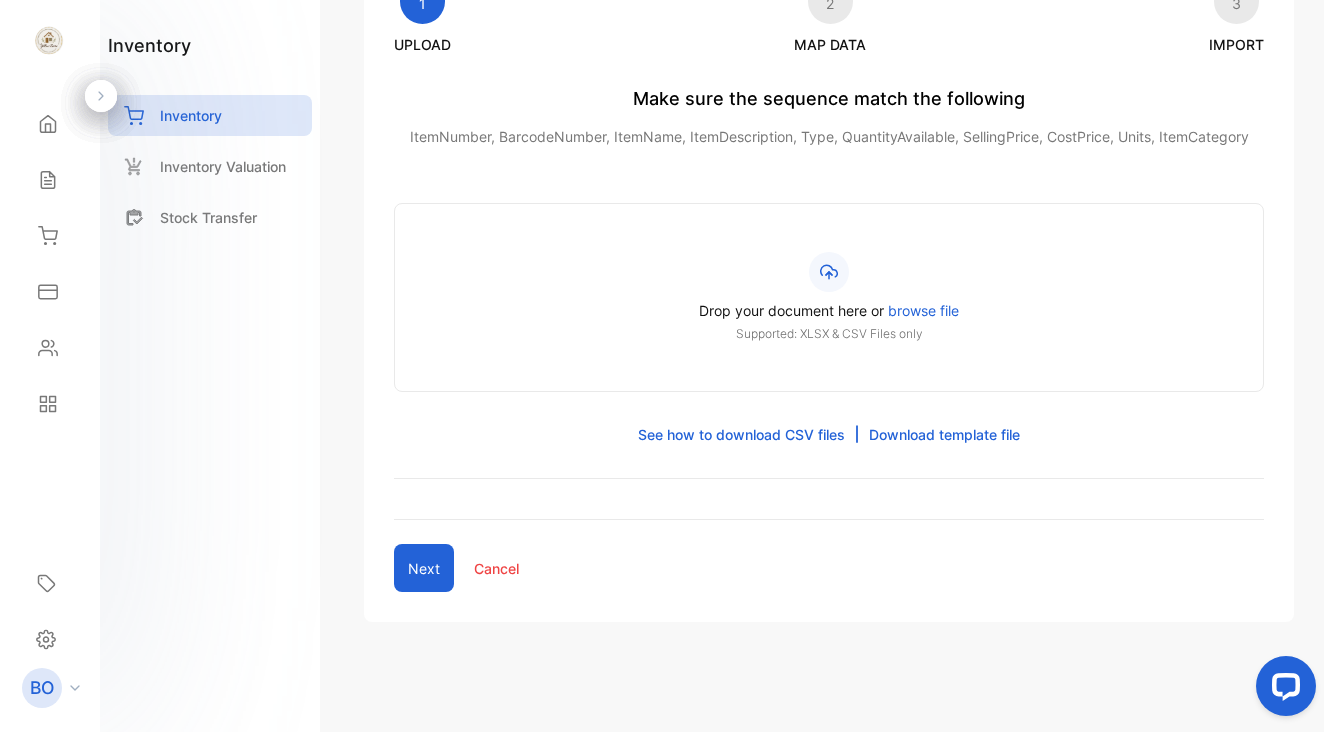 click on "Download template file" at bounding box center (944, 434) 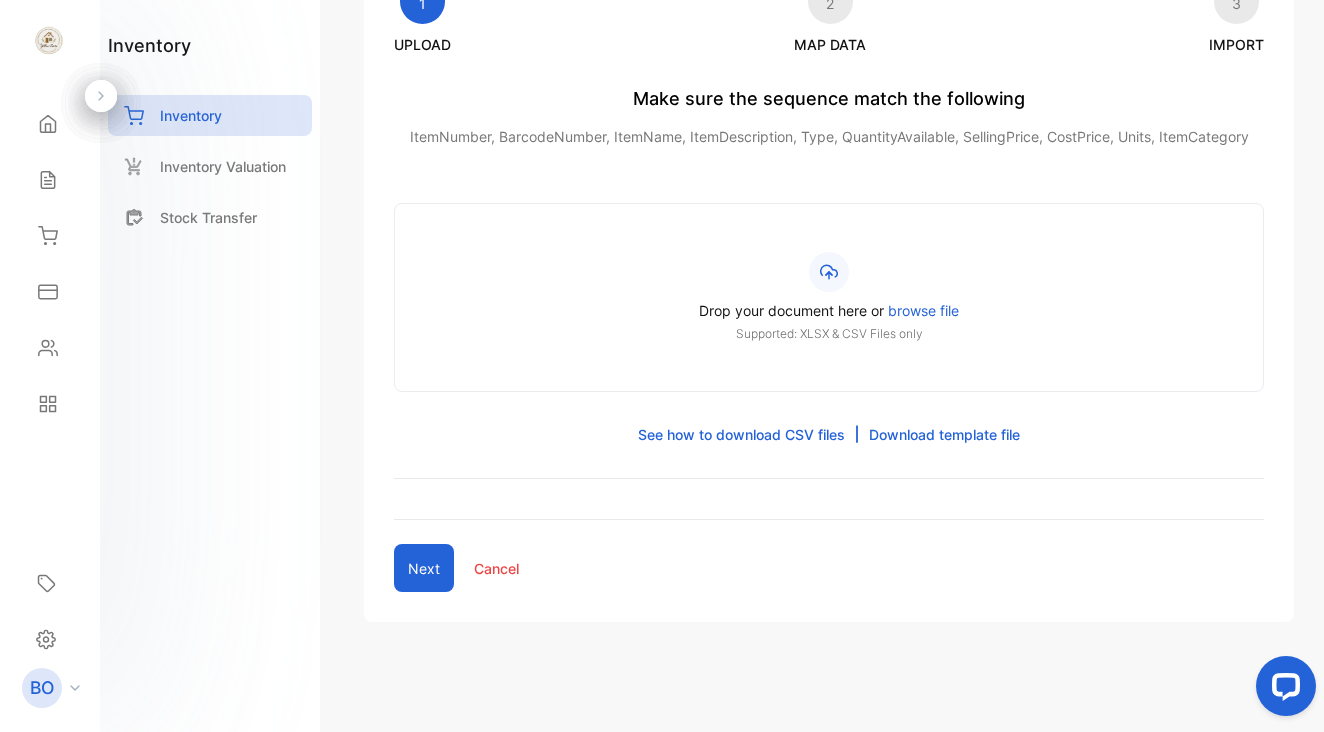 click on "browse file" at bounding box center (923, 310) 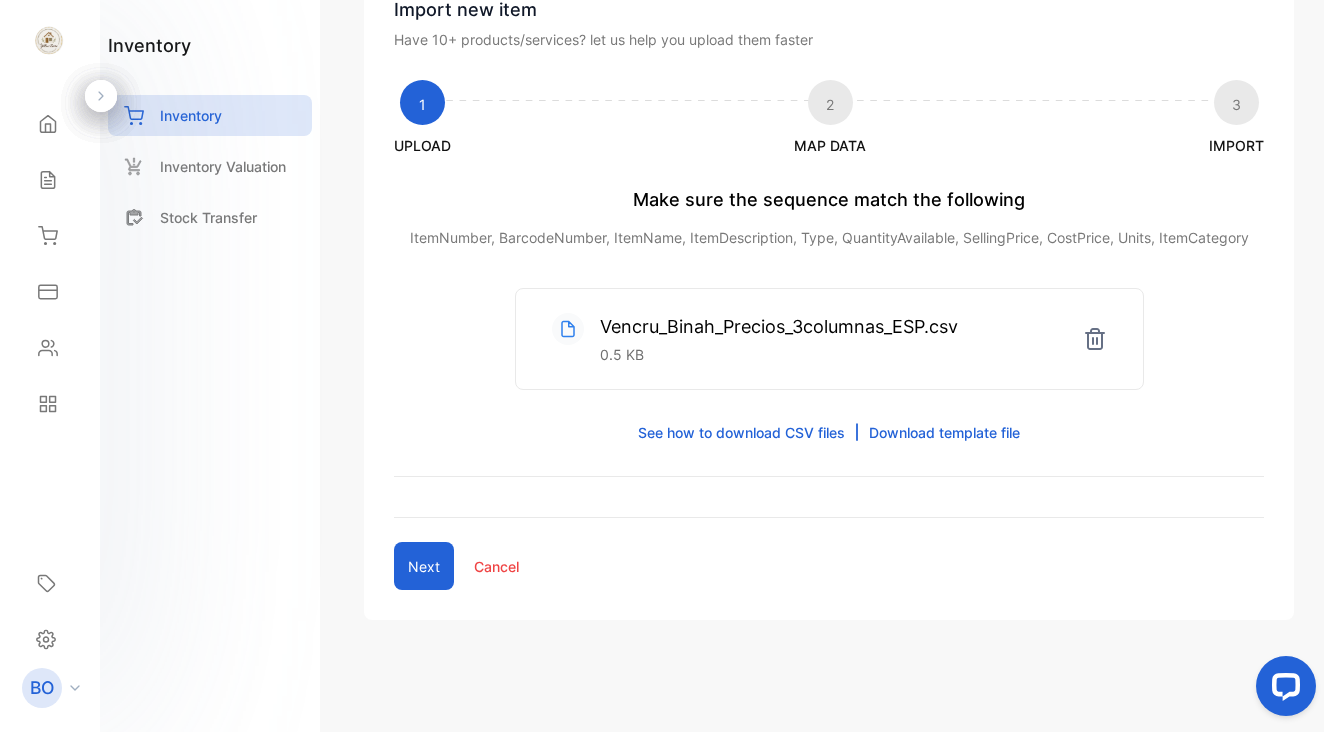 scroll, scrollTop: 131, scrollLeft: 0, axis: vertical 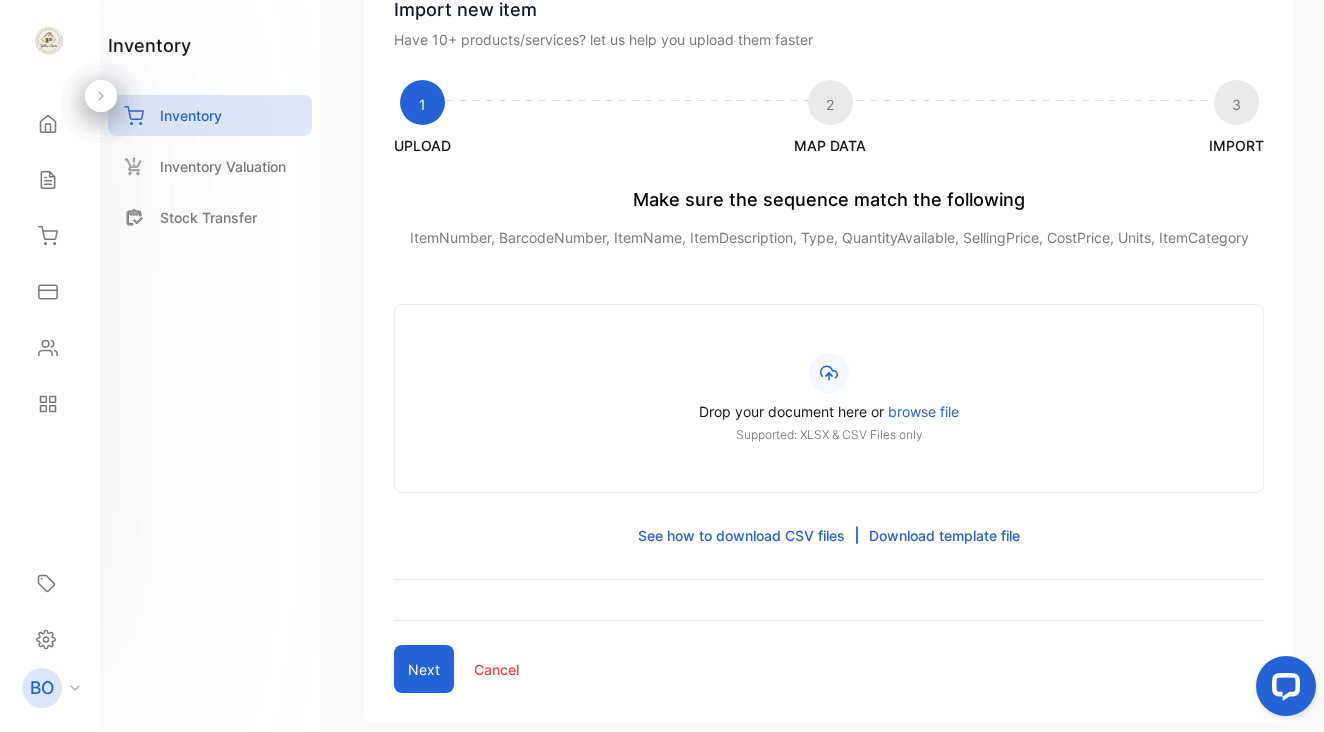 click on "browse file" at bounding box center [923, 411] 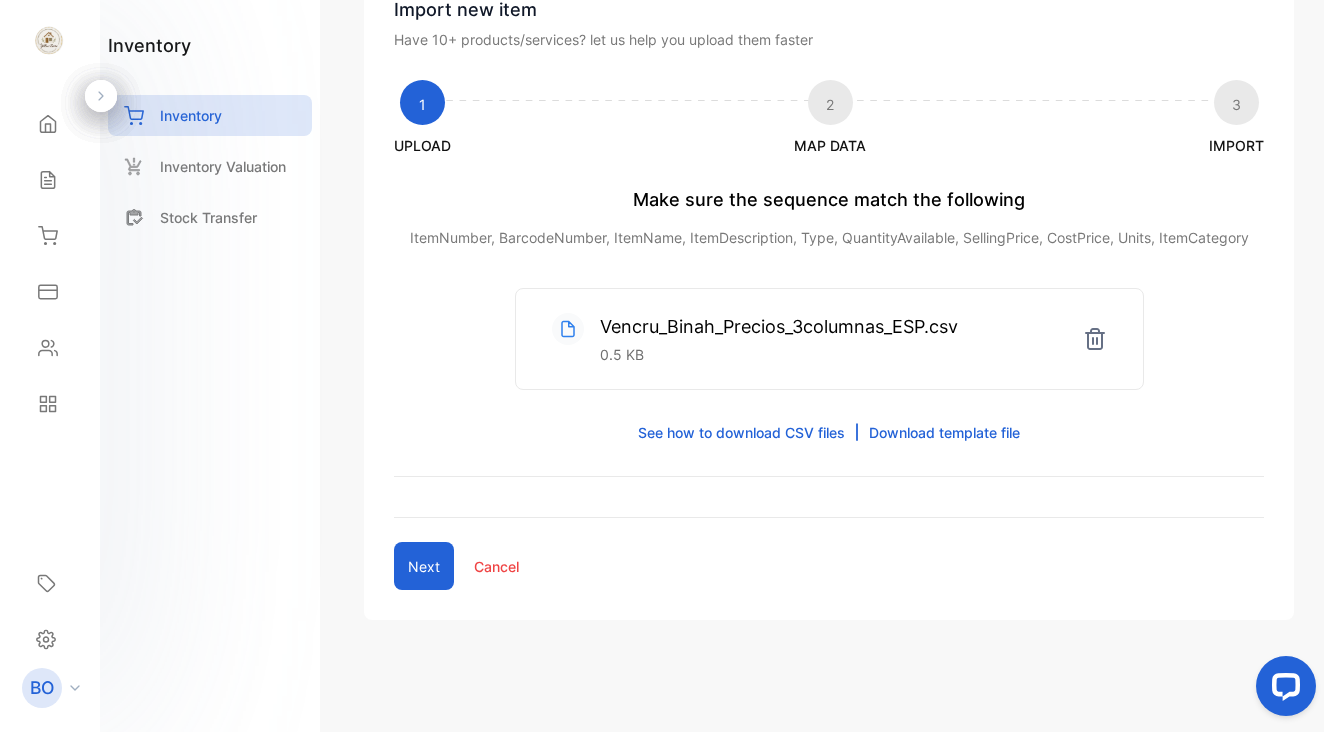 click on "Next" at bounding box center (424, 566) 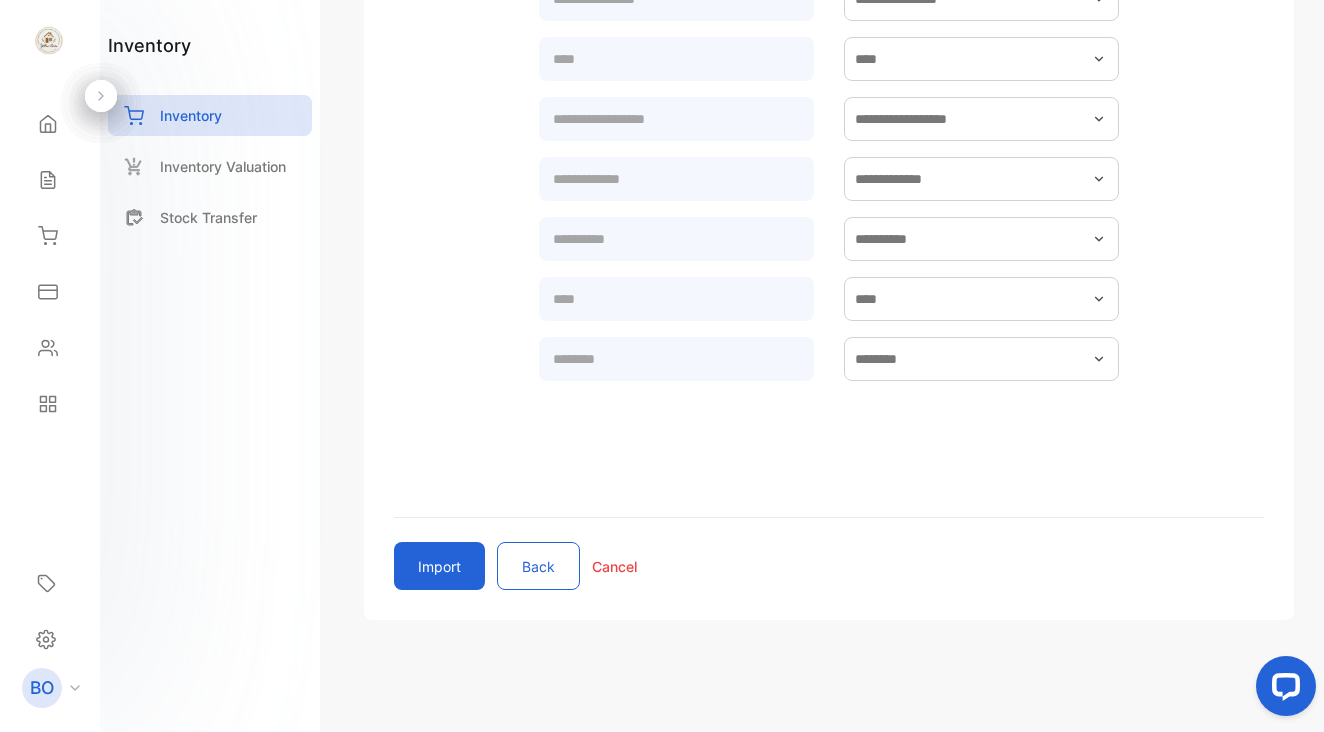 scroll, scrollTop: 672, scrollLeft: 0, axis: vertical 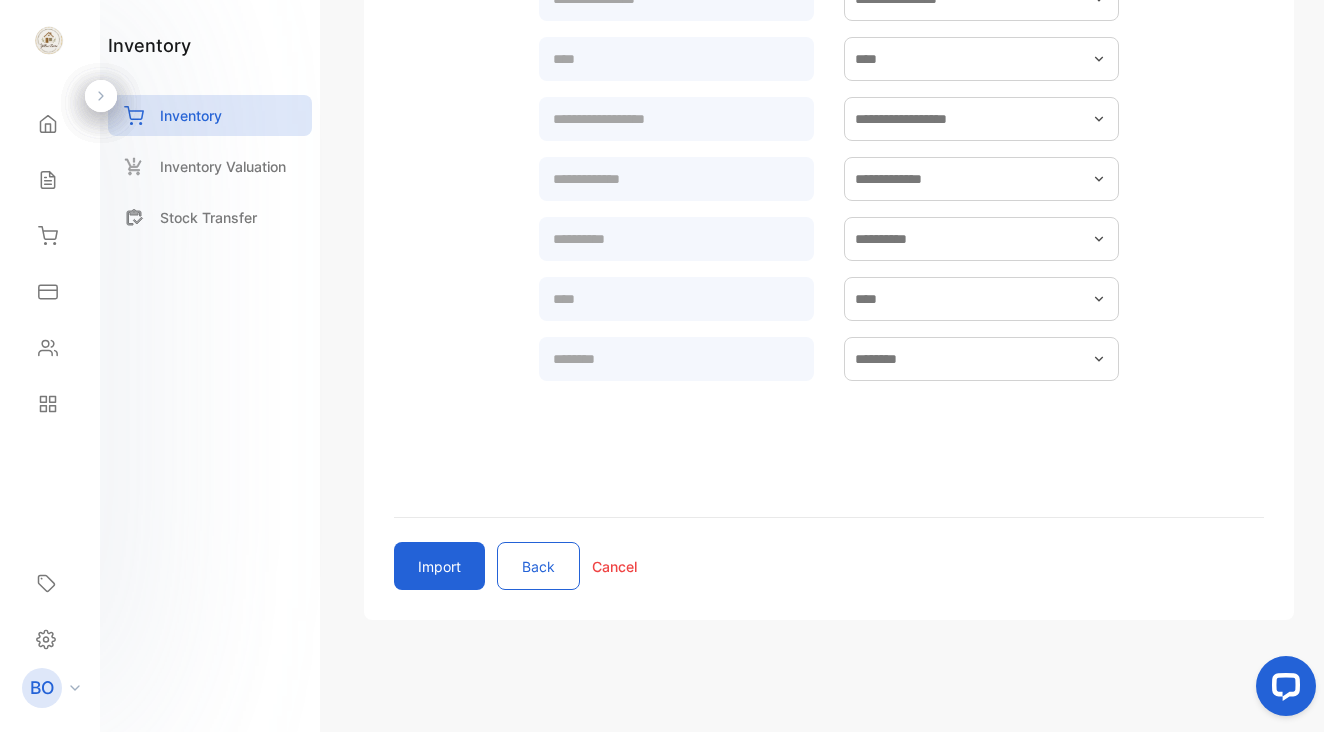 click on "Back" at bounding box center [538, 566] 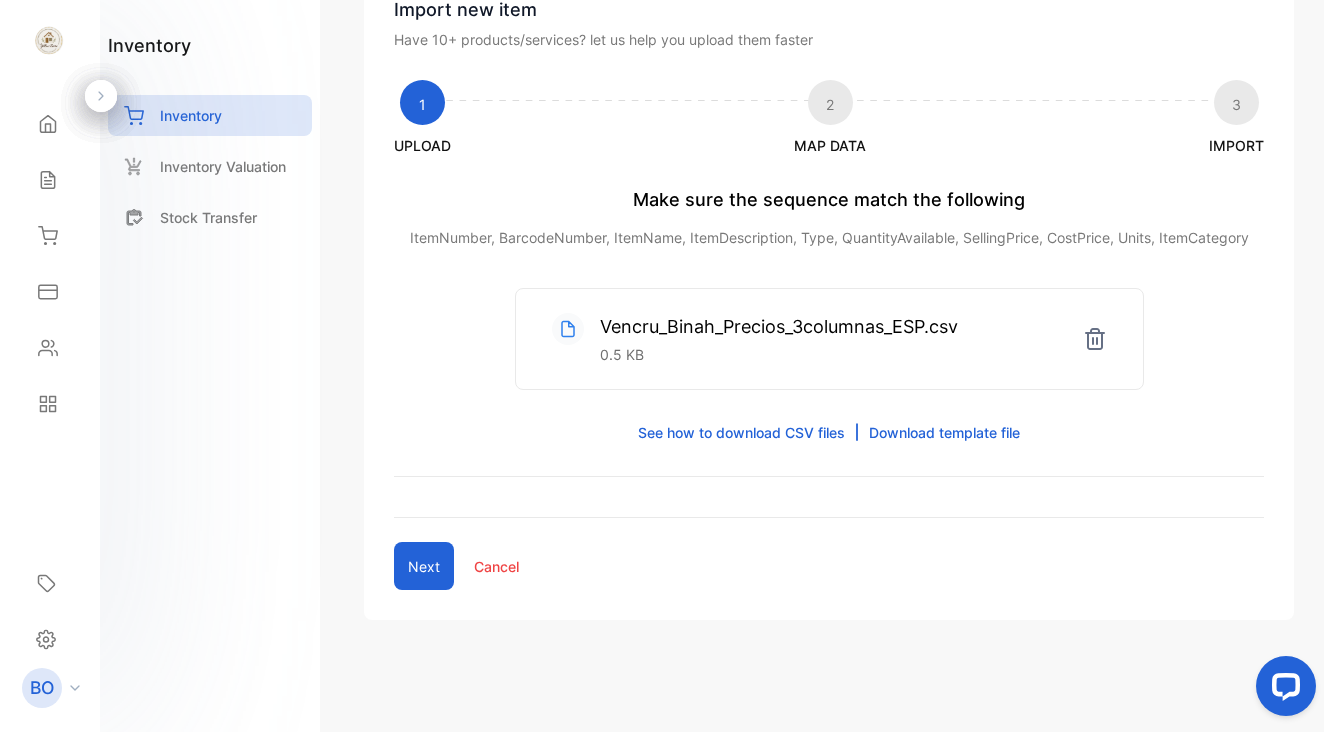 scroll, scrollTop: 131, scrollLeft: 0, axis: vertical 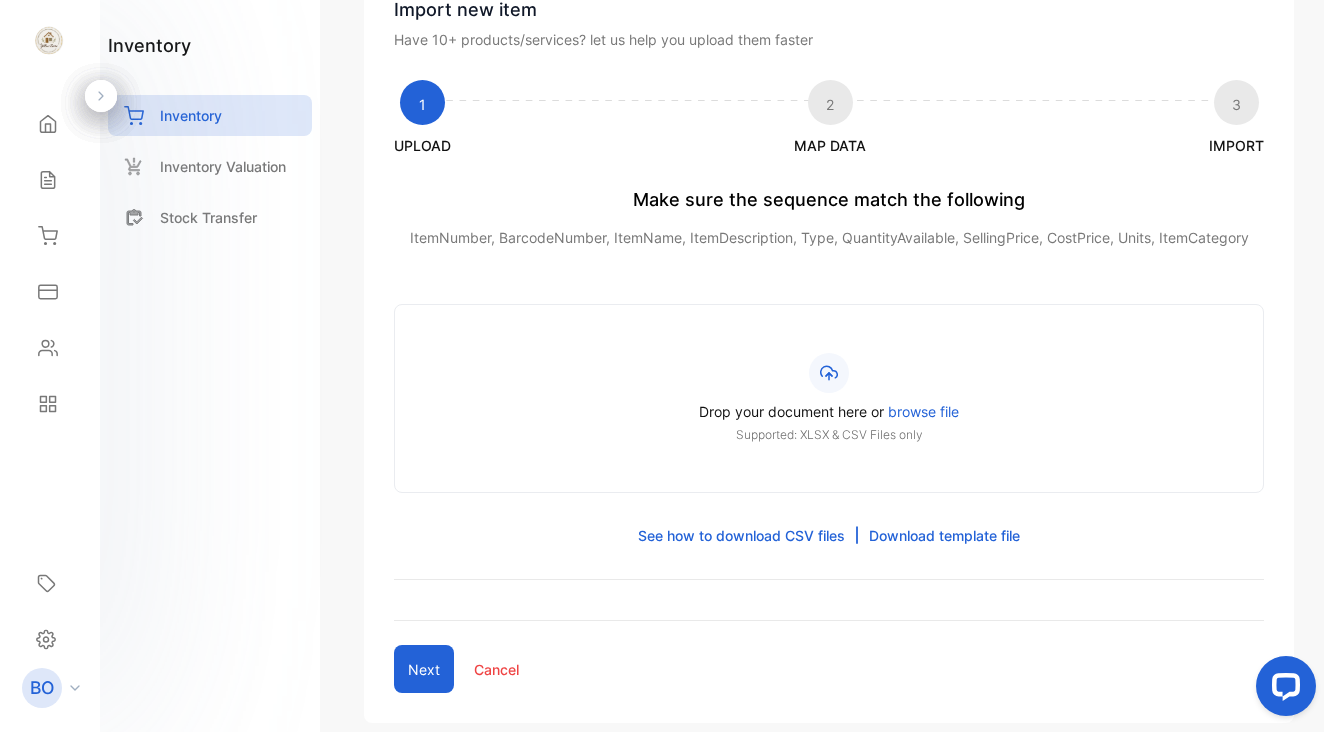 click on "browse file" at bounding box center (923, 411) 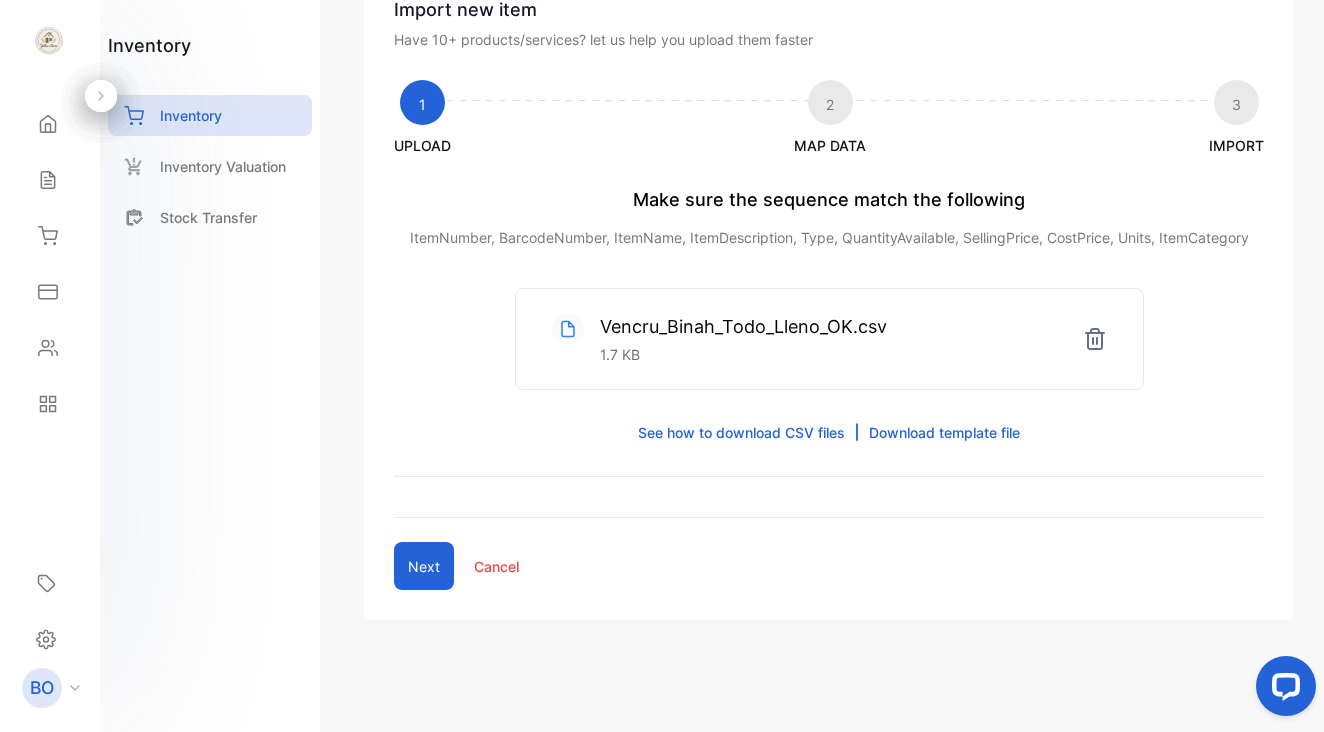 click on "Next" at bounding box center [424, 566] 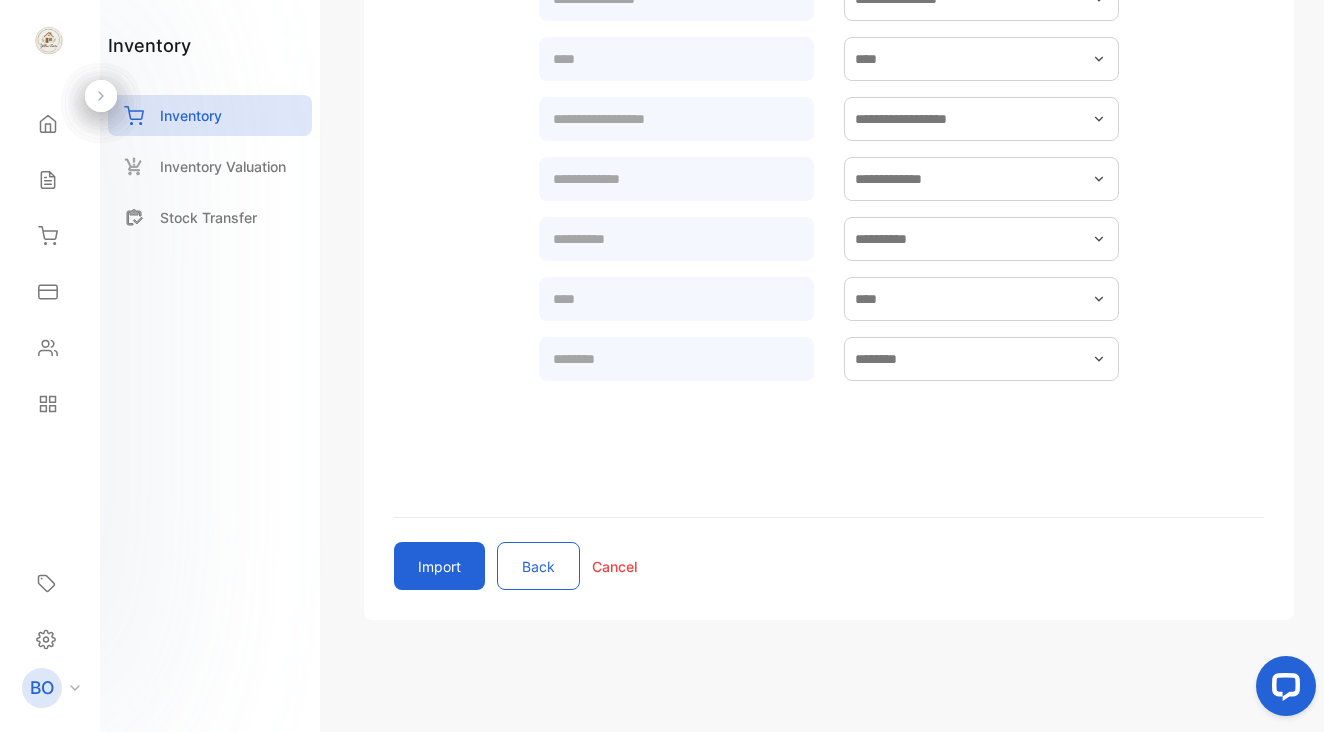 scroll, scrollTop: 672, scrollLeft: 0, axis: vertical 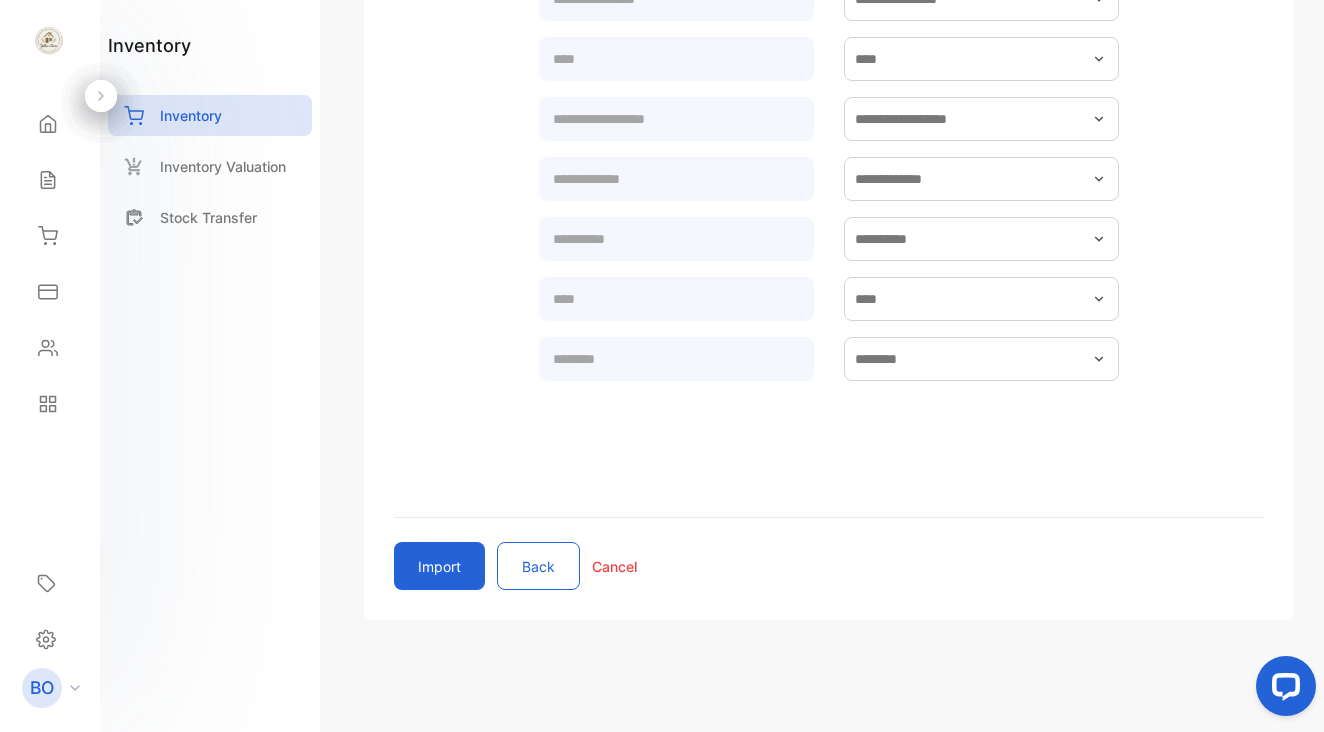 click on "Import" at bounding box center [439, 566] 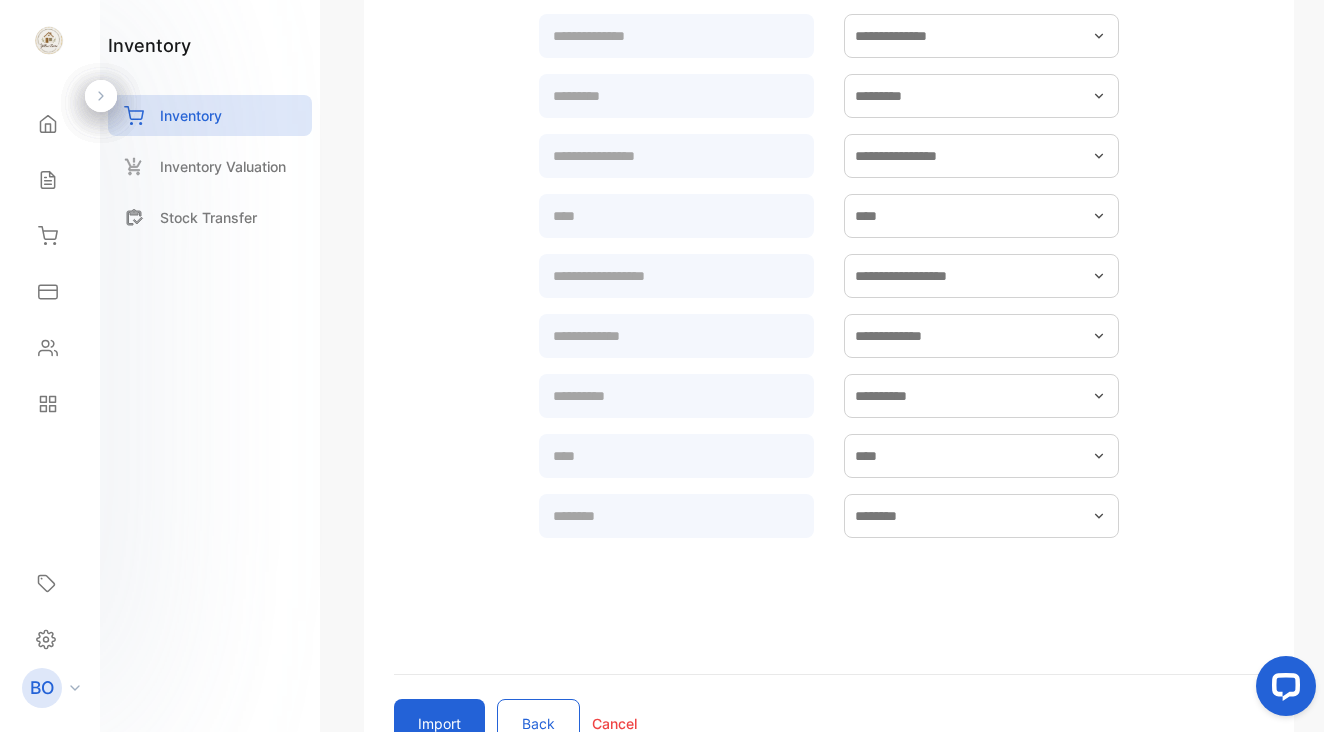 scroll, scrollTop: 672, scrollLeft: 0, axis: vertical 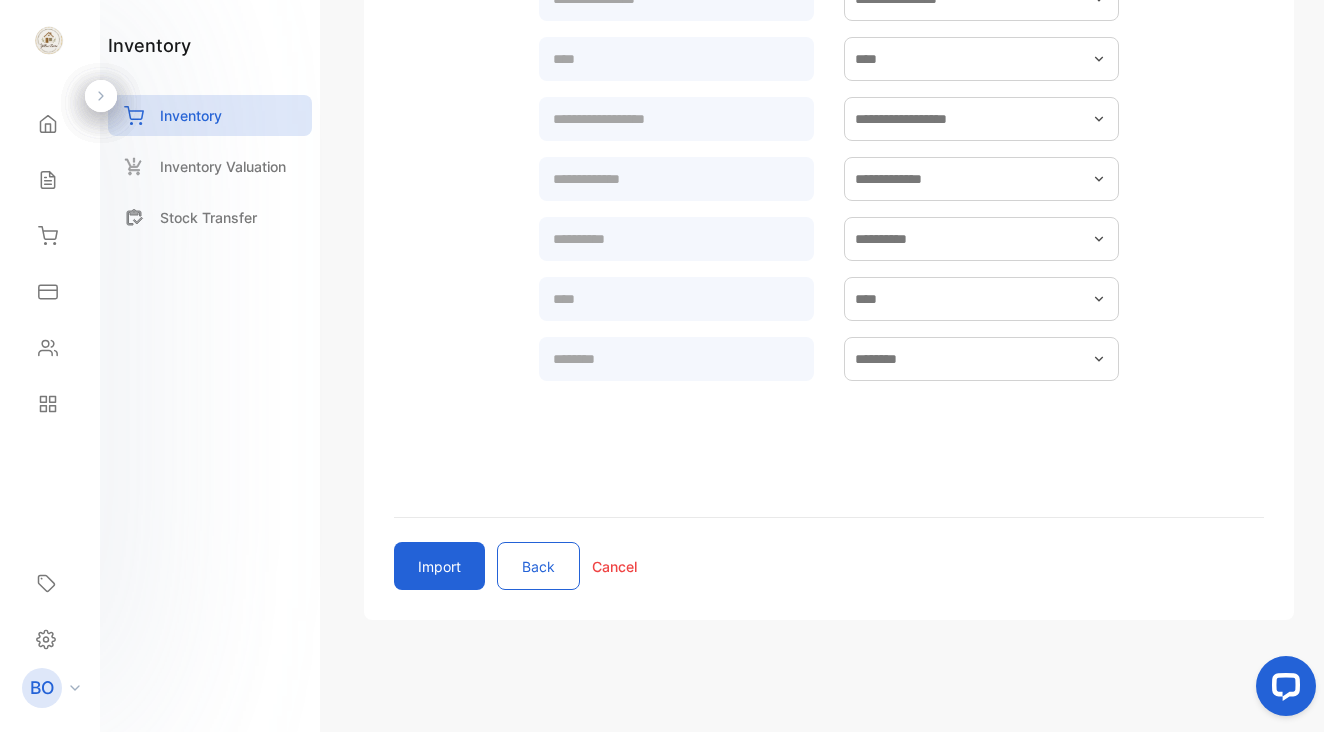 click on "Back" at bounding box center (538, 566) 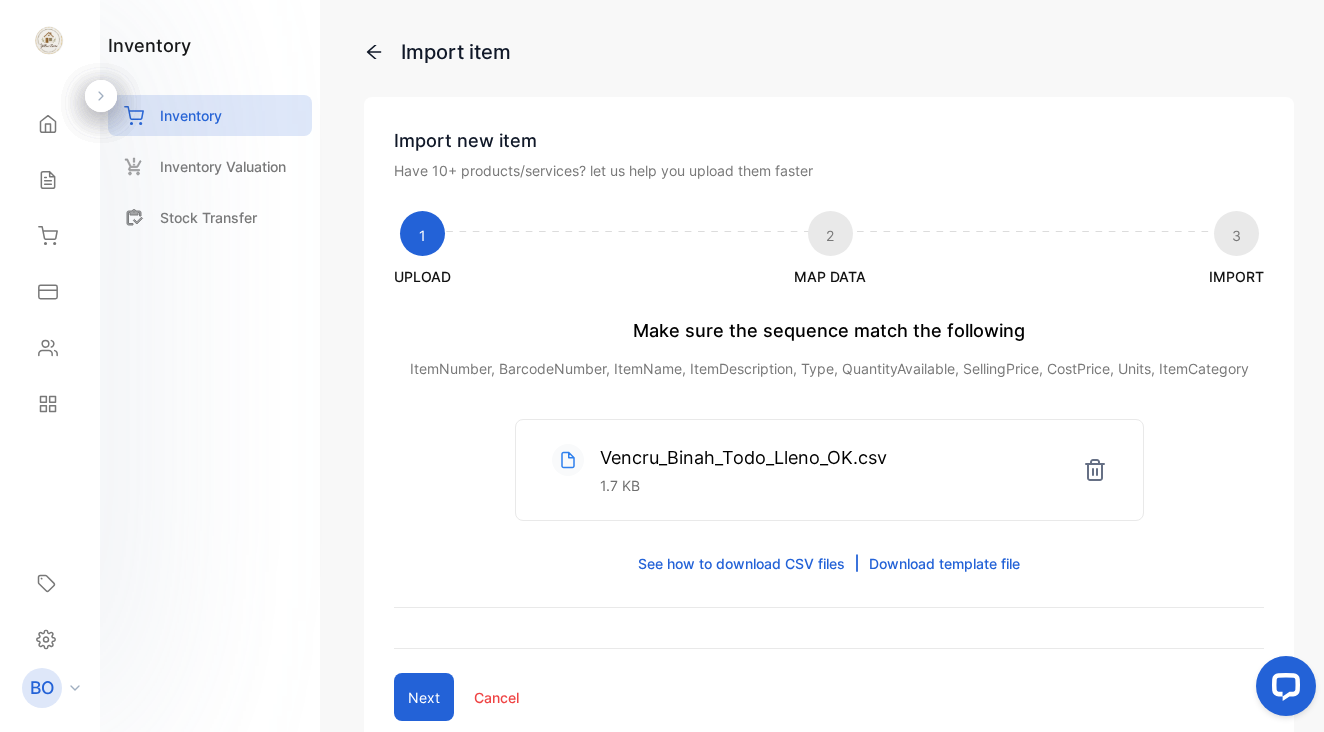 scroll, scrollTop: 0, scrollLeft: 0, axis: both 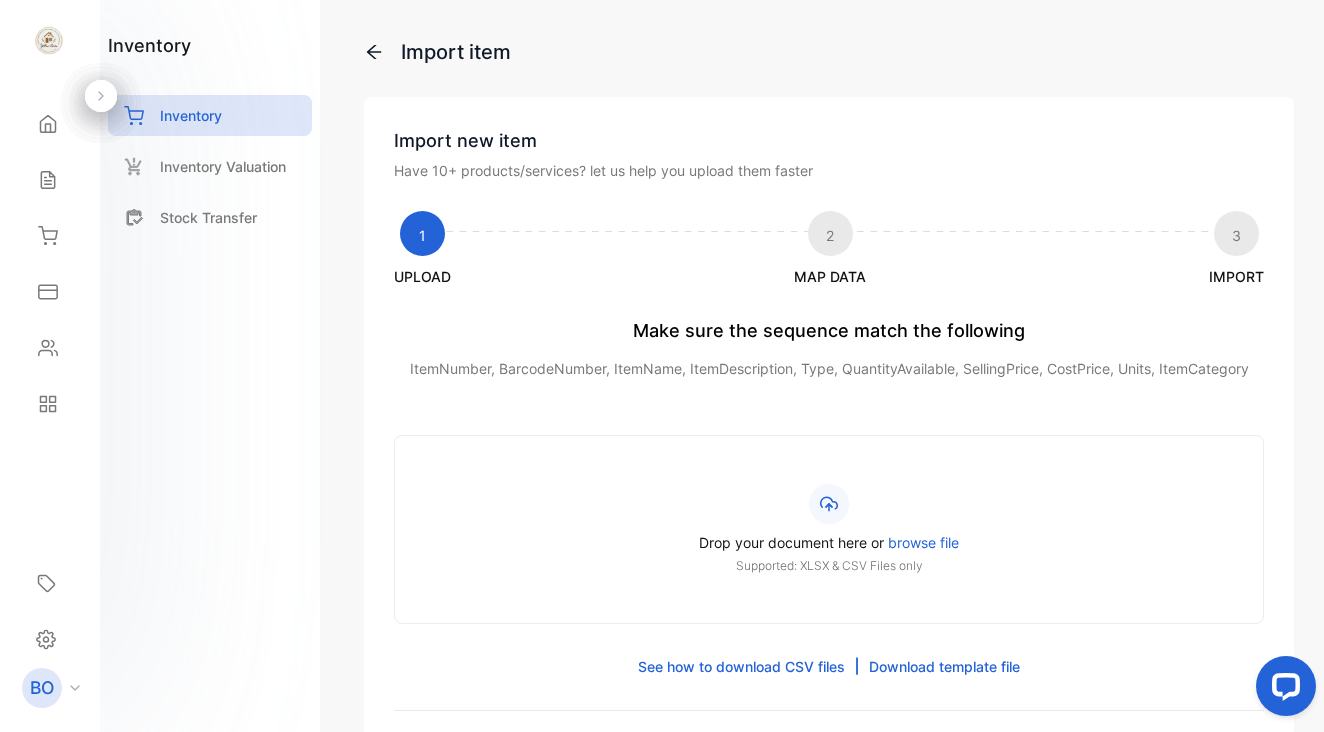 click on "browse file" at bounding box center (923, 542) 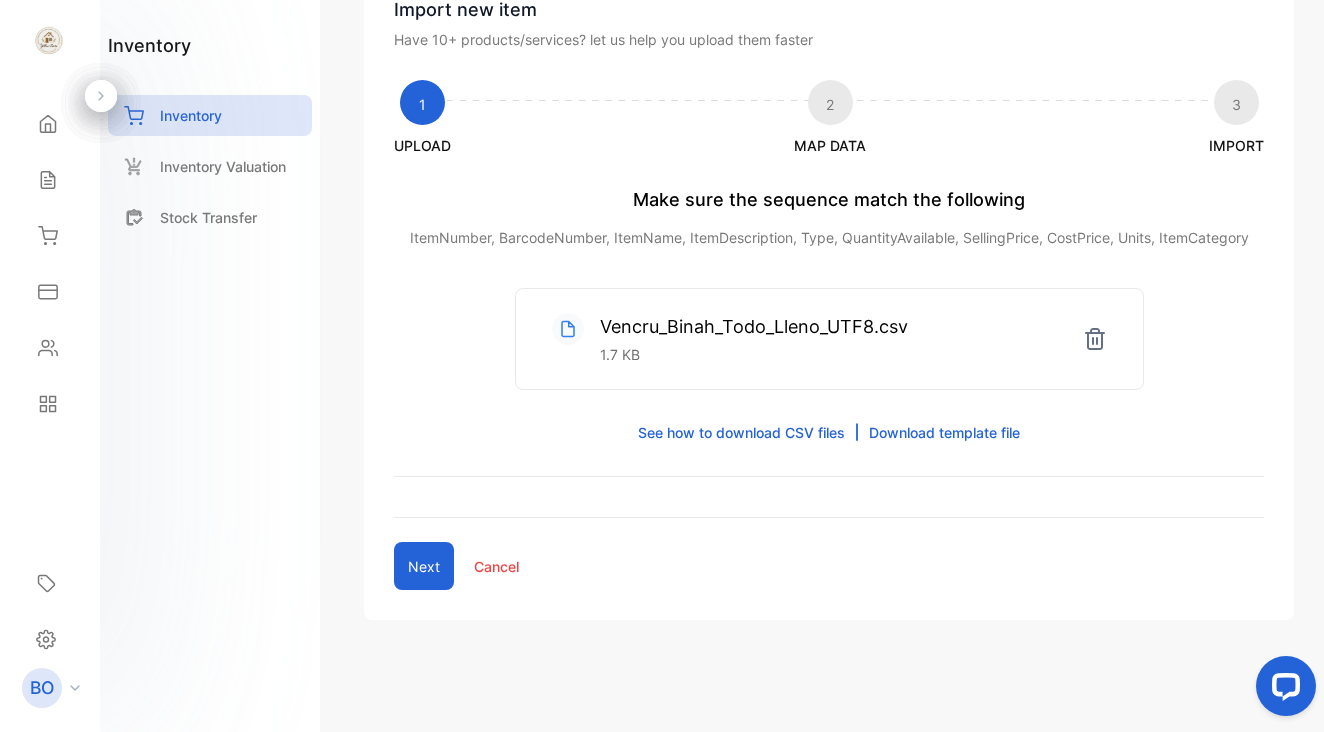 scroll, scrollTop: 131, scrollLeft: 0, axis: vertical 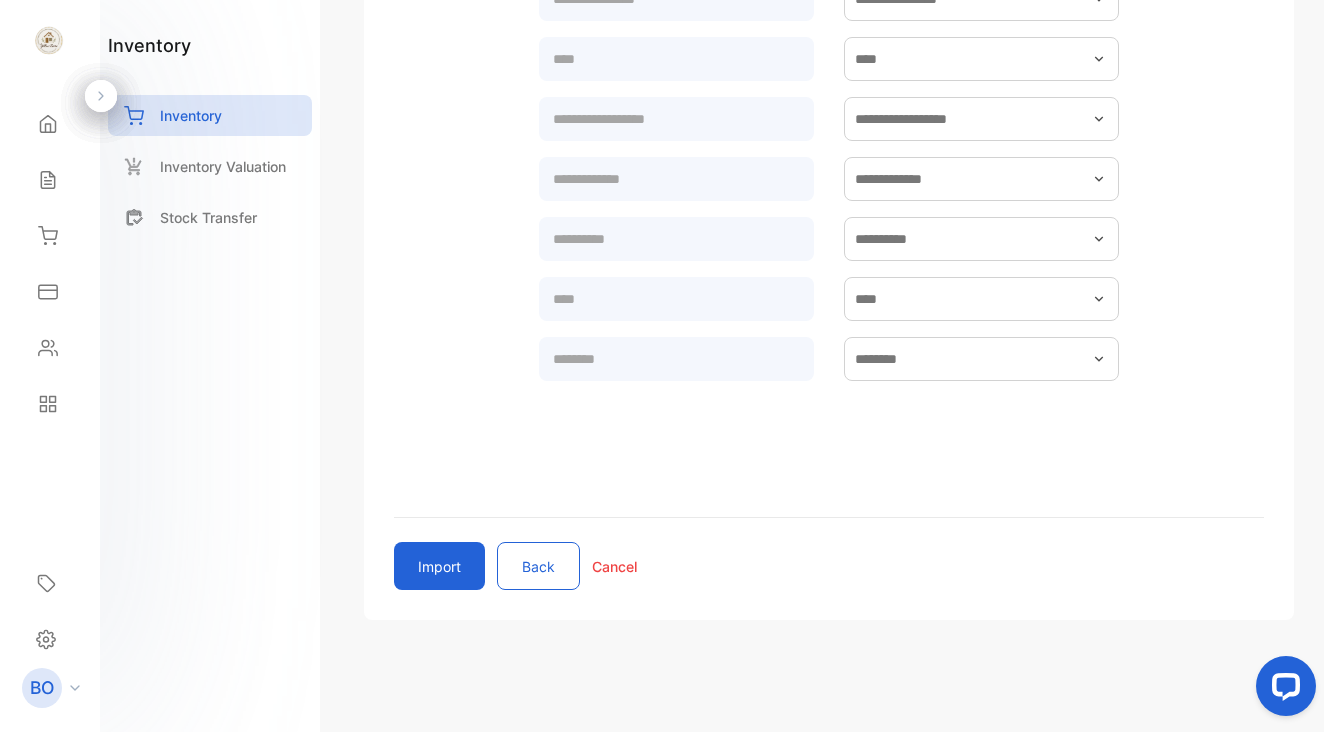 click on "Import" at bounding box center [439, 566] 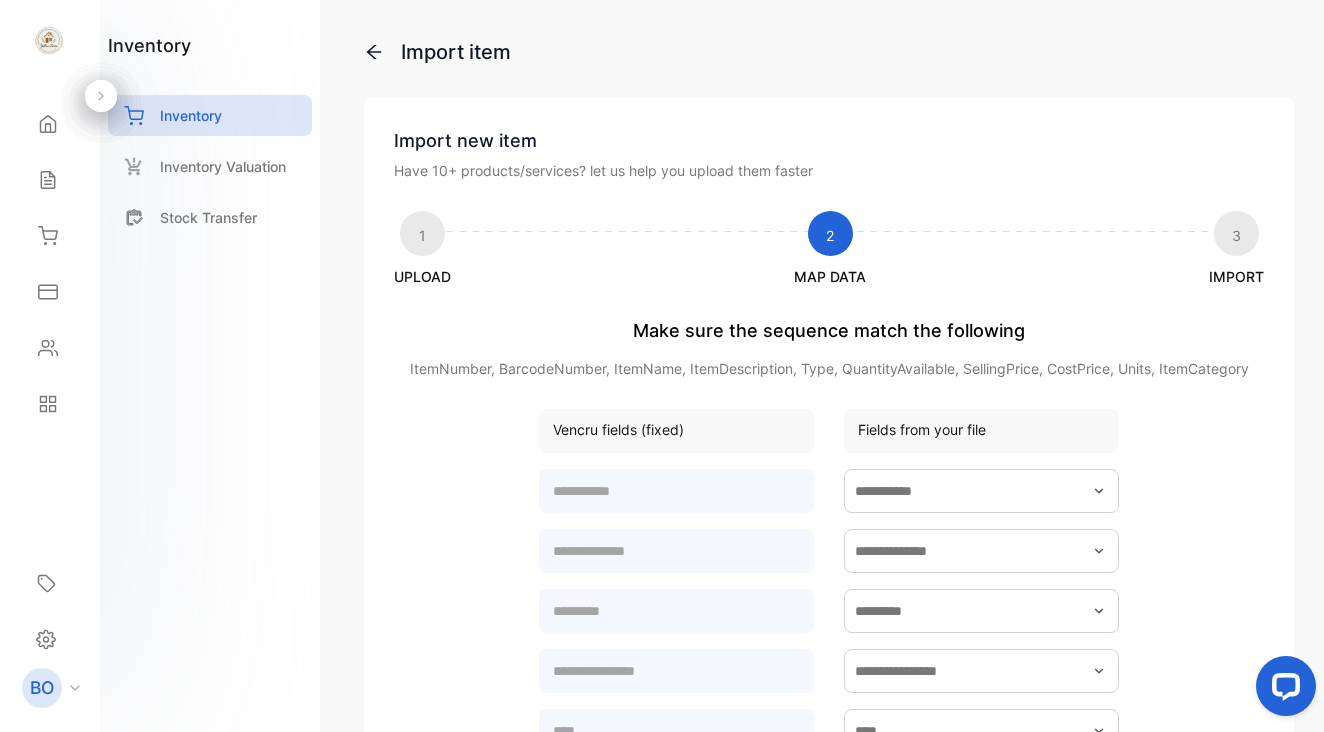 scroll, scrollTop: 0, scrollLeft: 0, axis: both 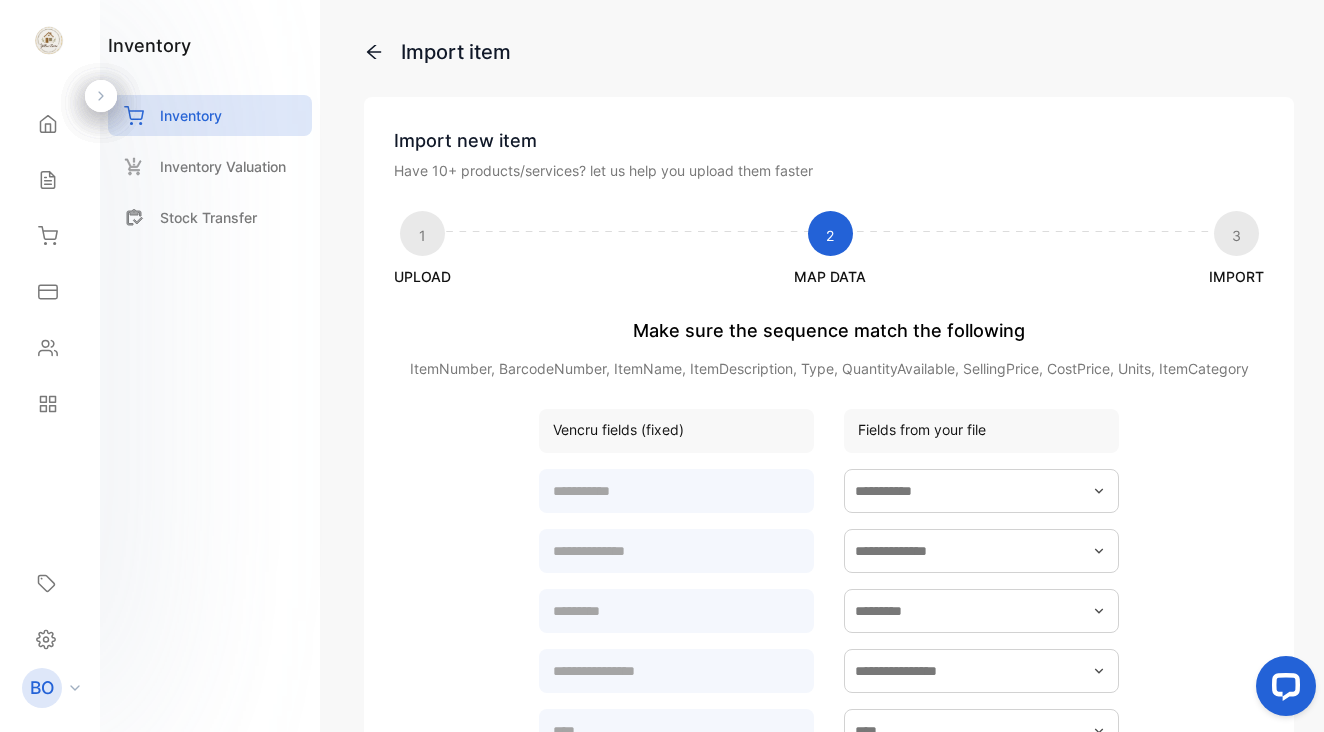 click at bounding box center (50, 41) 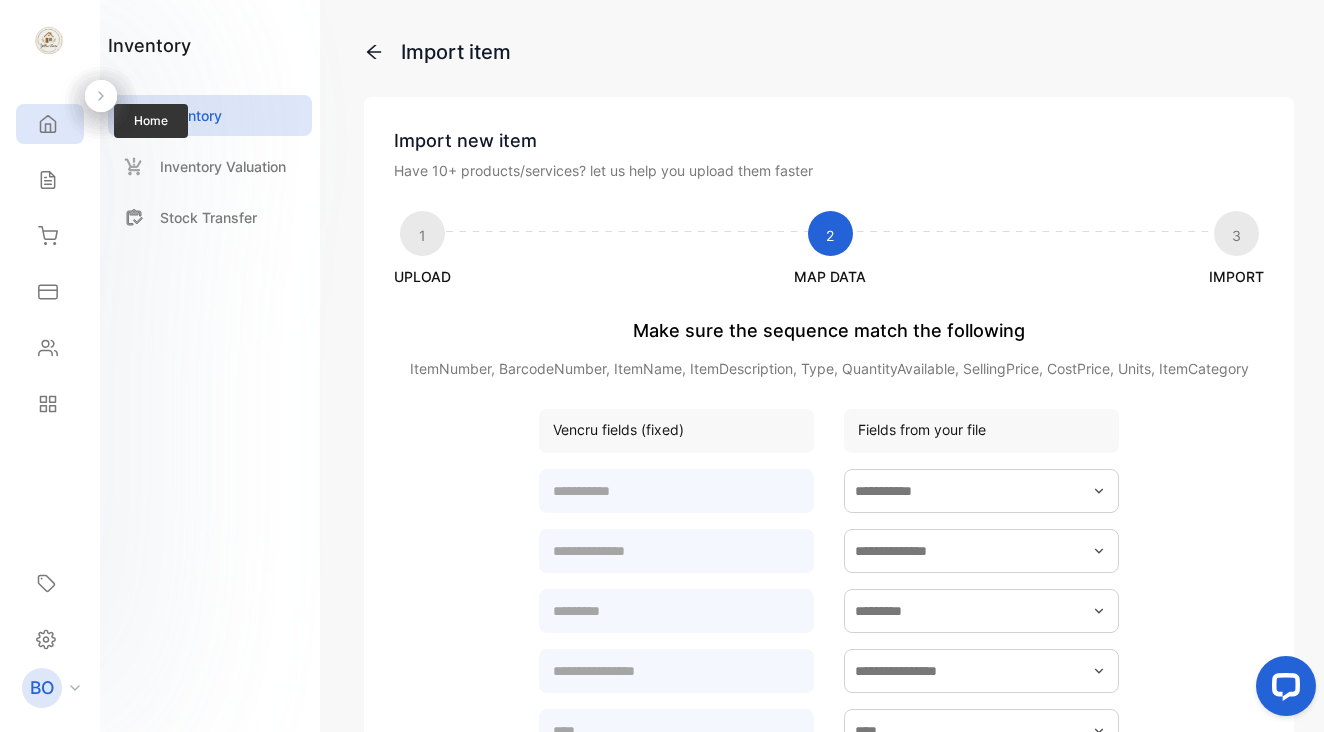 click 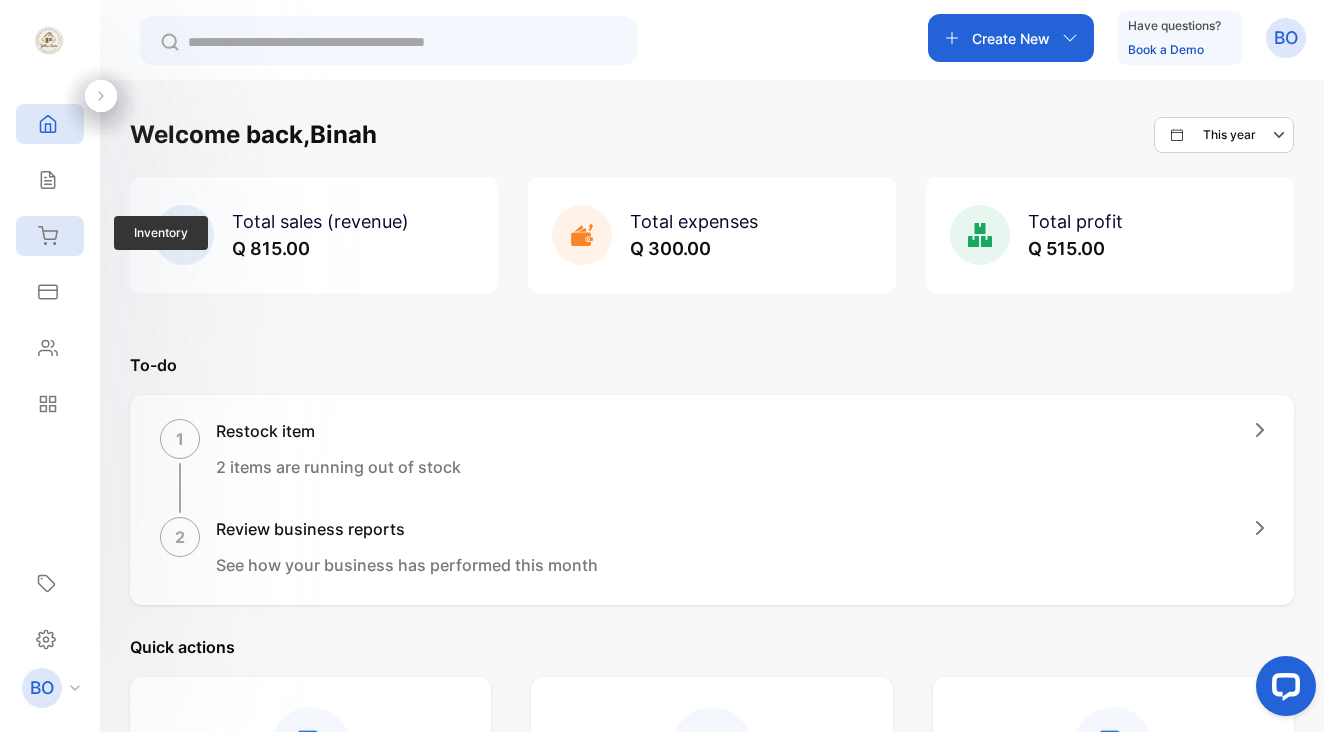 click 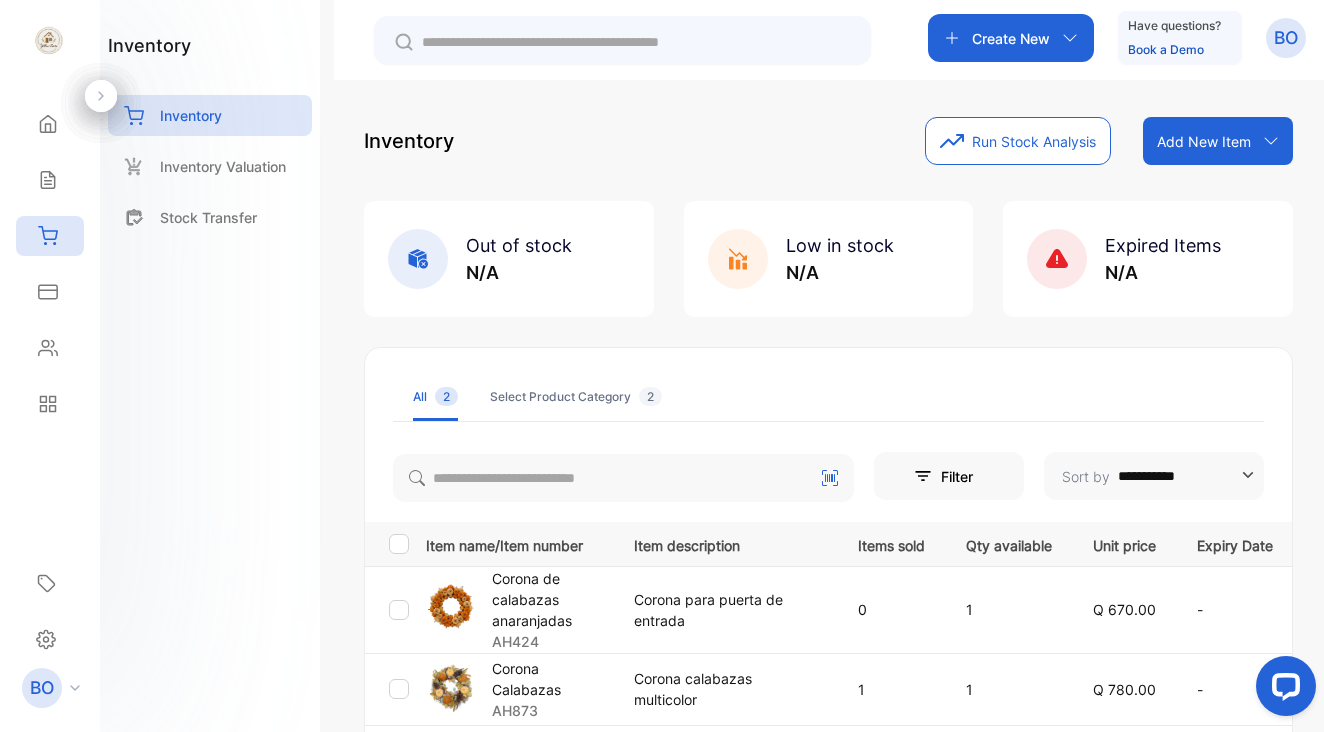 click 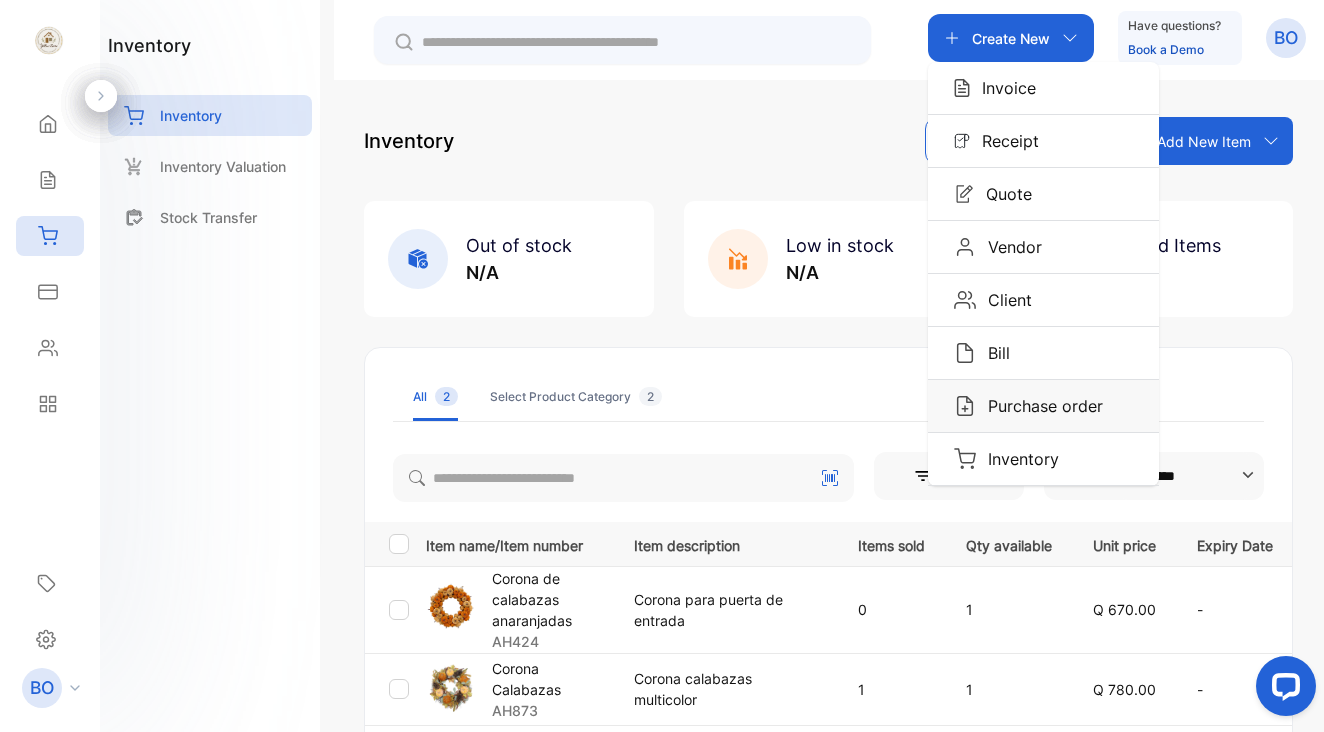 click on "Purchase order" at bounding box center [1039, 406] 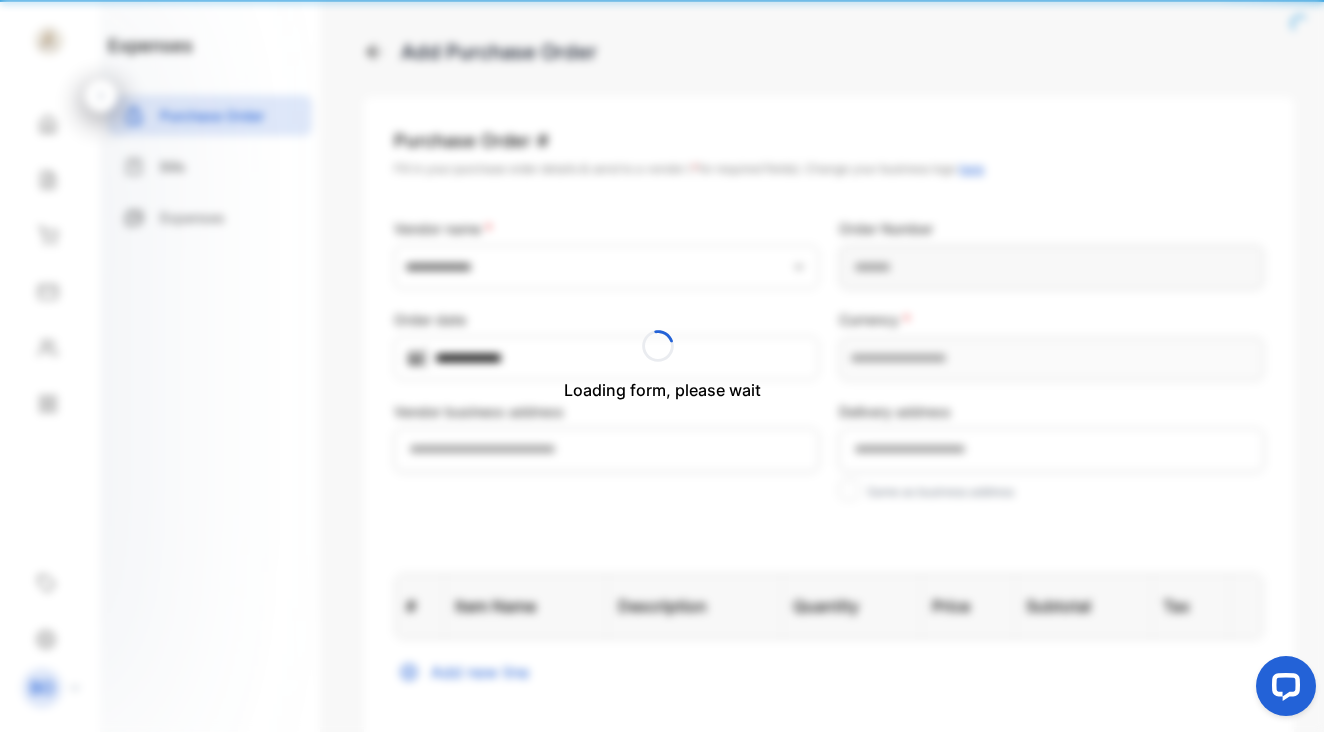 type on "**********" 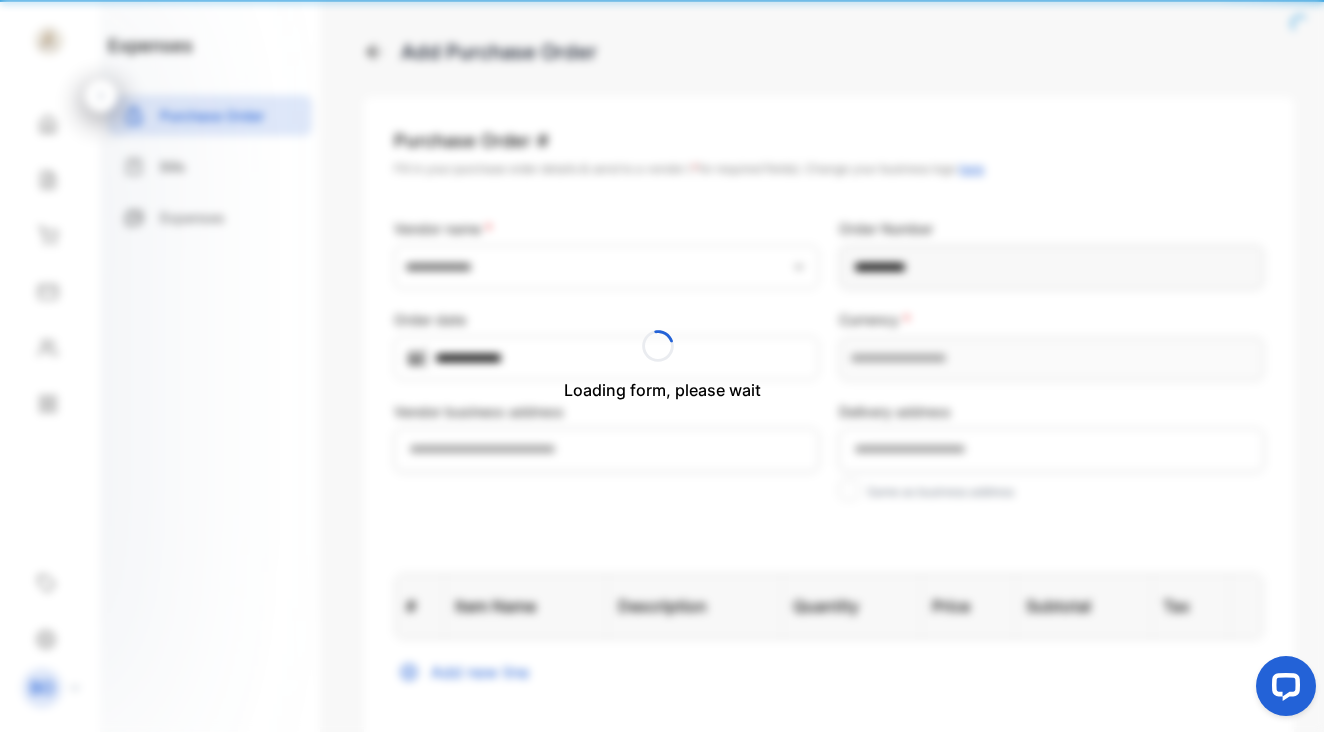 type on "**********" 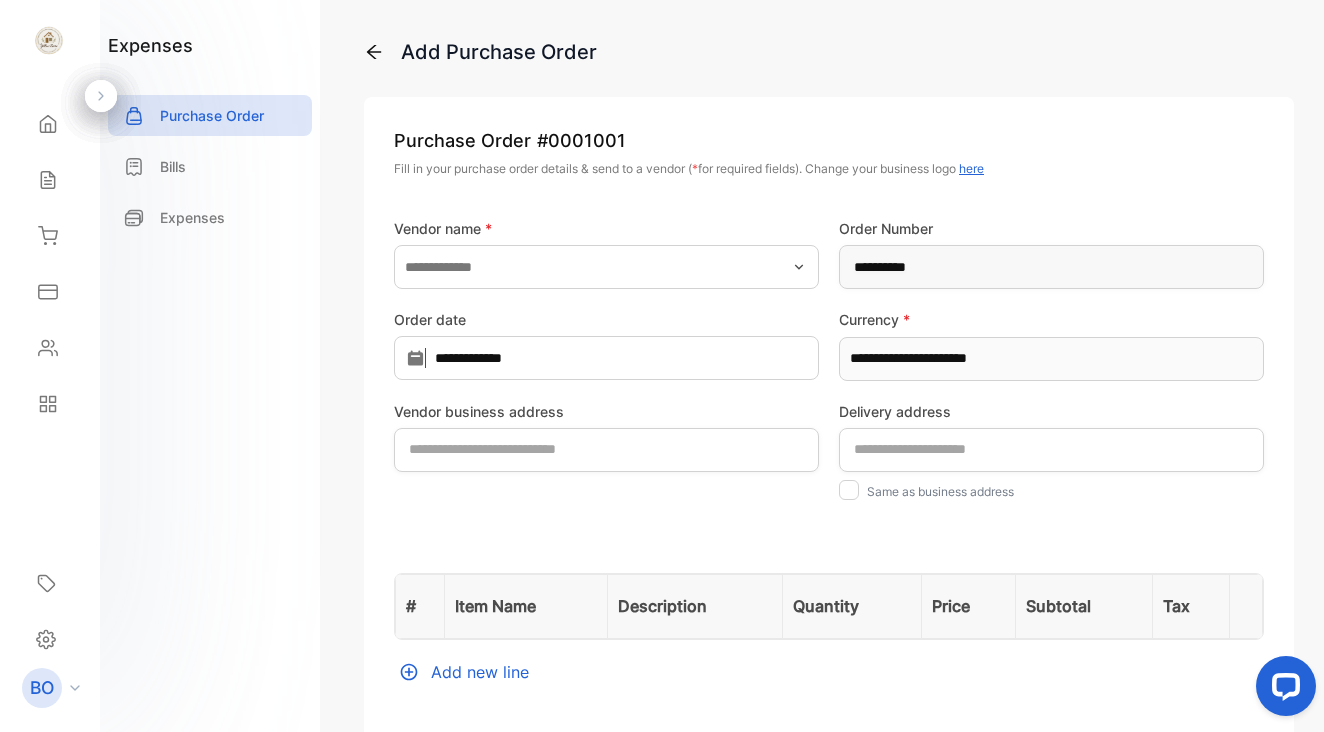 scroll, scrollTop: 0, scrollLeft: 0, axis: both 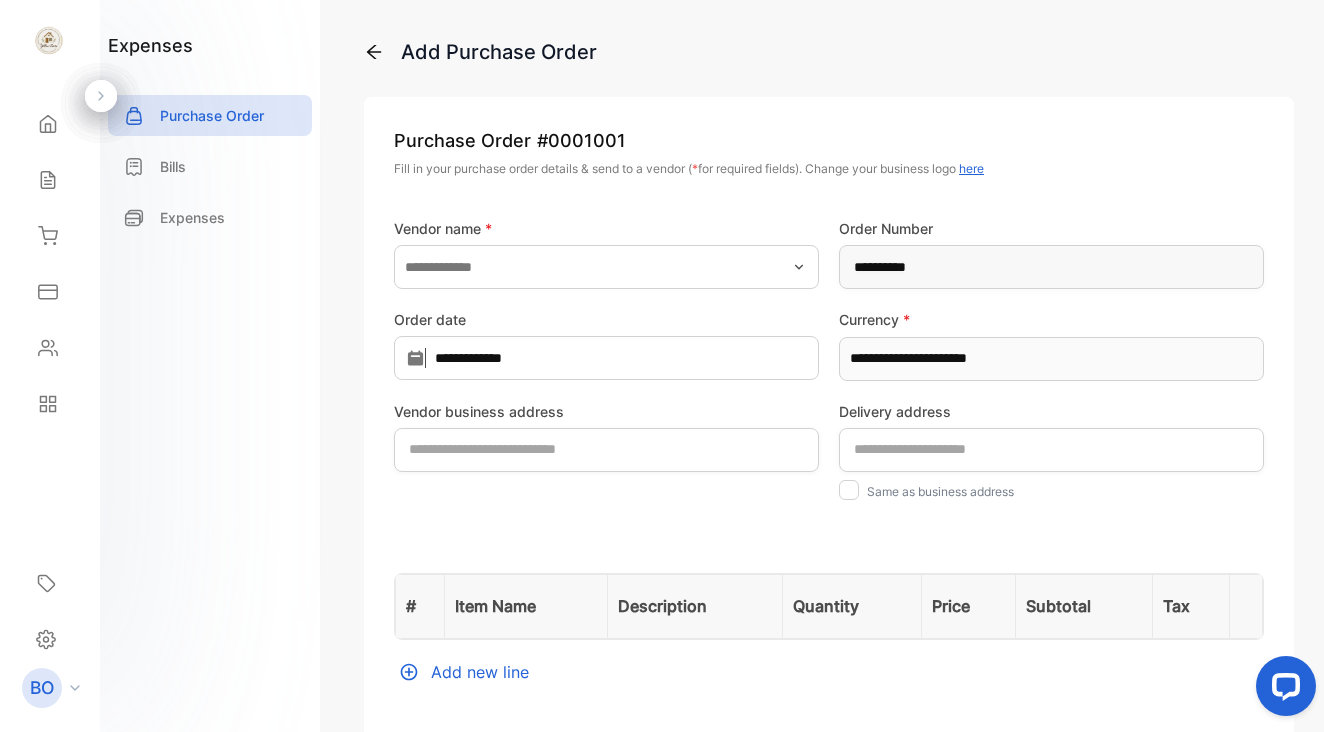 click 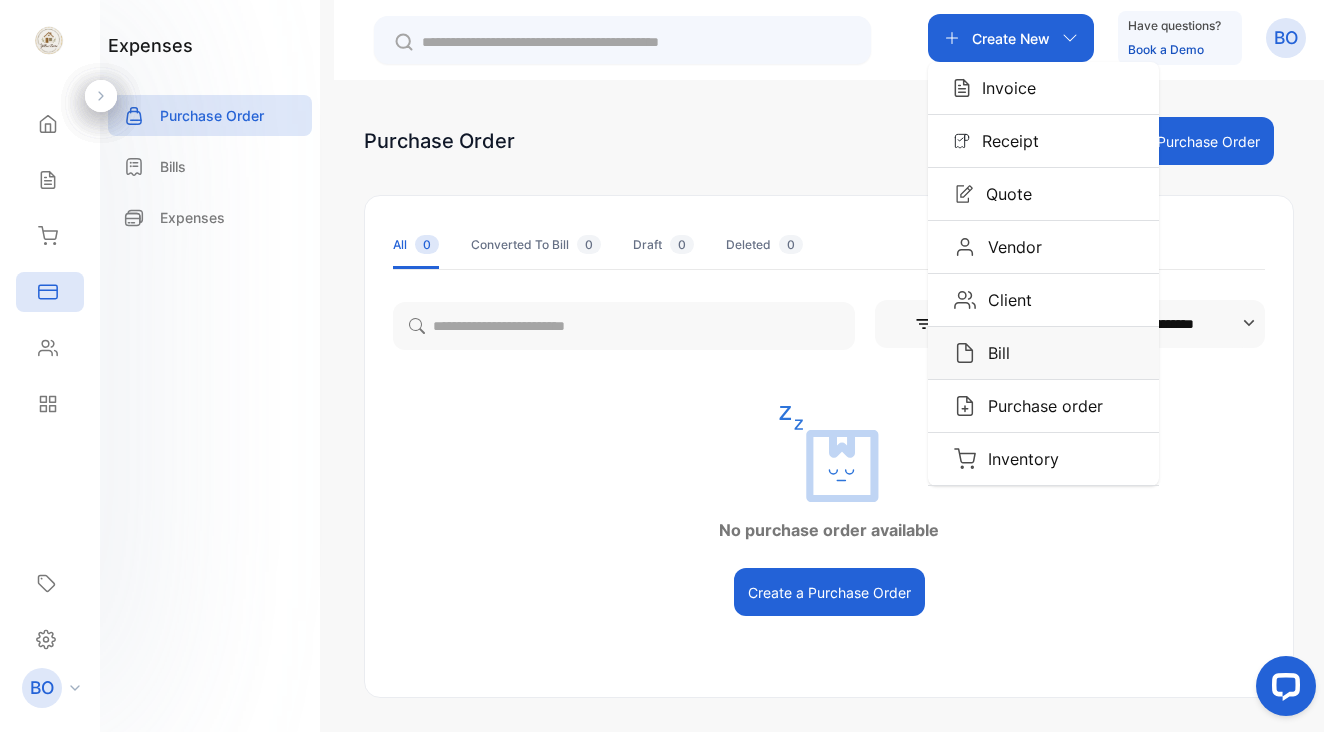 click on "Bill" at bounding box center (993, 353) 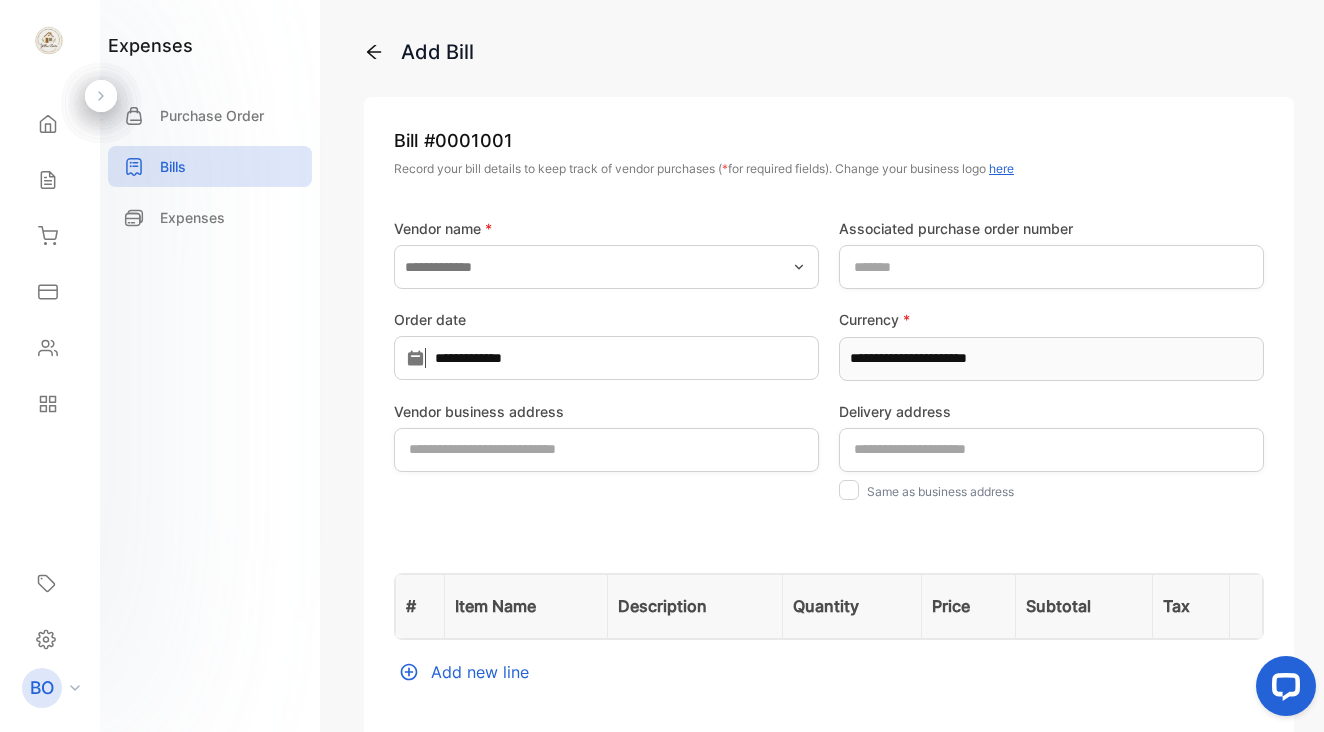 click 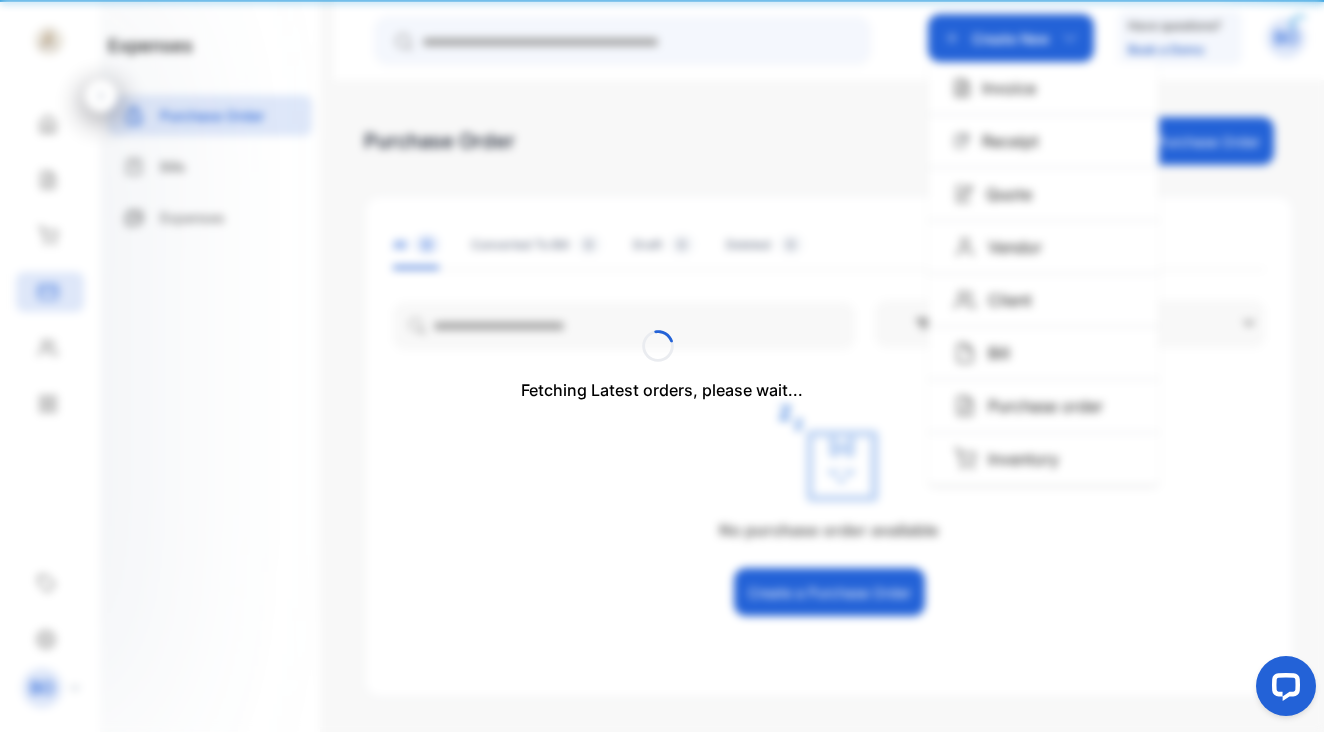 type on "**********" 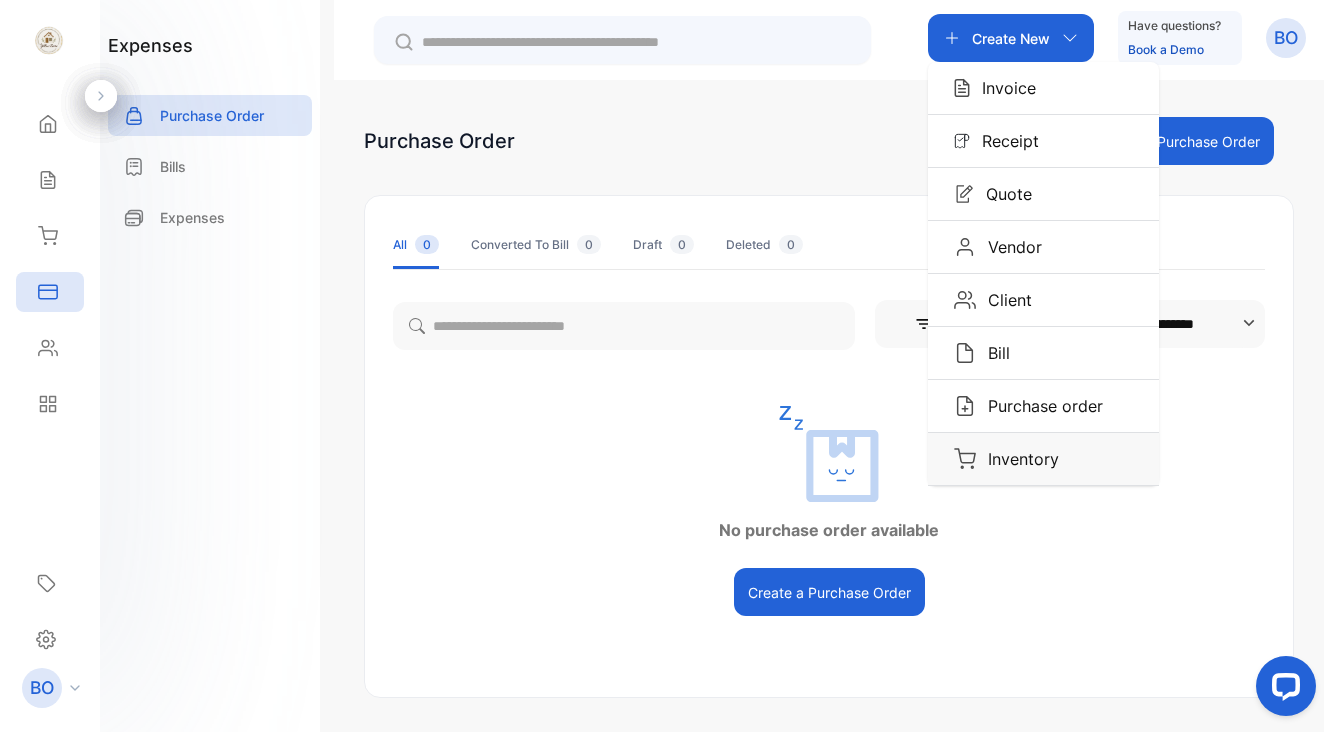click on "Inventory" at bounding box center [1017, 459] 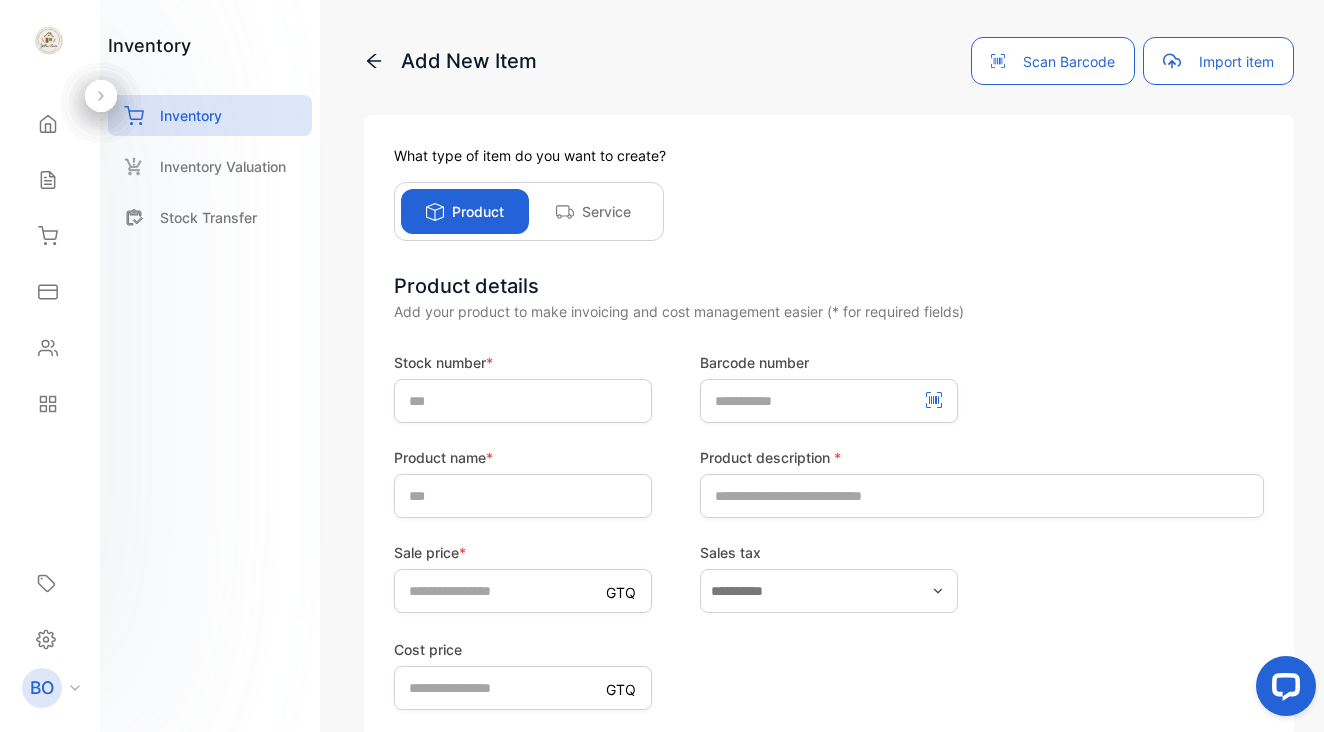 scroll, scrollTop: 0, scrollLeft: 0, axis: both 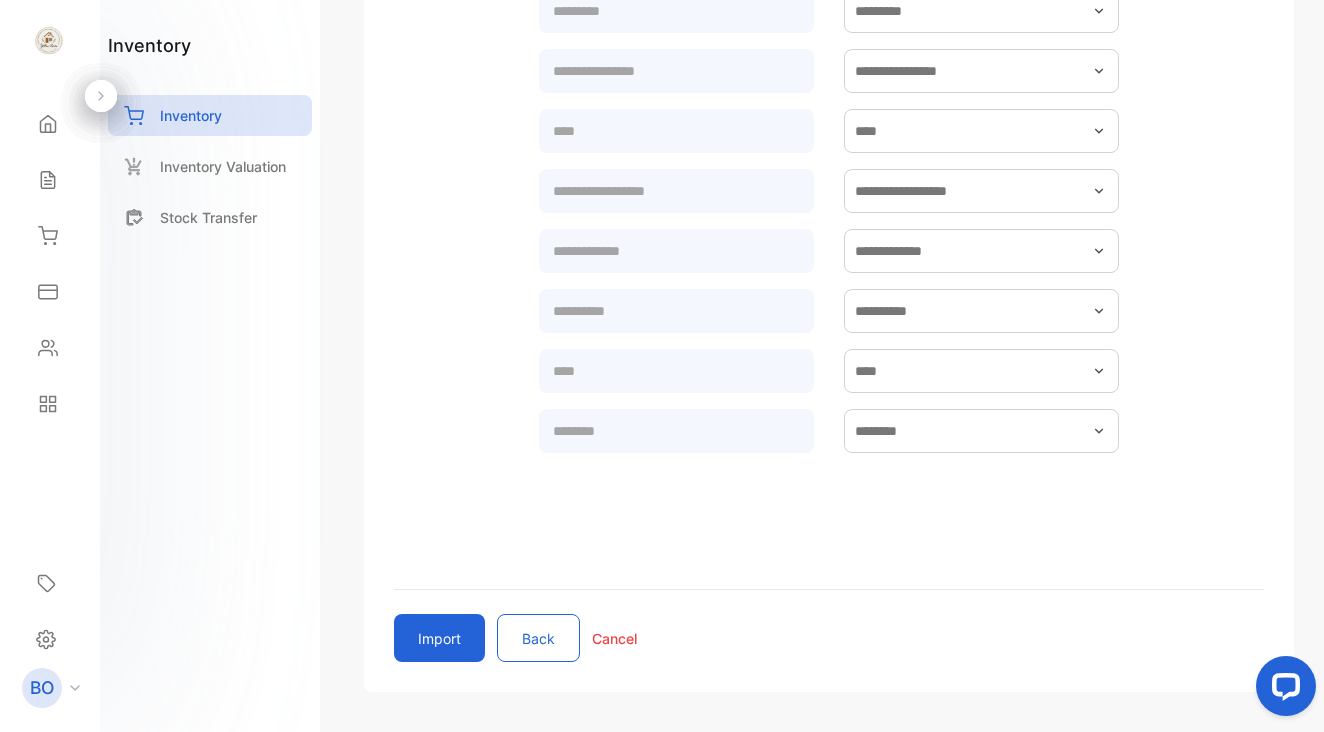 click on "Import" at bounding box center [439, 638] 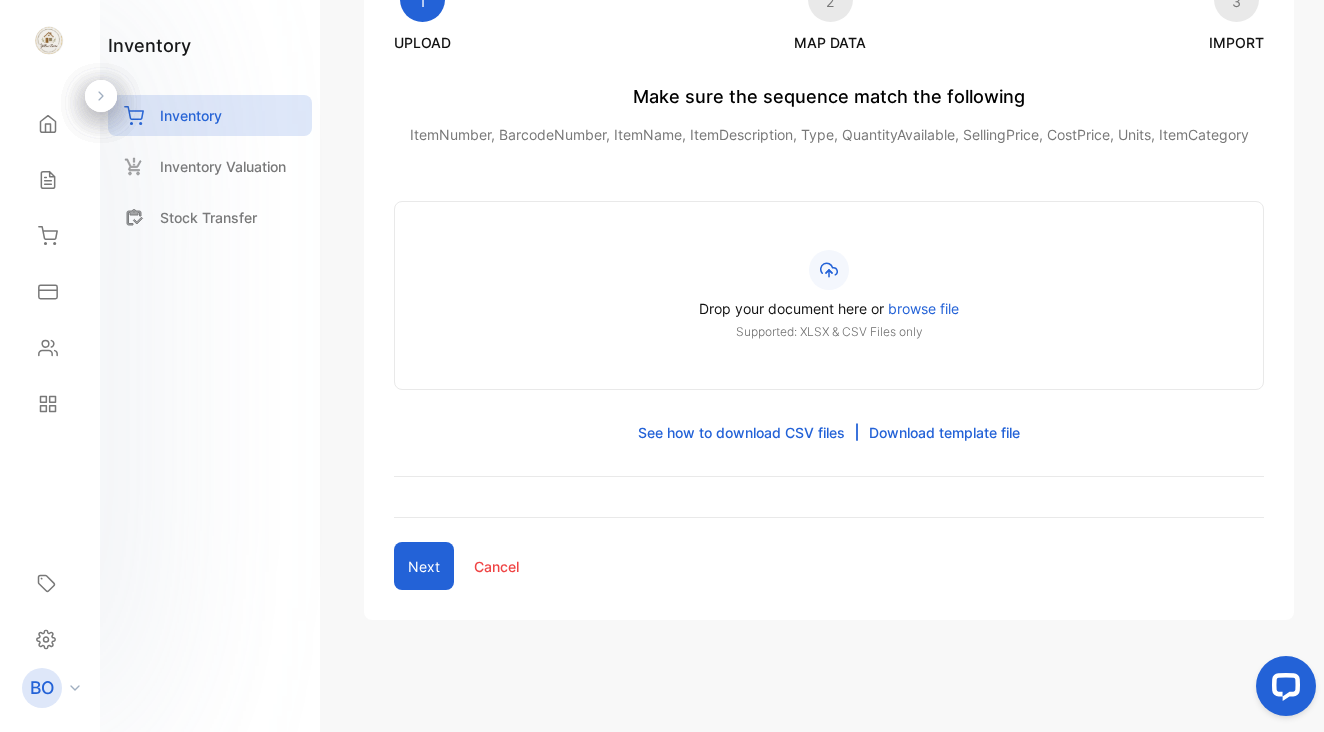 scroll, scrollTop: 234, scrollLeft: 0, axis: vertical 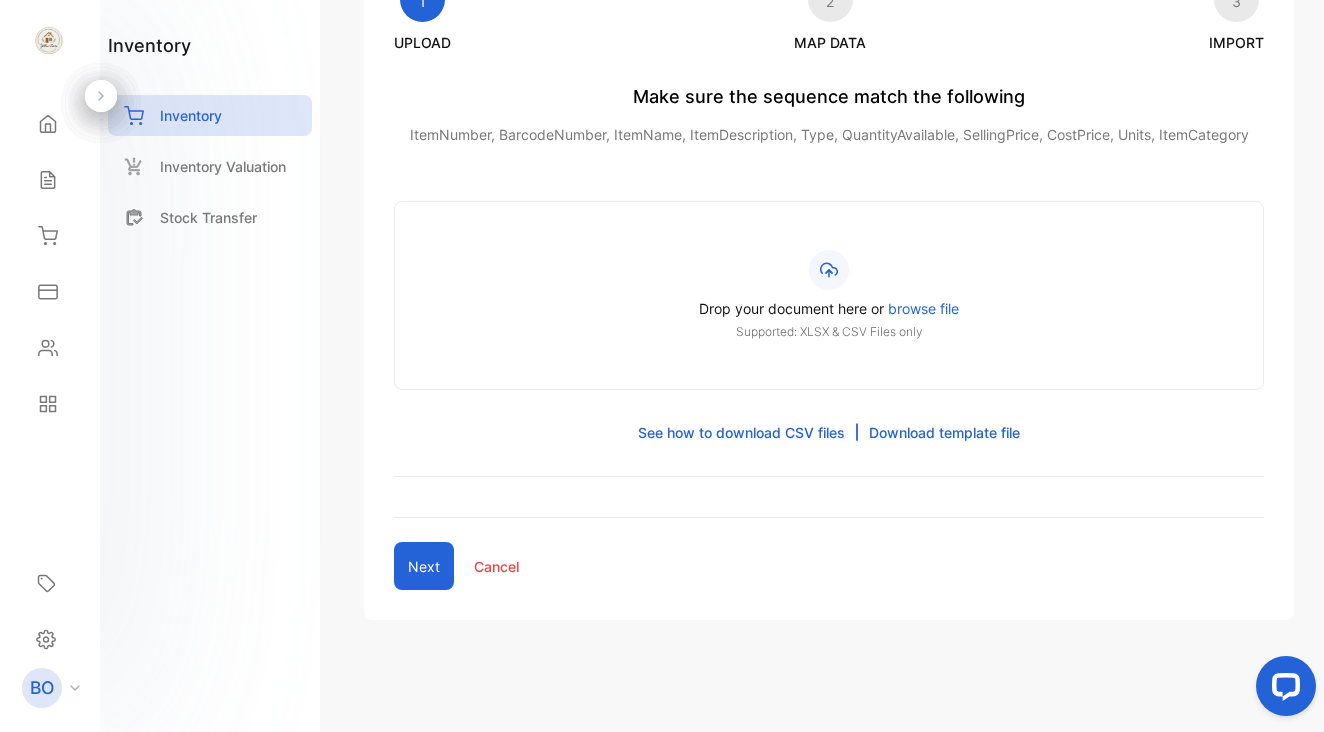 click on "browse file" at bounding box center [923, 308] 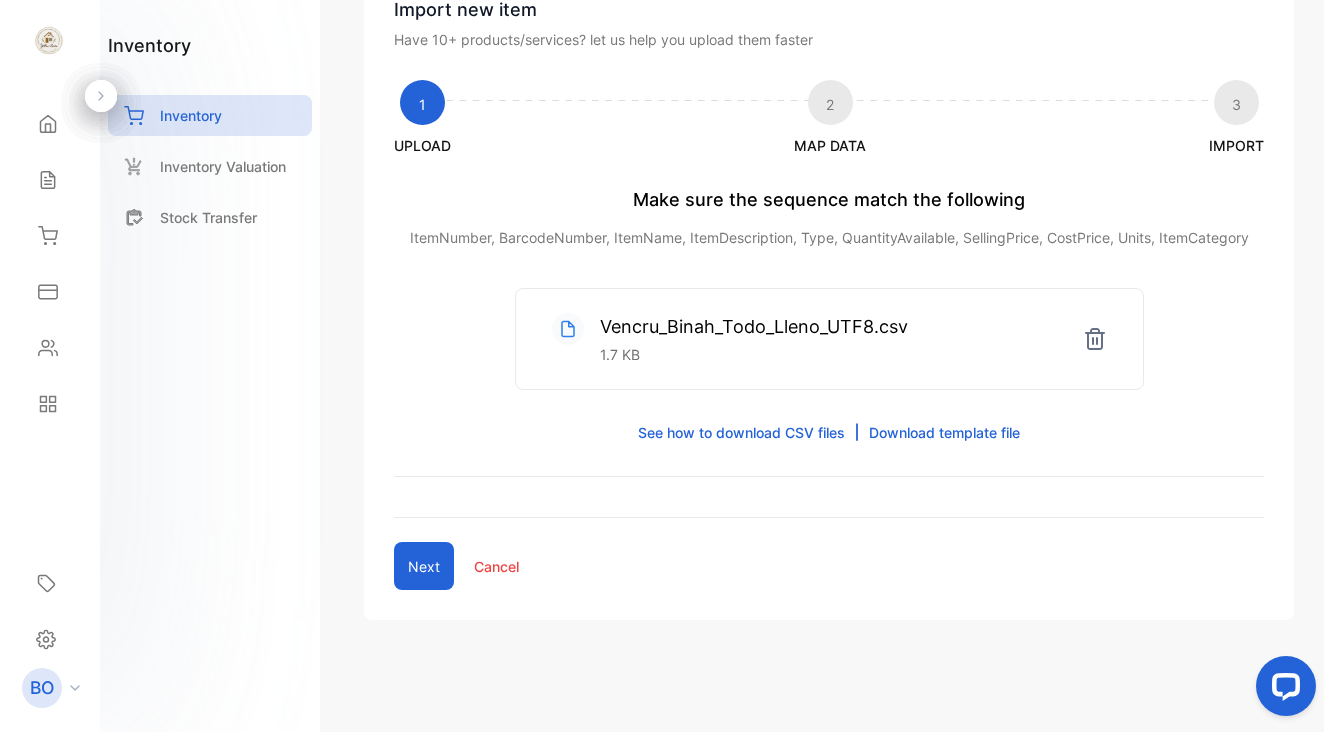click on "Make sure the sequence match the following ItemNumber, BarcodeNumber, ItemName, ItemDescription, Type, QuantityAvailable, SellingPrice, CostPrice, Units, ItemCategory Vencru_Binah_Todo_Lleno_UTF8.csv 1.7 KB See how to download CSV files Download template file" at bounding box center [829, 331] 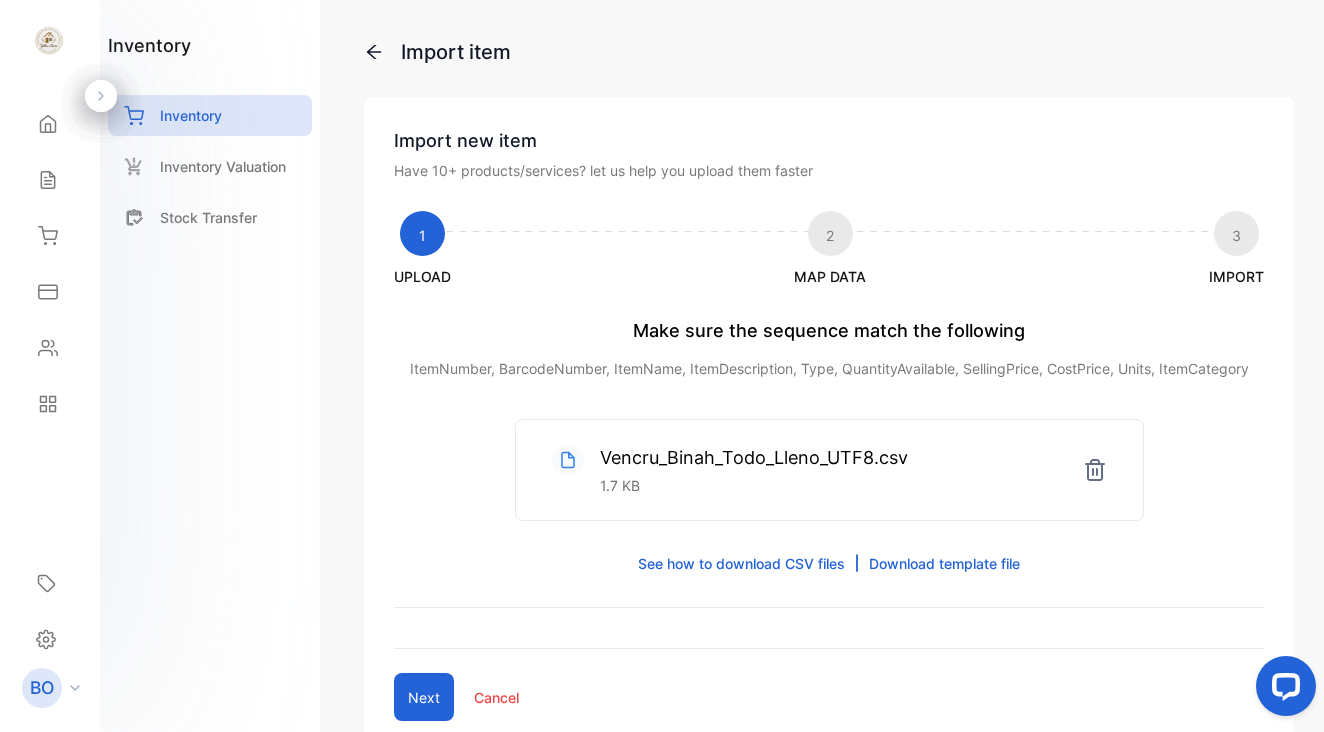 scroll, scrollTop: 0, scrollLeft: 0, axis: both 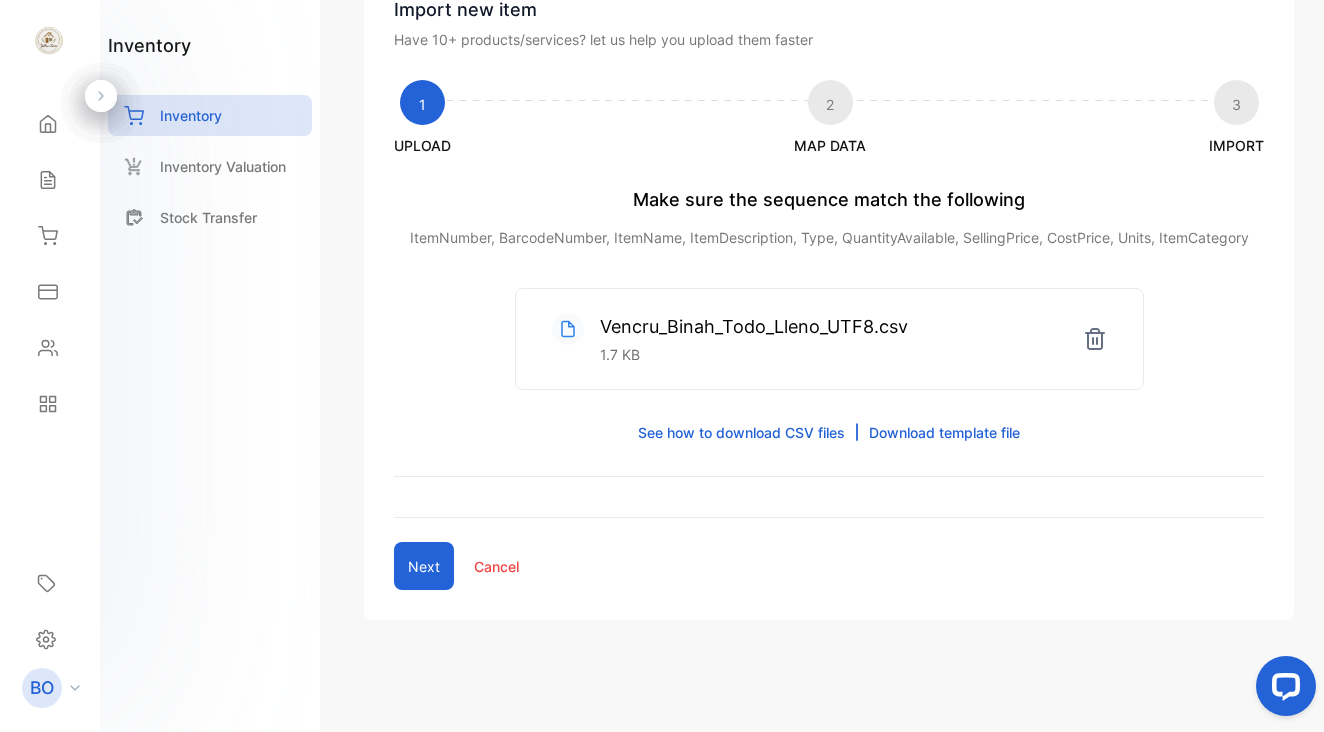 click on "Next" at bounding box center [424, 566] 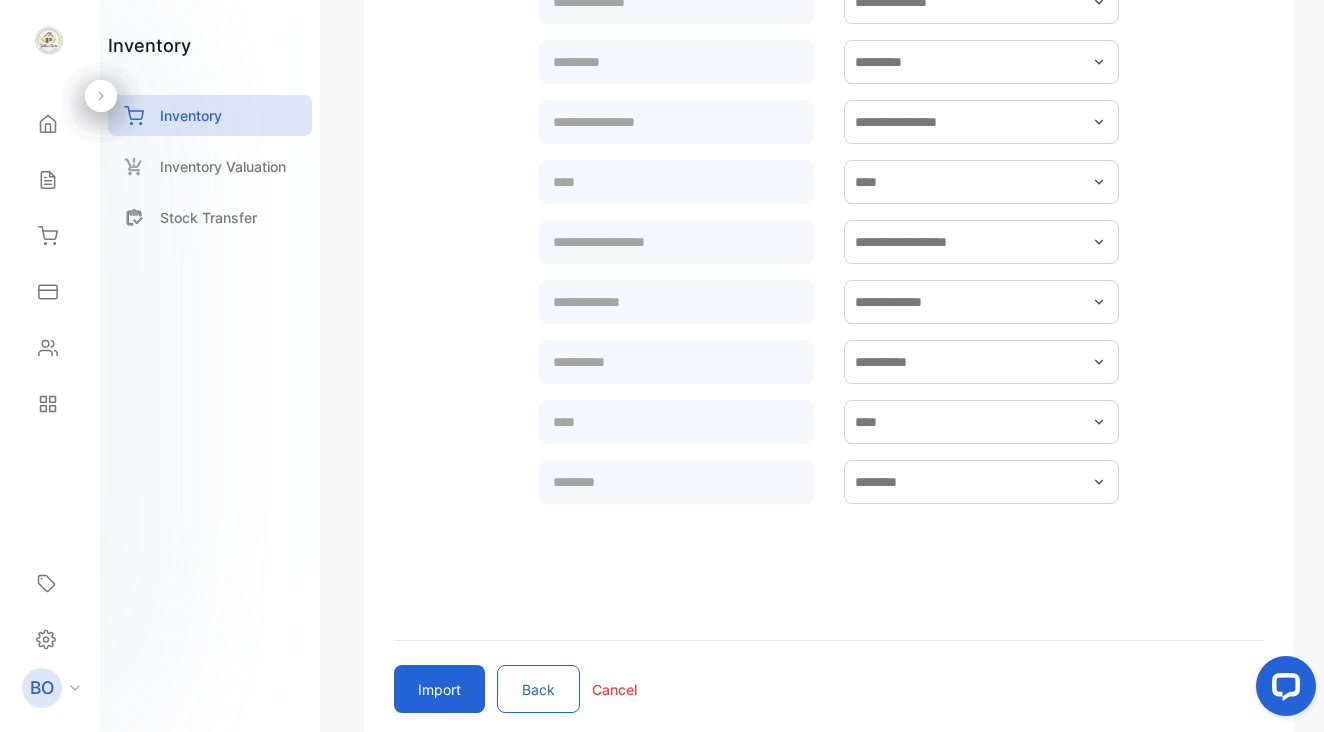 scroll, scrollTop: 557, scrollLeft: 0, axis: vertical 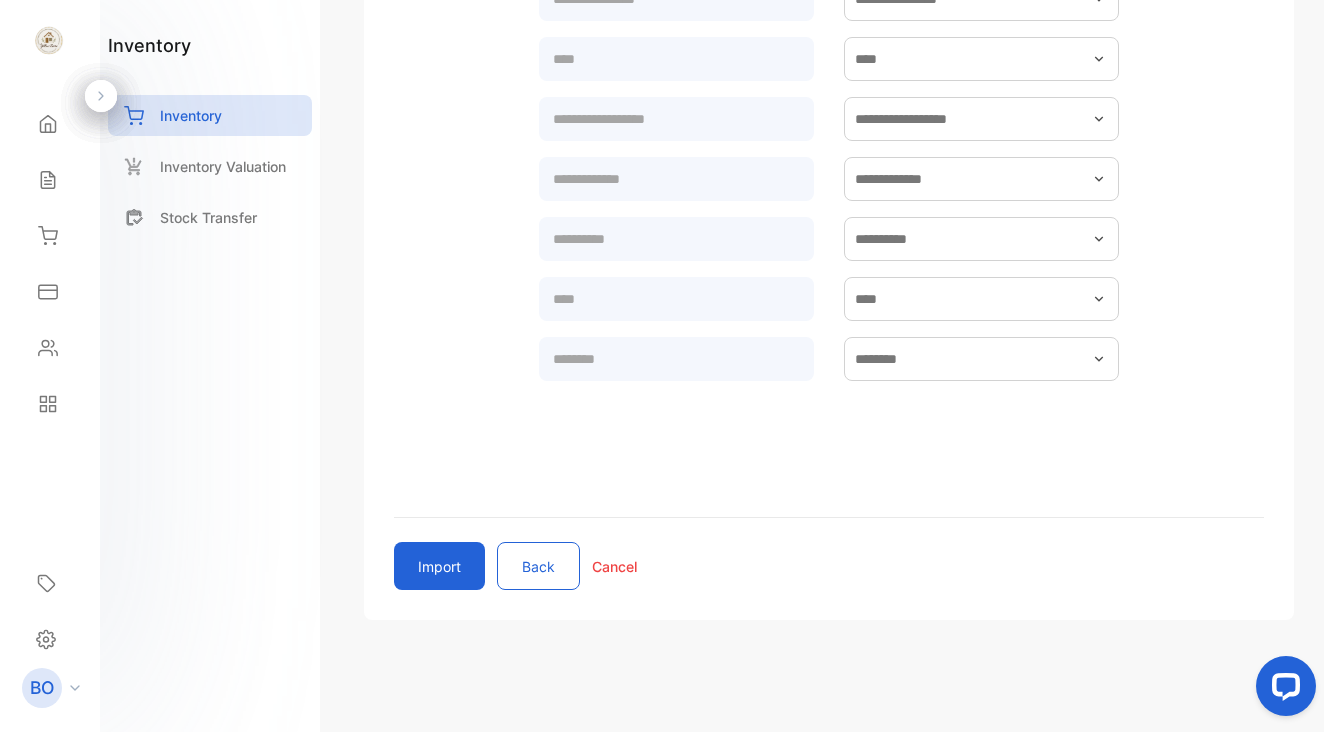 click on "Import" at bounding box center [439, 566] 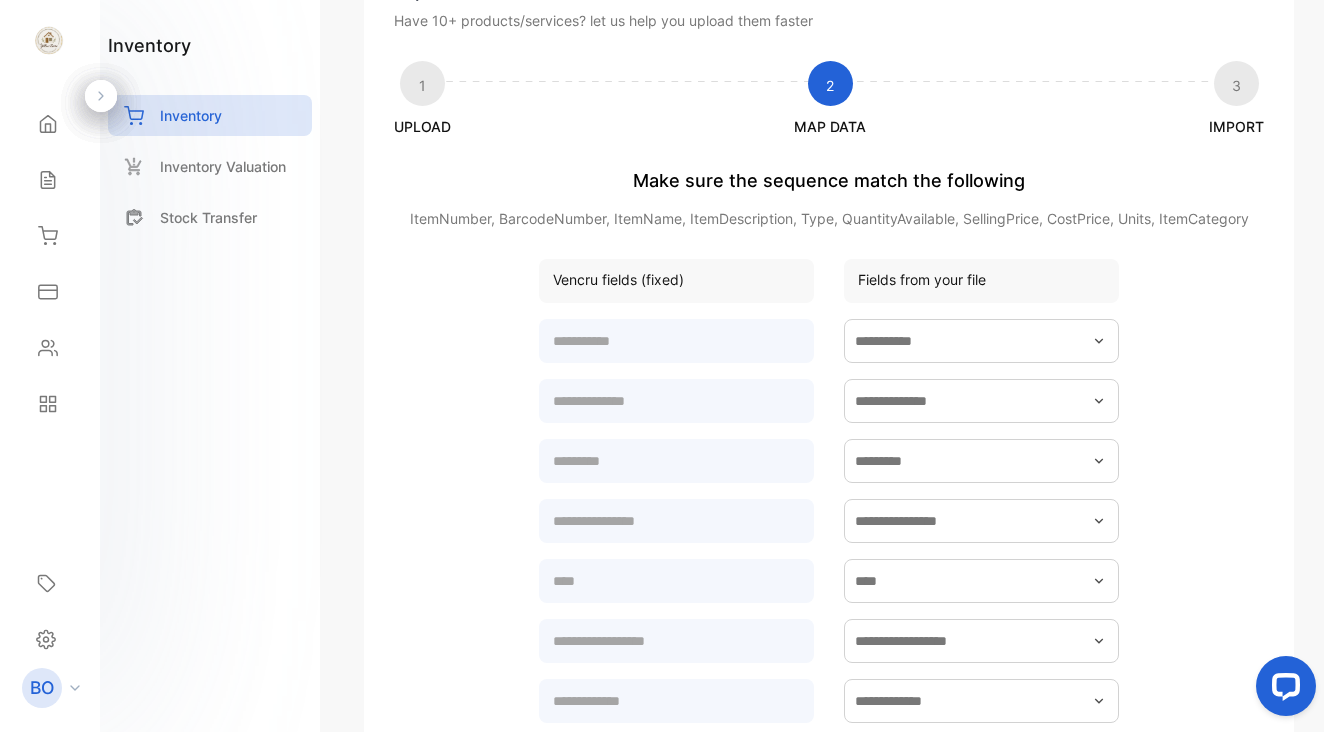 scroll, scrollTop: 194, scrollLeft: 0, axis: vertical 